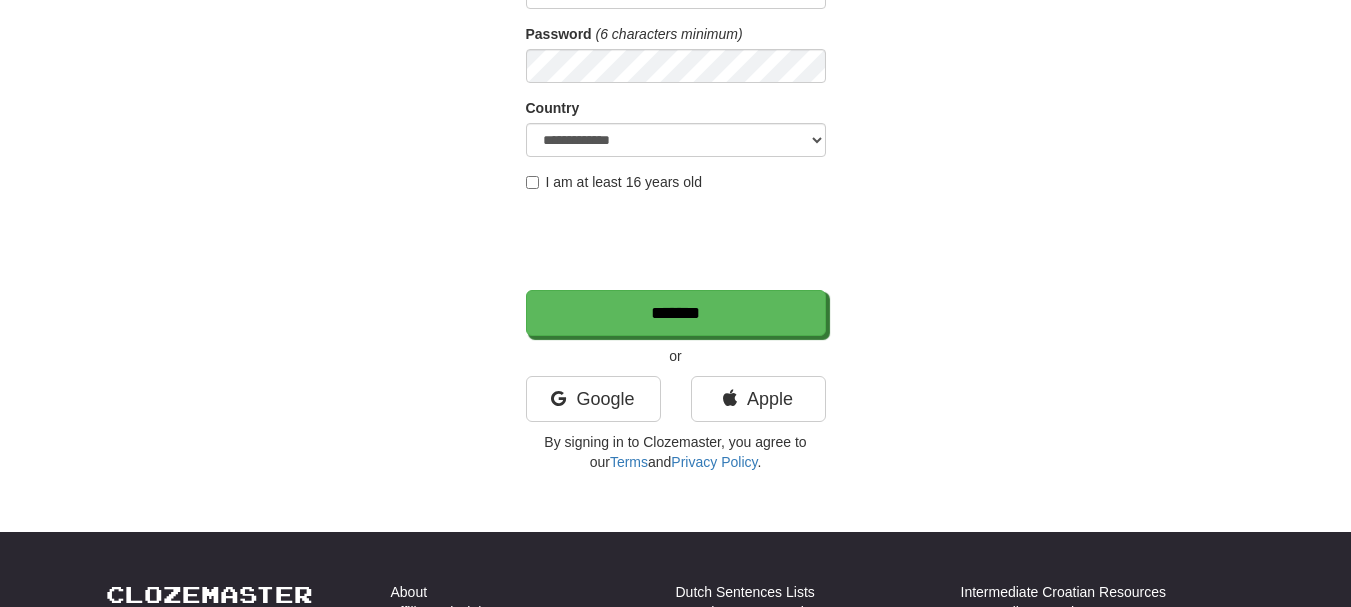 scroll, scrollTop: 300, scrollLeft: 0, axis: vertical 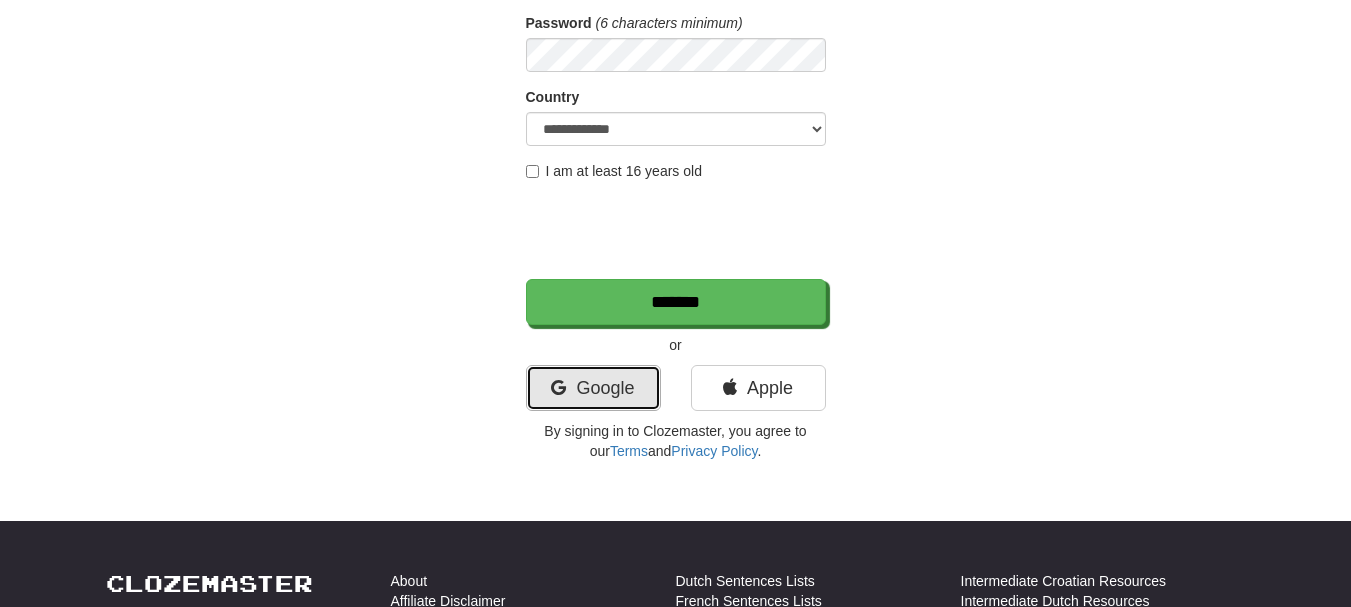 click on "Google" at bounding box center (593, 388) 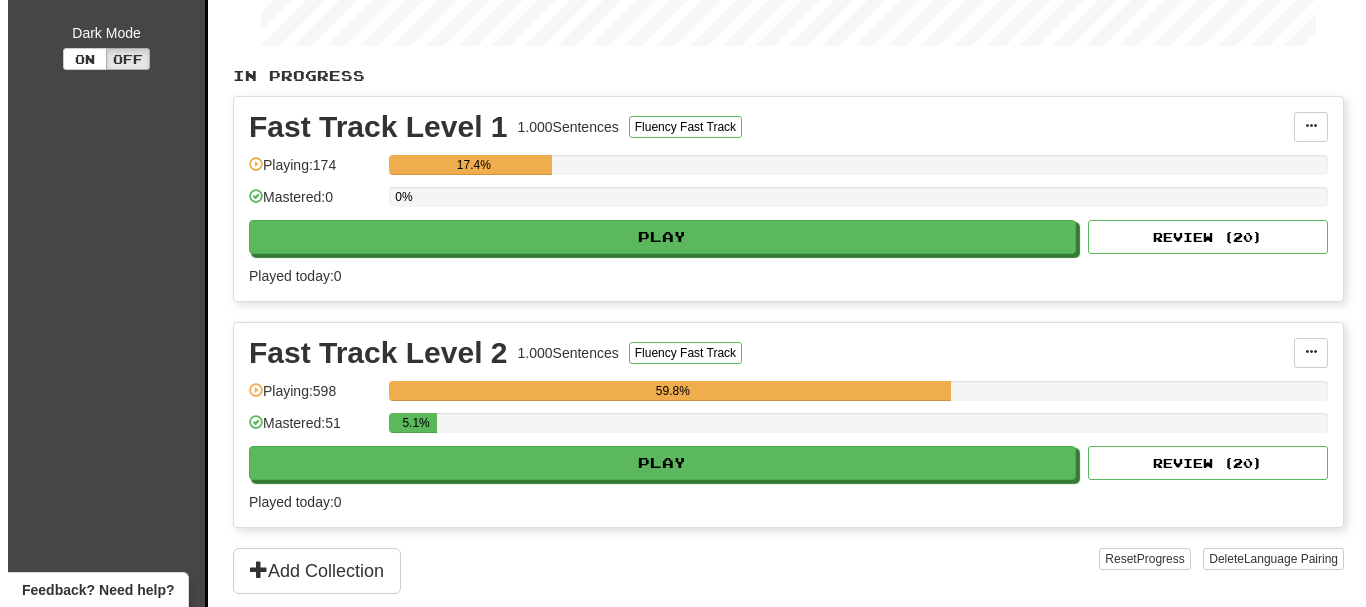 scroll, scrollTop: 400, scrollLeft: 0, axis: vertical 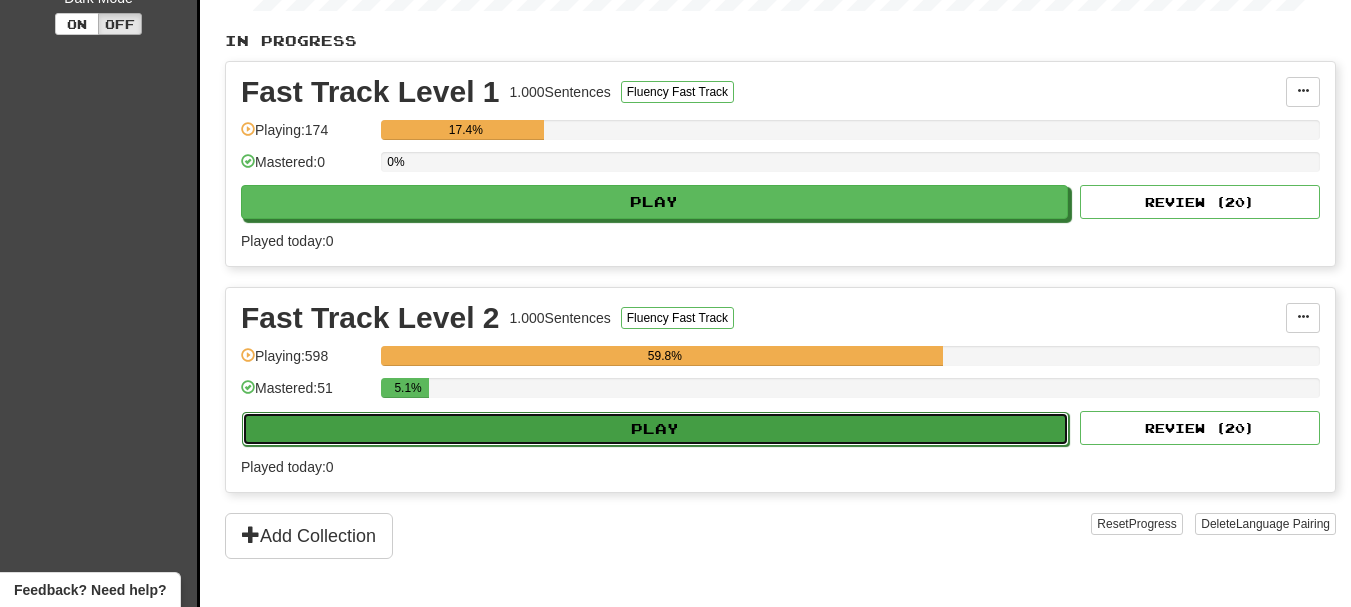 click on "Play" at bounding box center [655, 429] 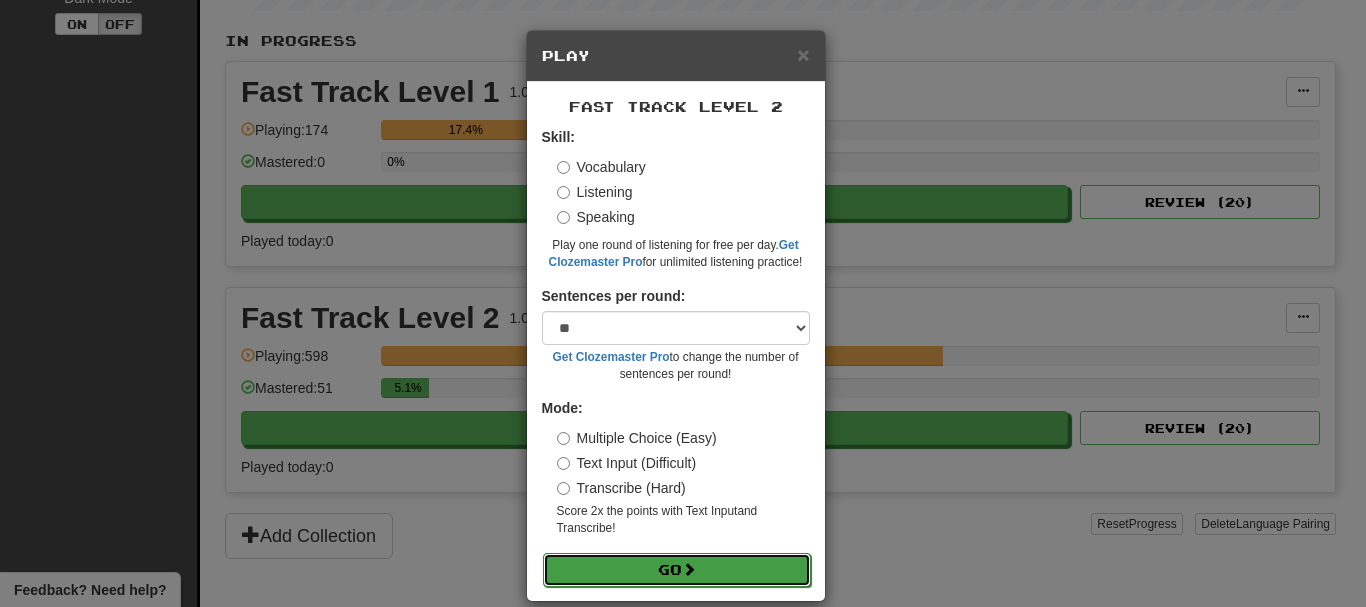 click on "Go" at bounding box center (677, 570) 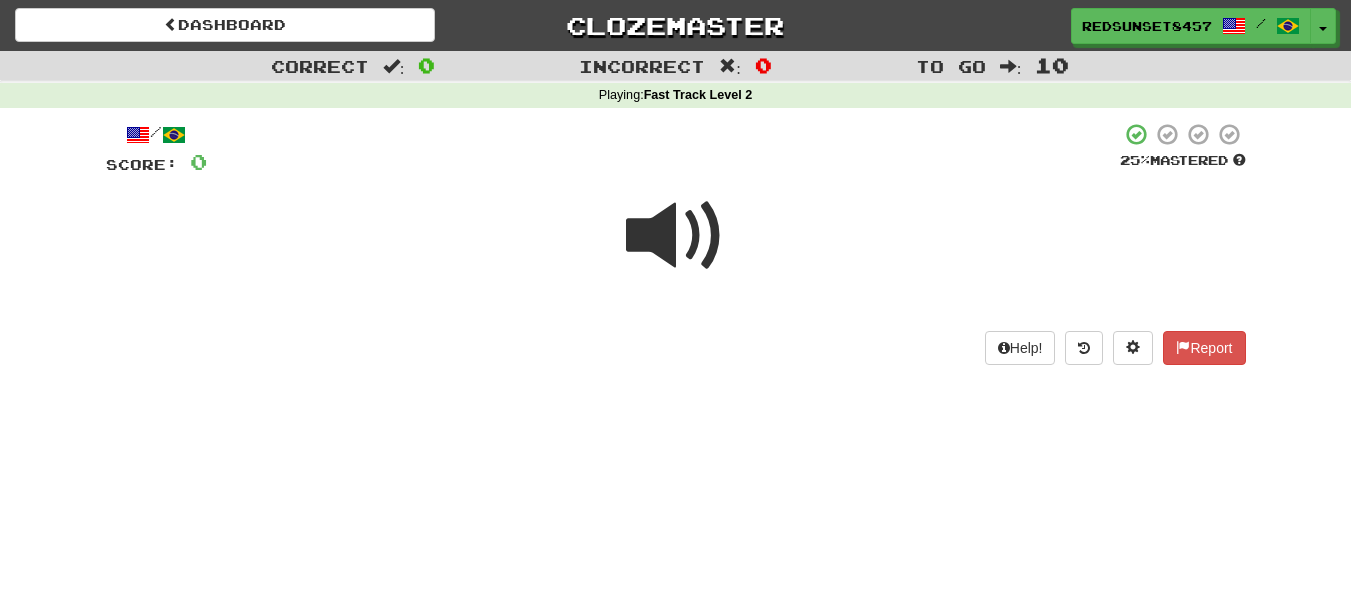 scroll, scrollTop: 0, scrollLeft: 0, axis: both 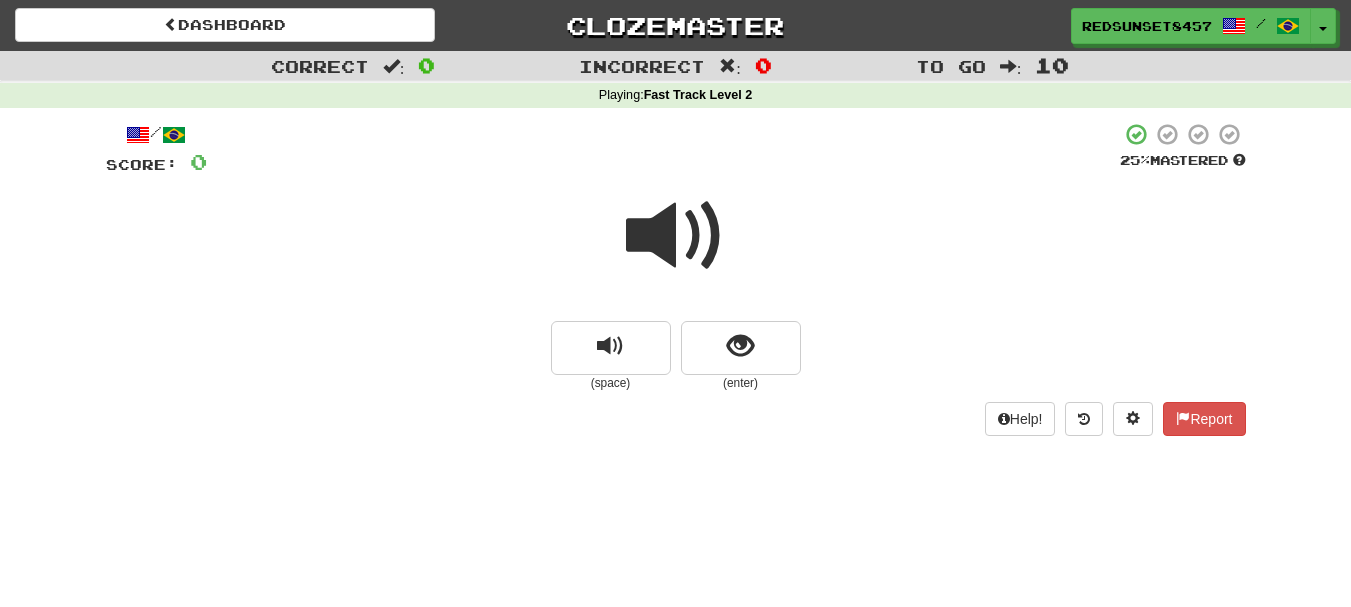 click at bounding box center [676, 236] 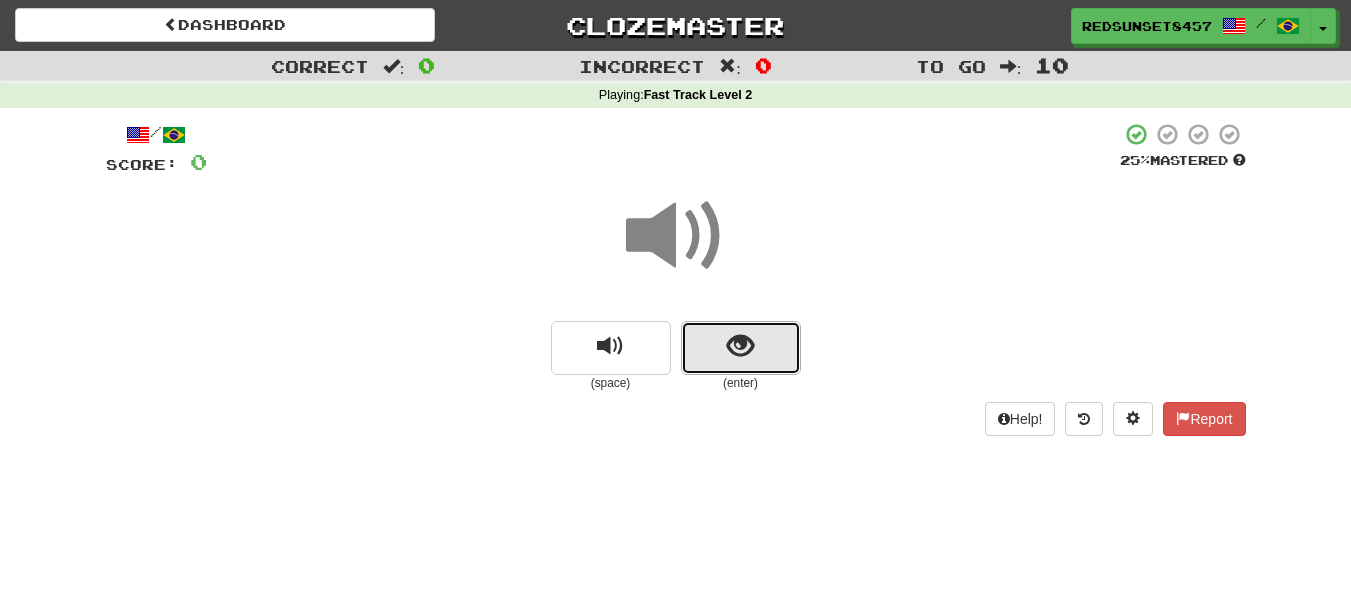 click at bounding box center (741, 348) 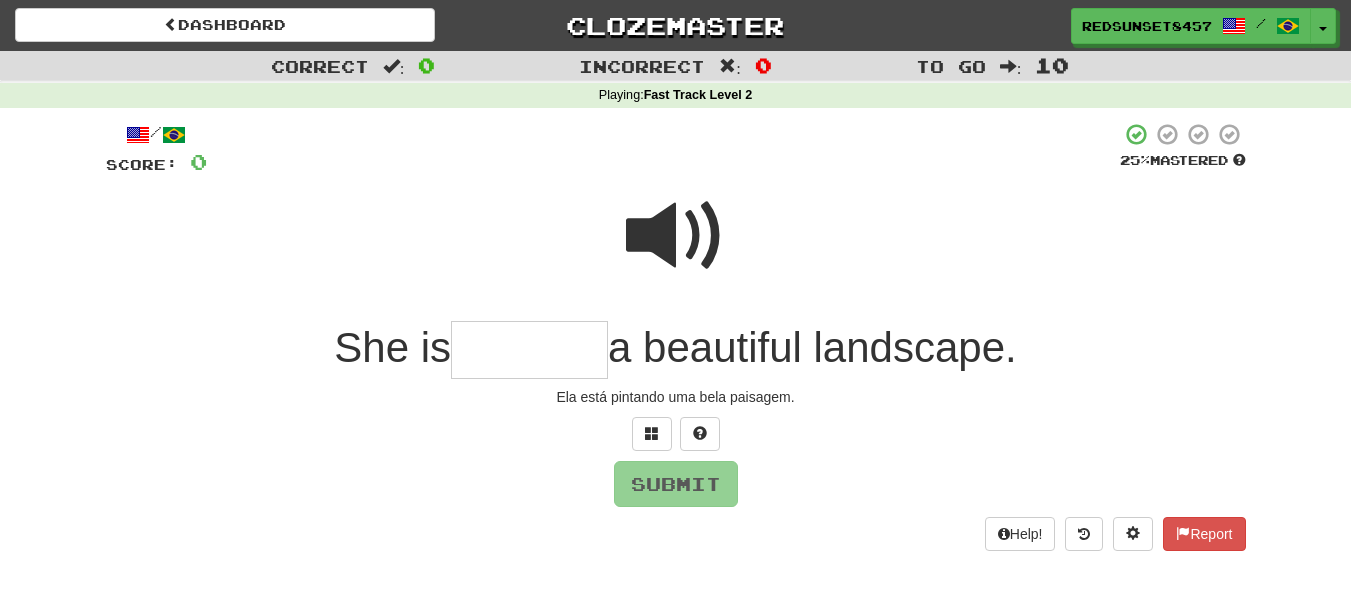click at bounding box center (676, 236) 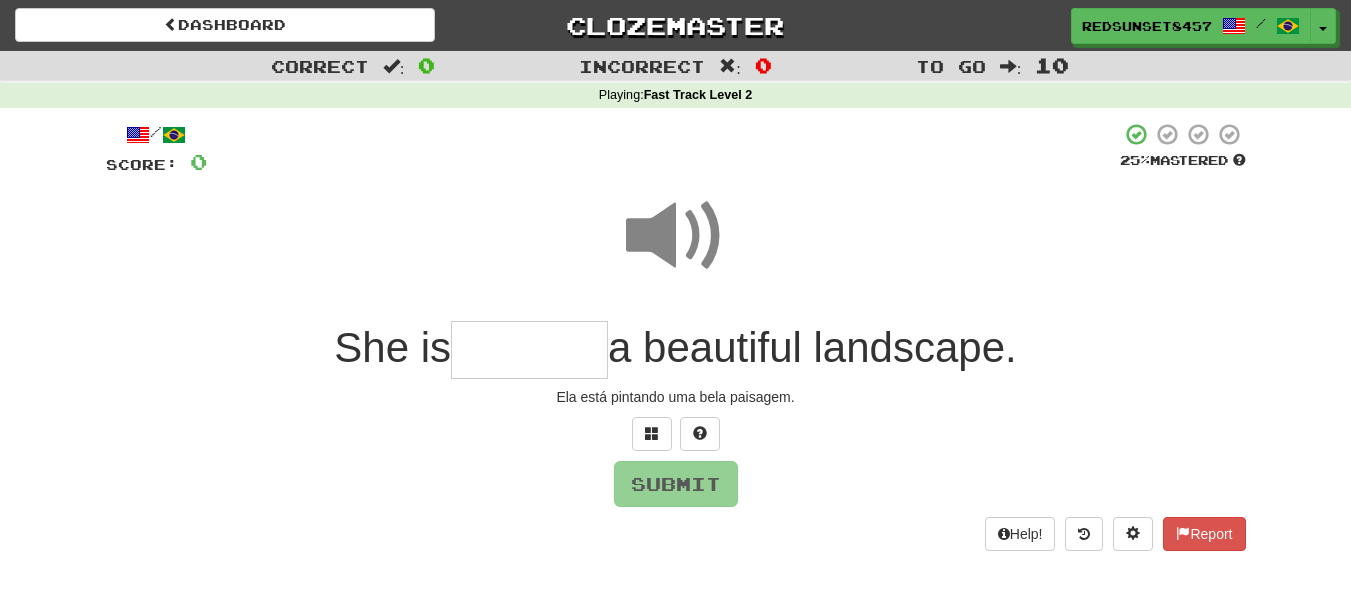 click at bounding box center [529, 350] 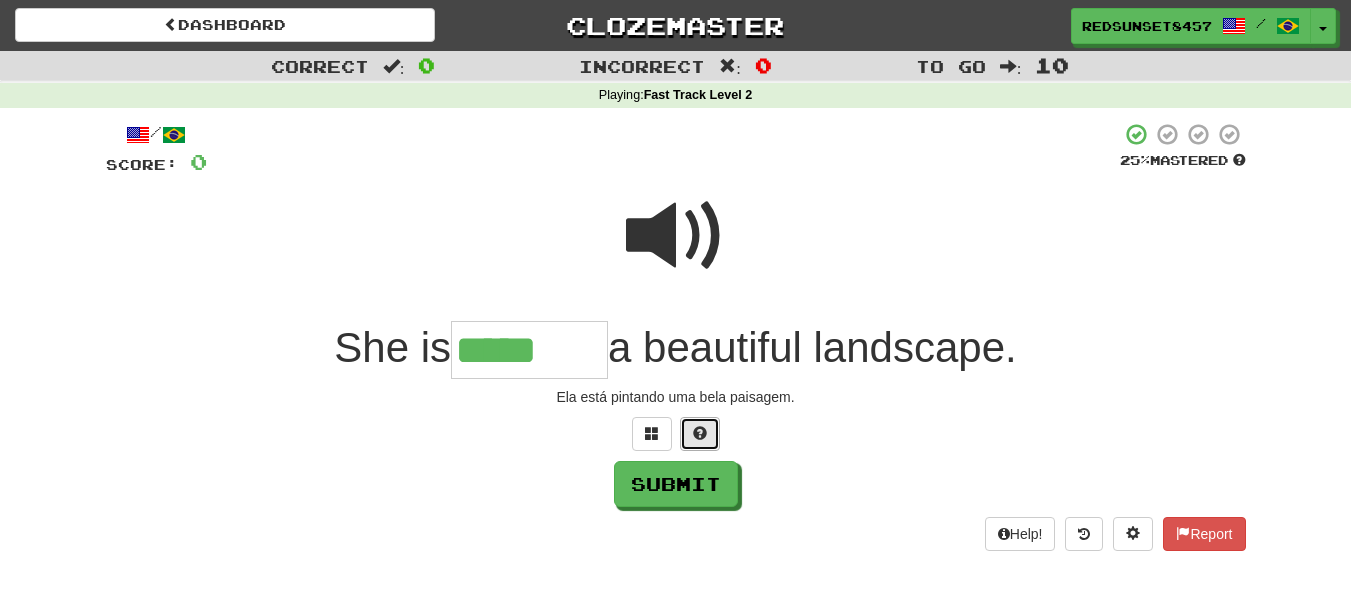 click at bounding box center (700, 433) 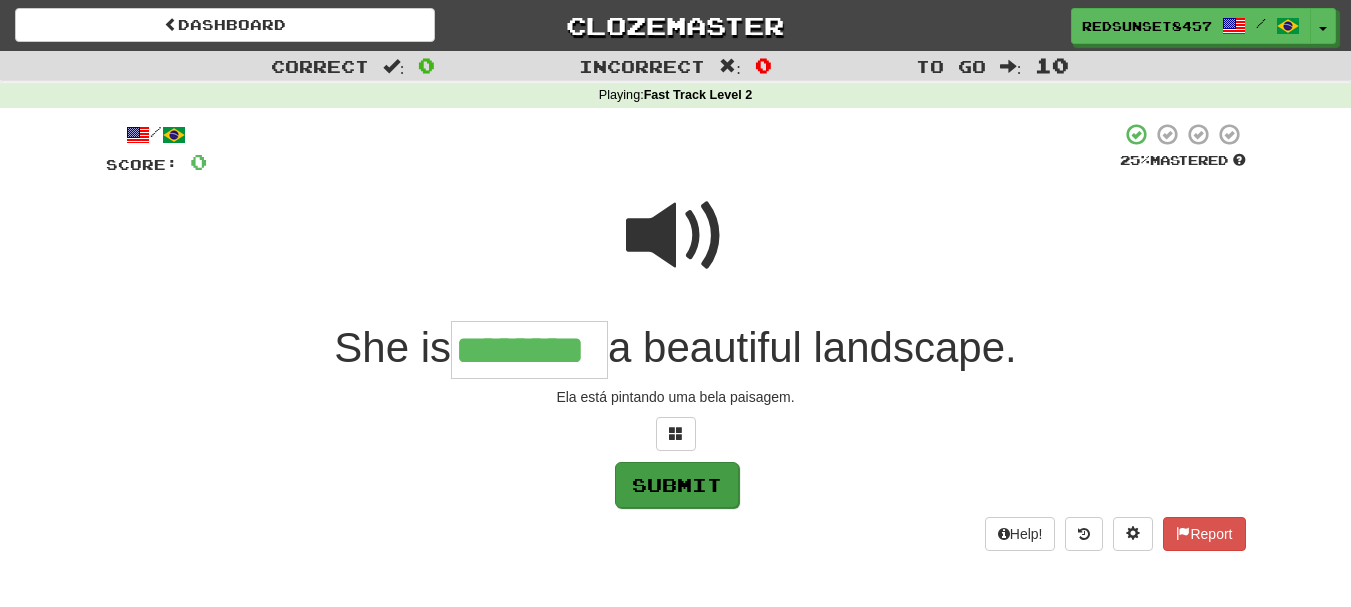 type on "********" 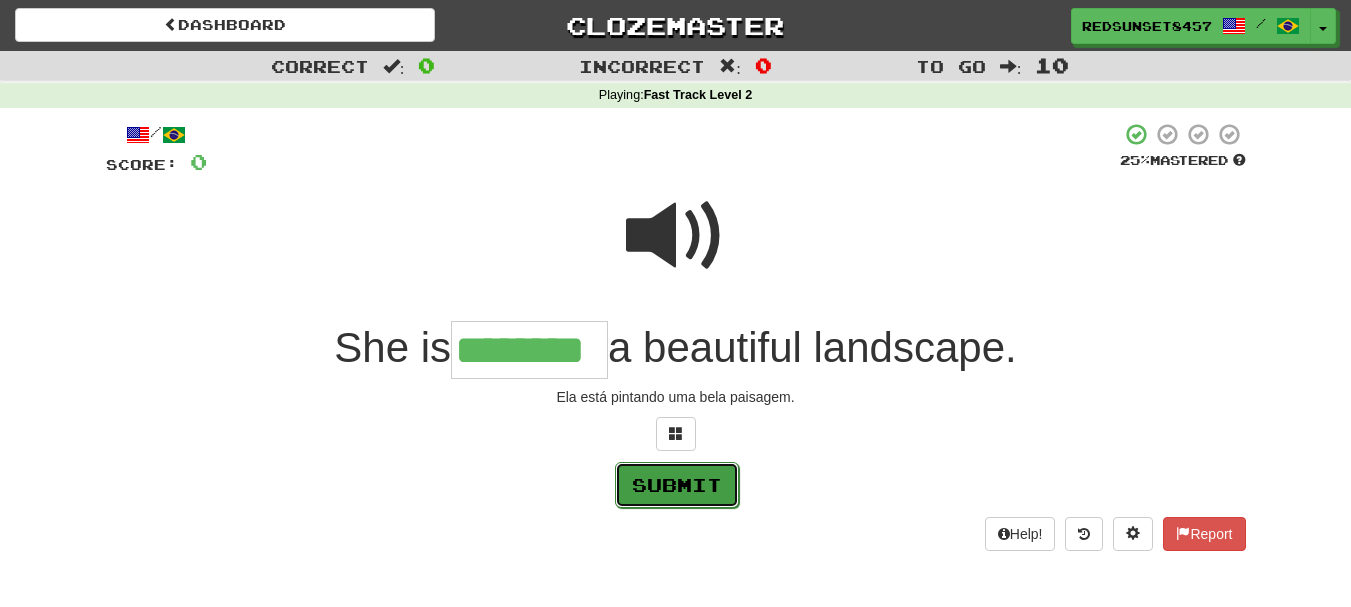 click on "Submit" at bounding box center [677, 485] 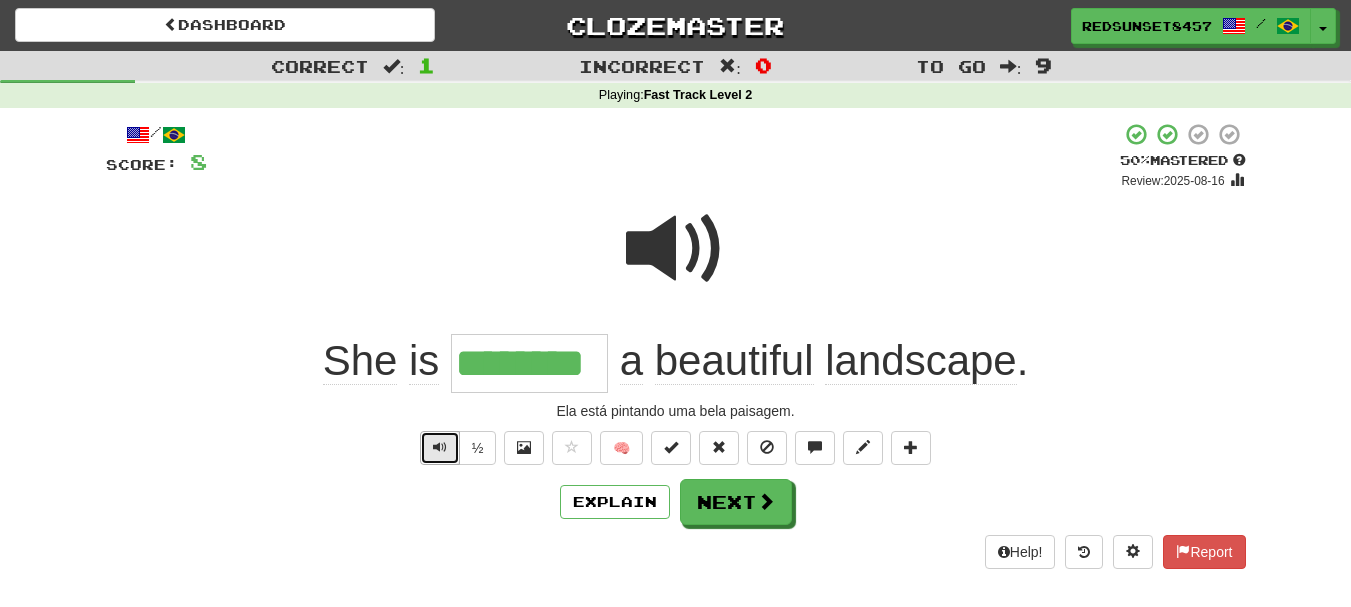 click at bounding box center [440, 448] 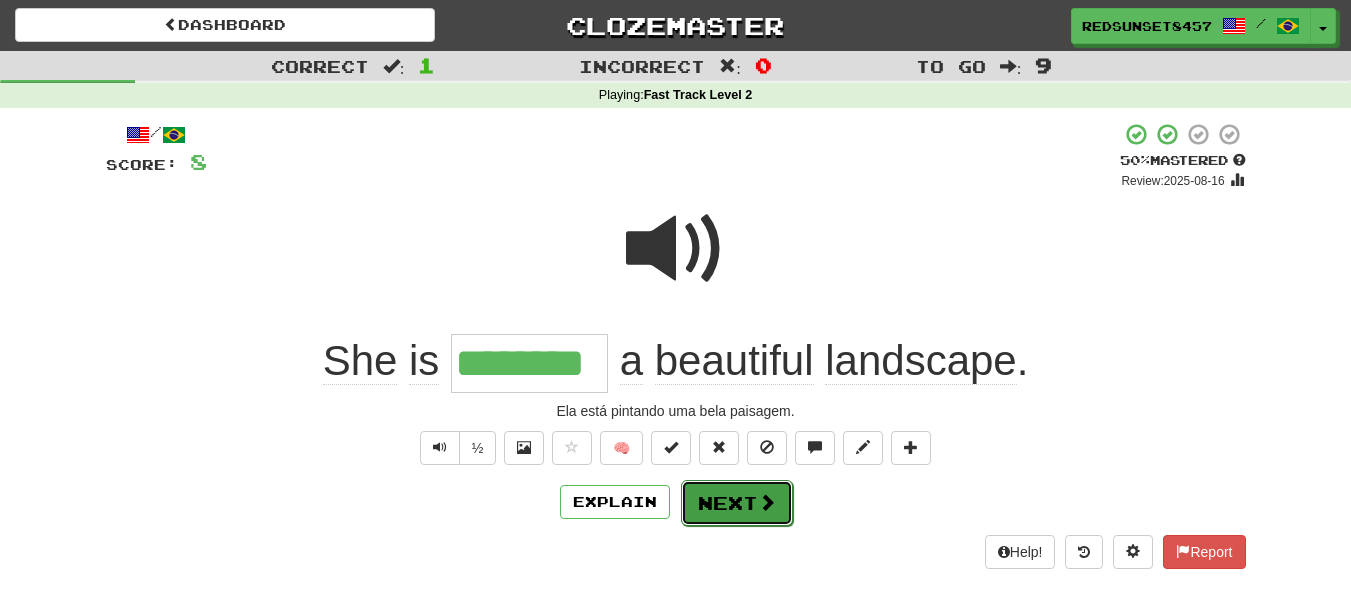 click on "Next" at bounding box center (737, 503) 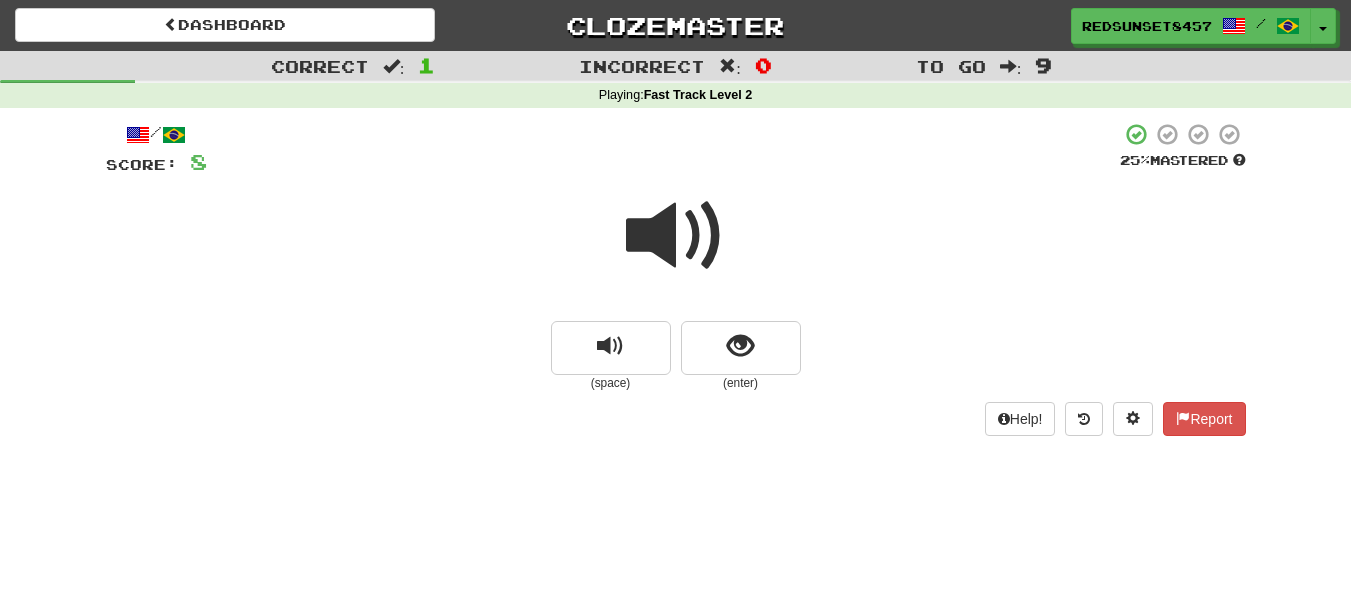 click at bounding box center [676, 236] 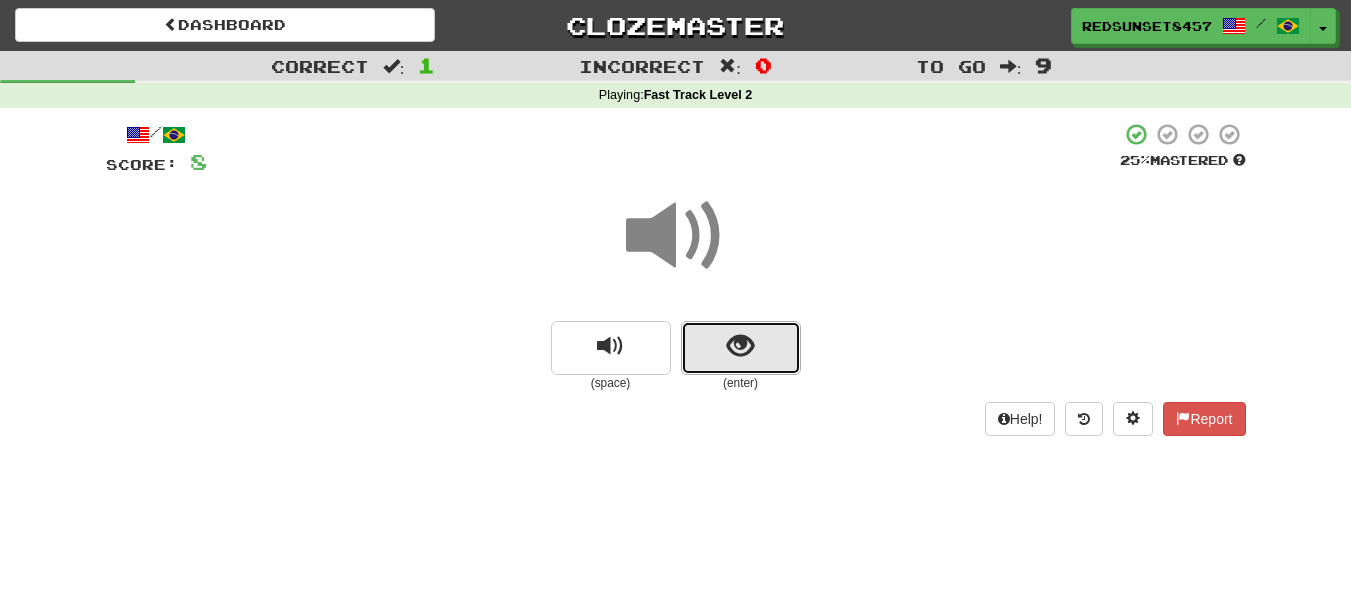 click at bounding box center [740, 346] 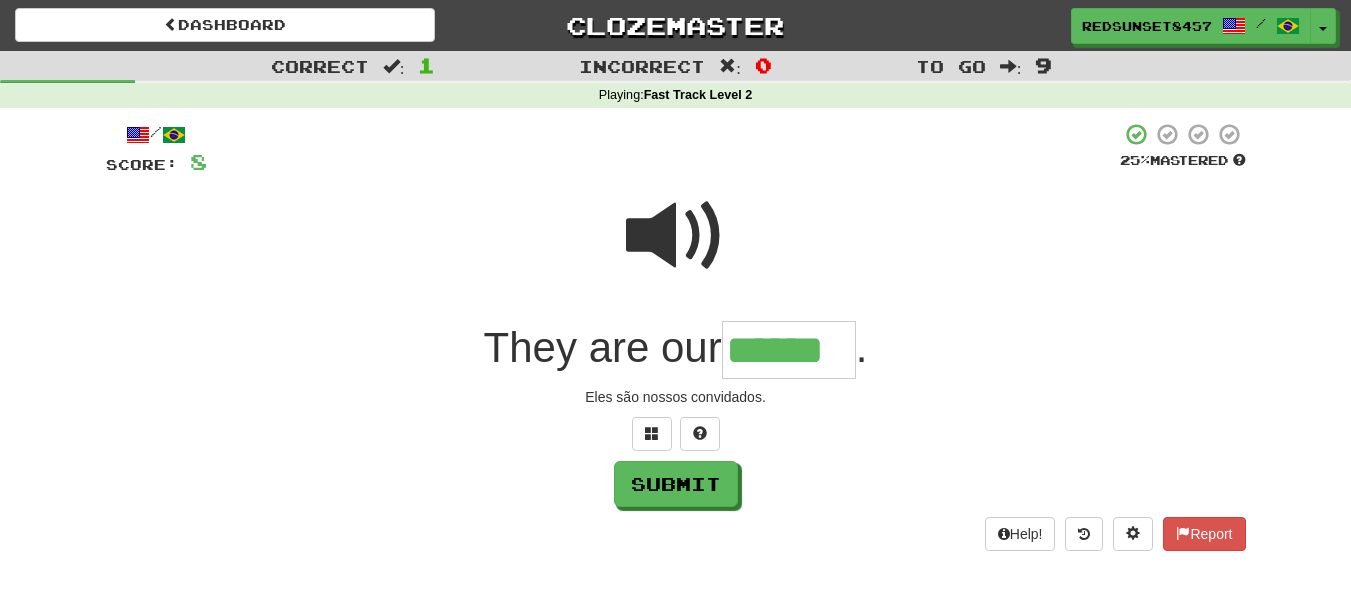 type on "******" 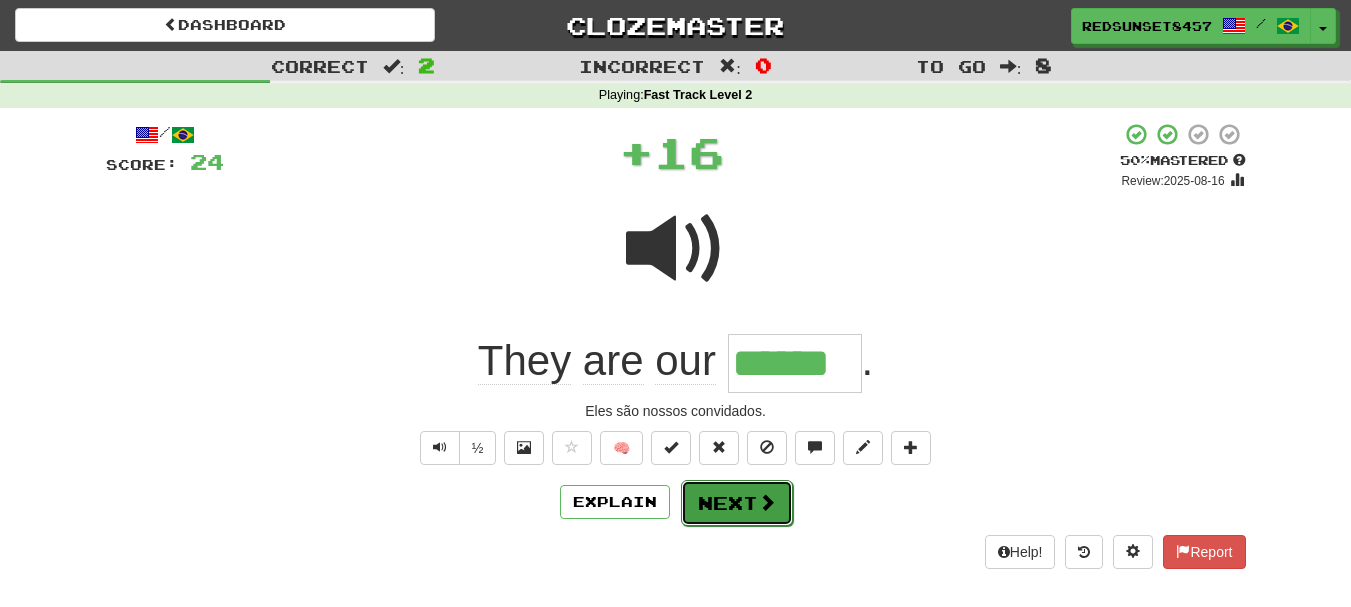 click at bounding box center (767, 502) 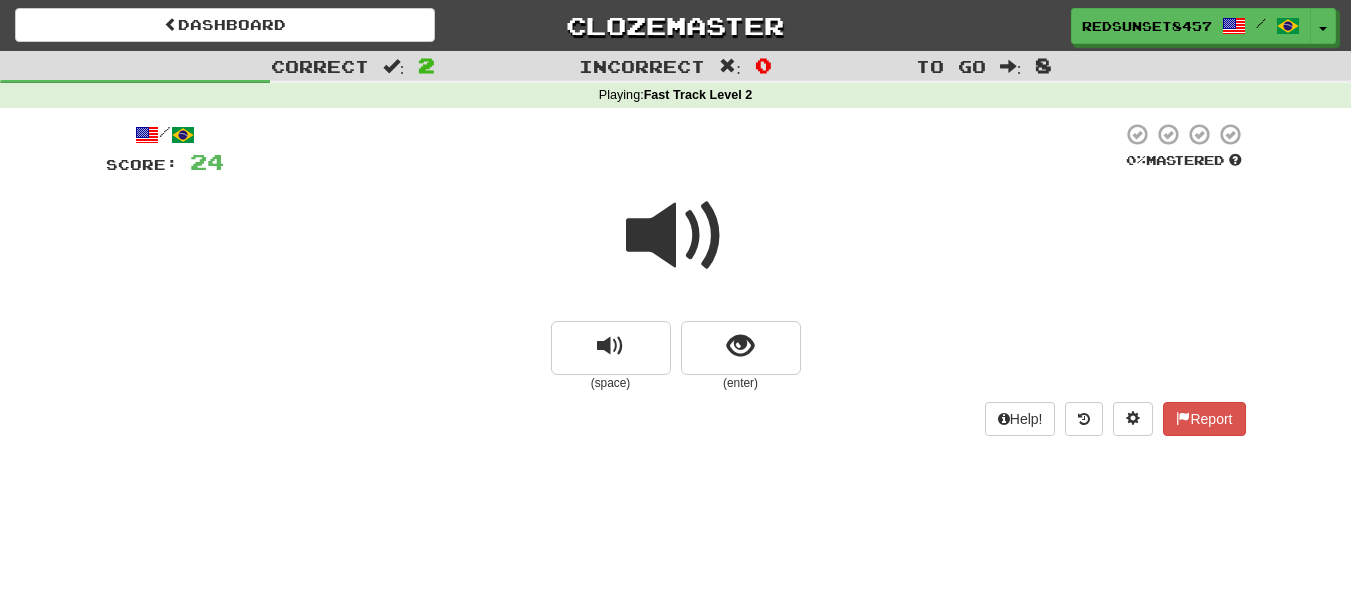 click at bounding box center (676, 236) 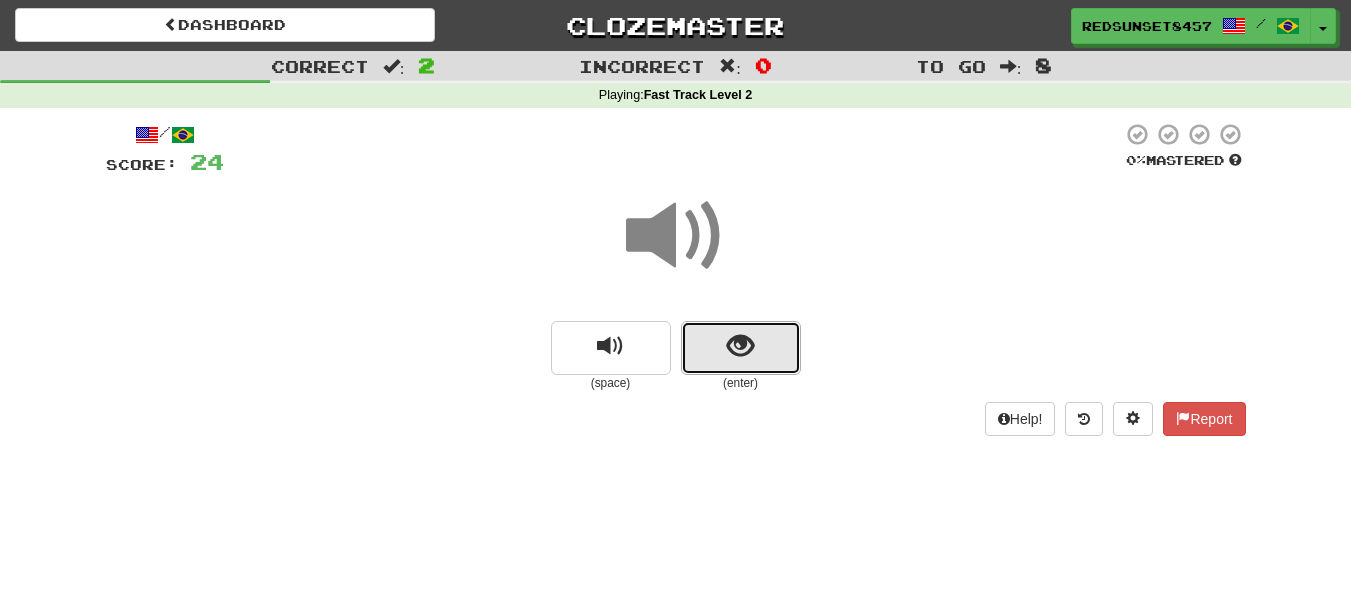 click at bounding box center (740, 346) 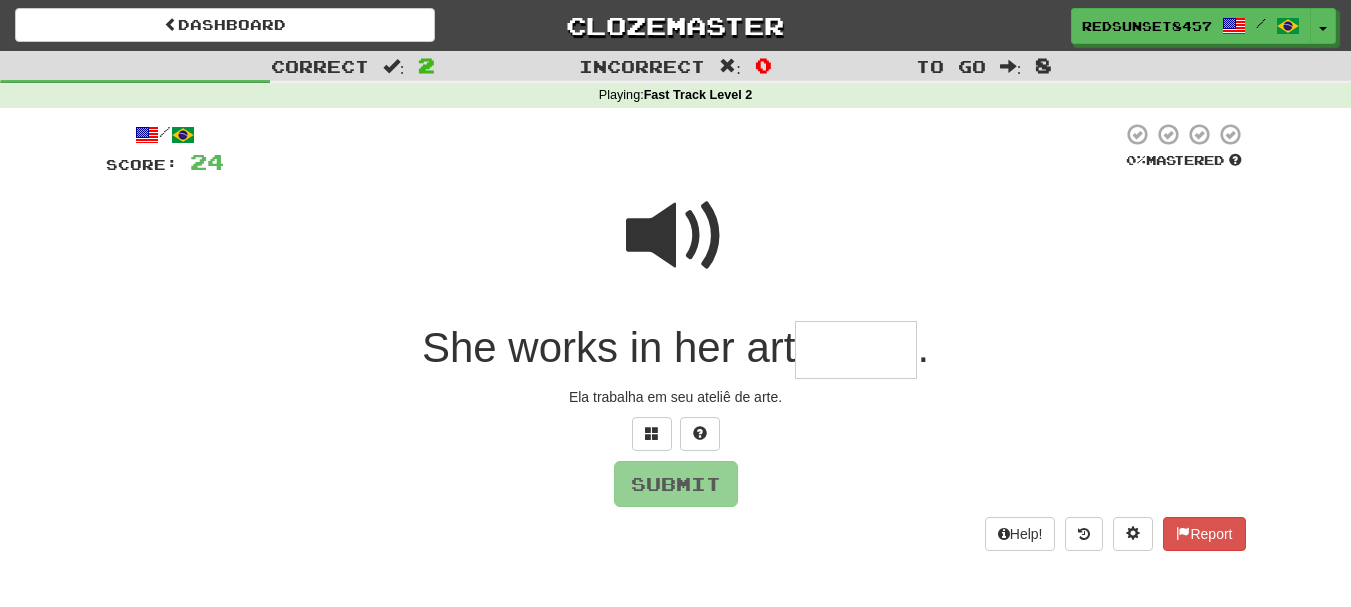 click at bounding box center (676, 236) 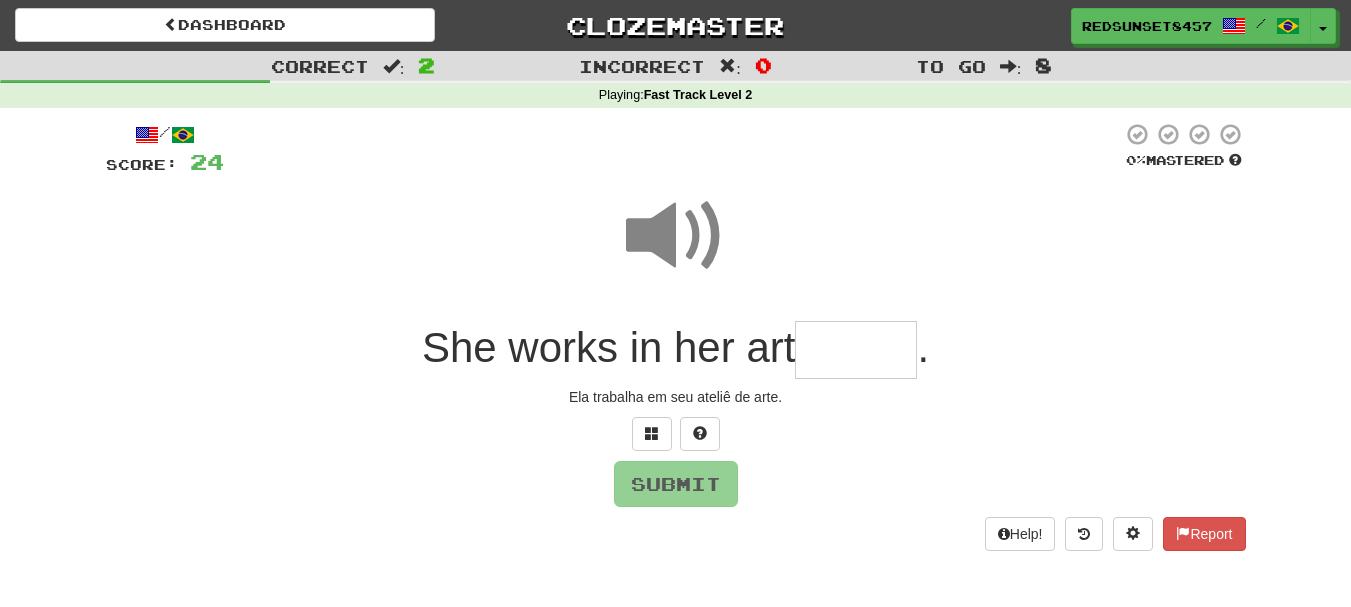click at bounding box center (856, 350) 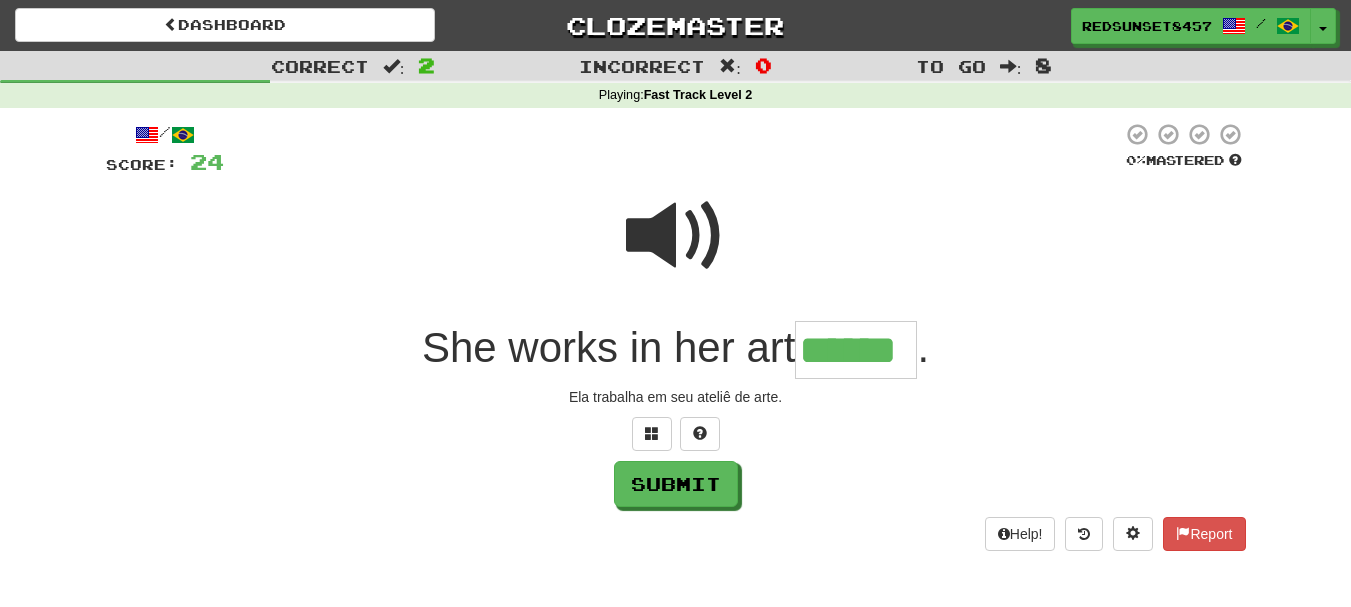 type on "******" 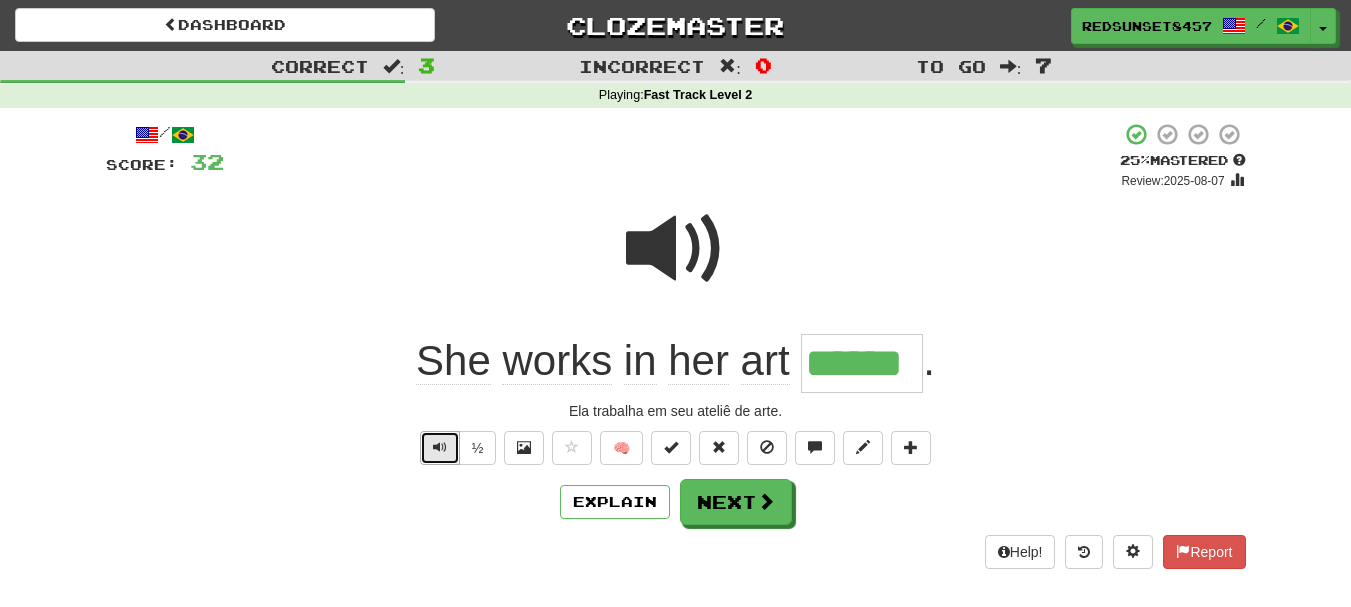 click at bounding box center (440, 448) 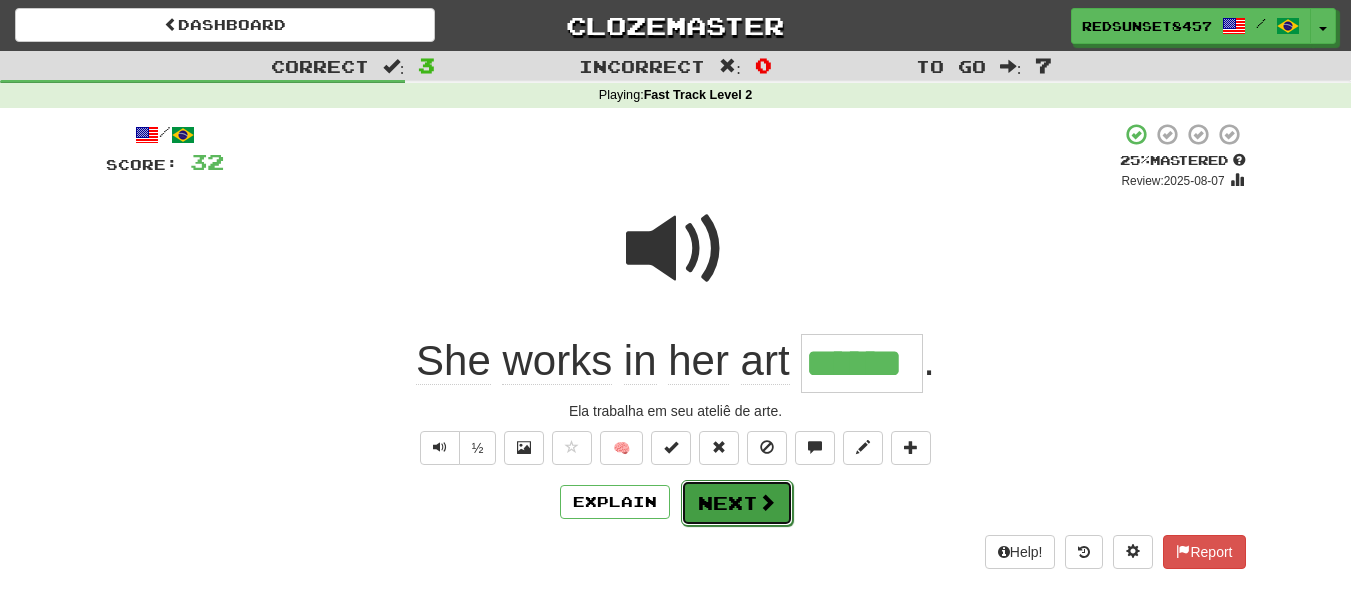 click on "Next" at bounding box center [737, 503] 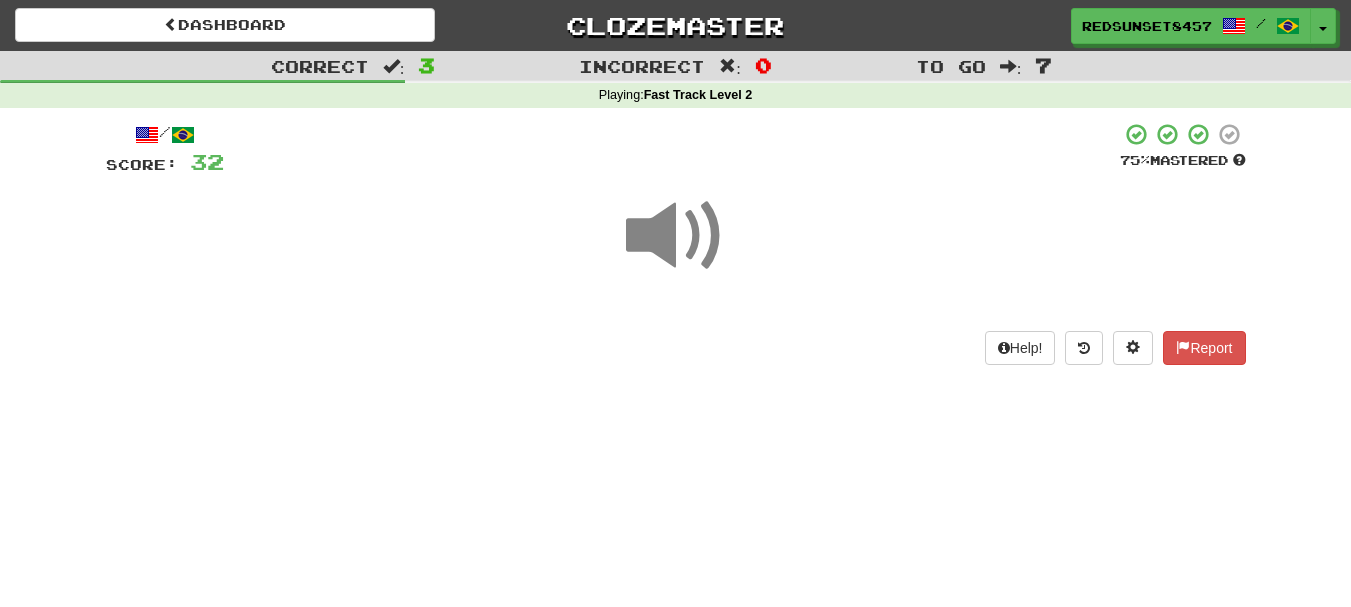 click at bounding box center [676, 236] 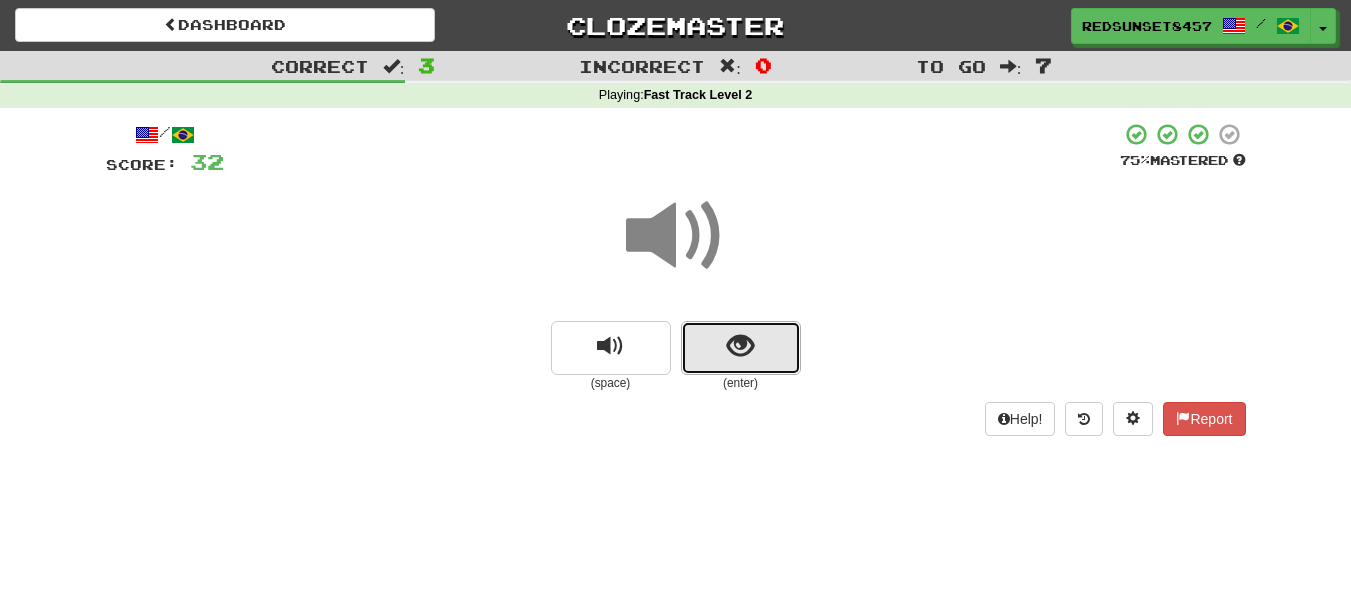 click at bounding box center [740, 346] 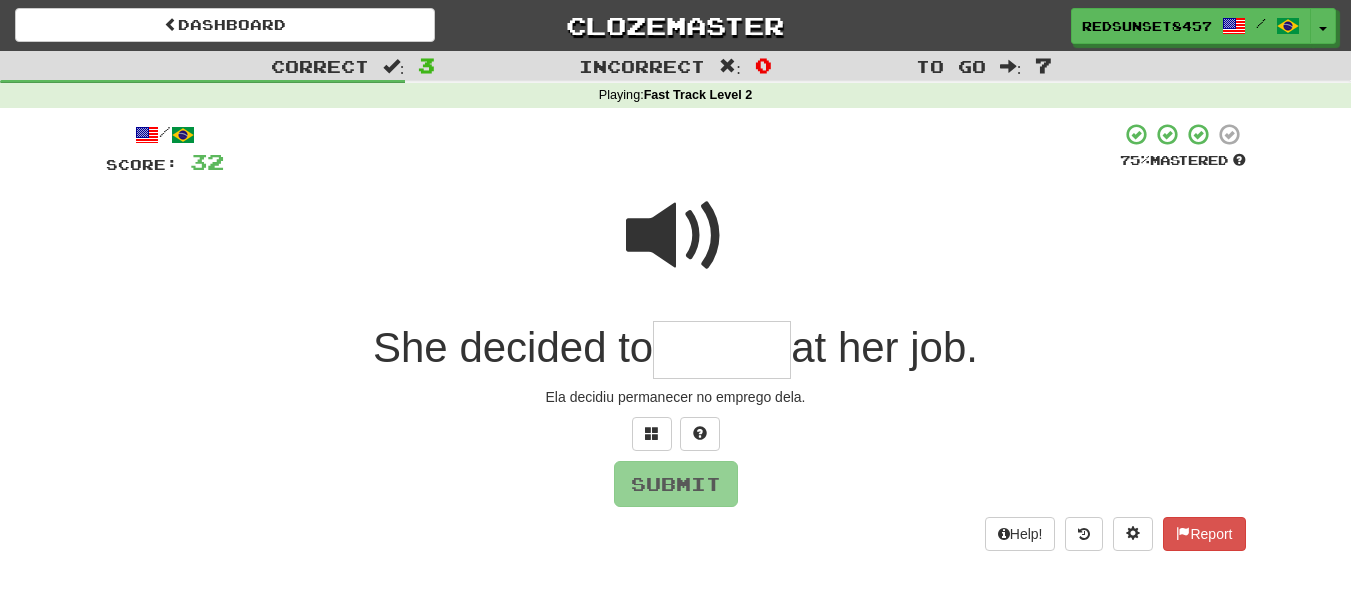 click at bounding box center [722, 350] 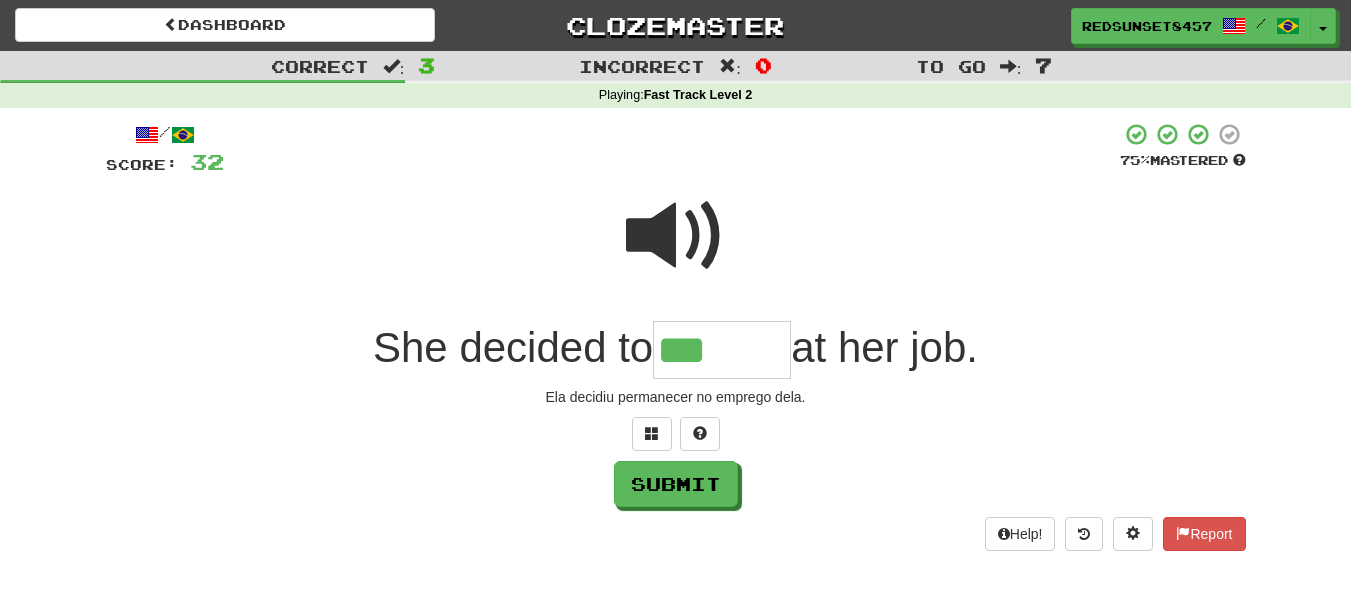click at bounding box center (676, 236) 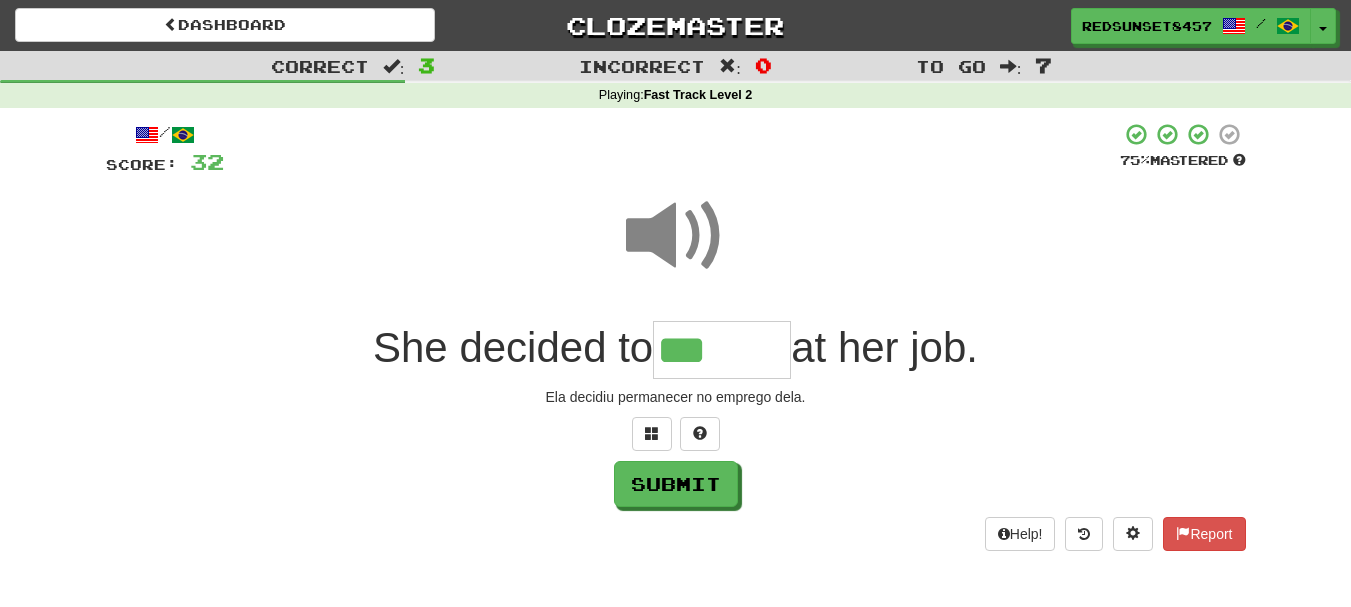 click on "***" at bounding box center [722, 350] 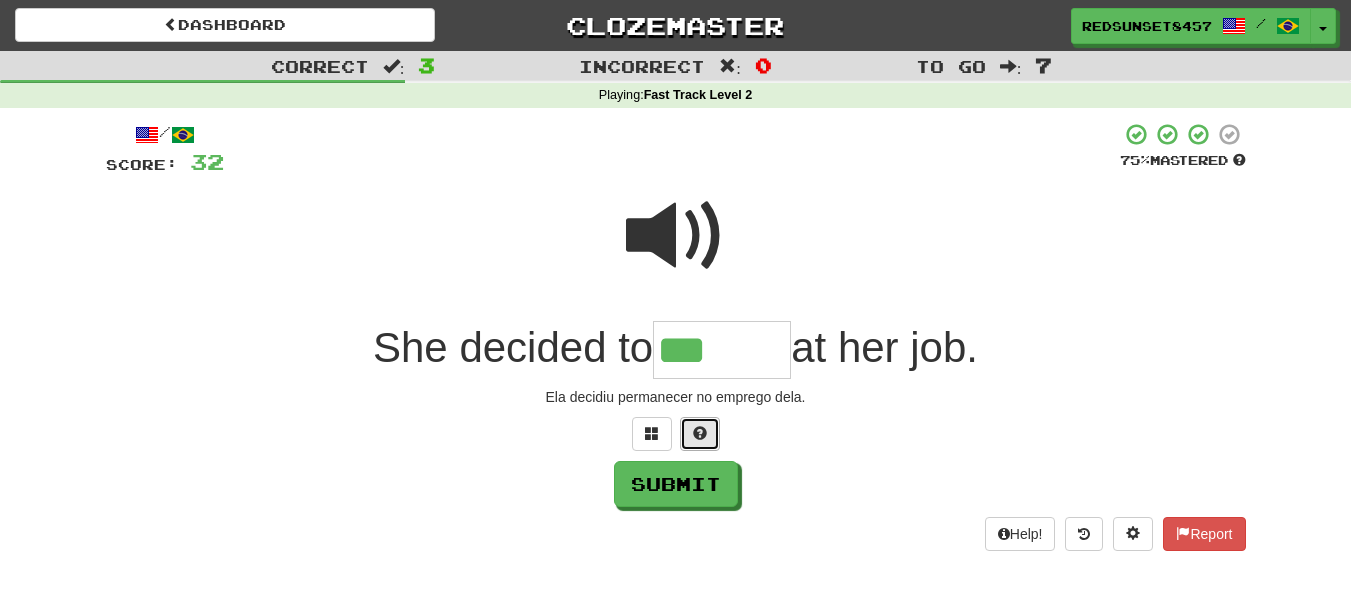 click at bounding box center [700, 434] 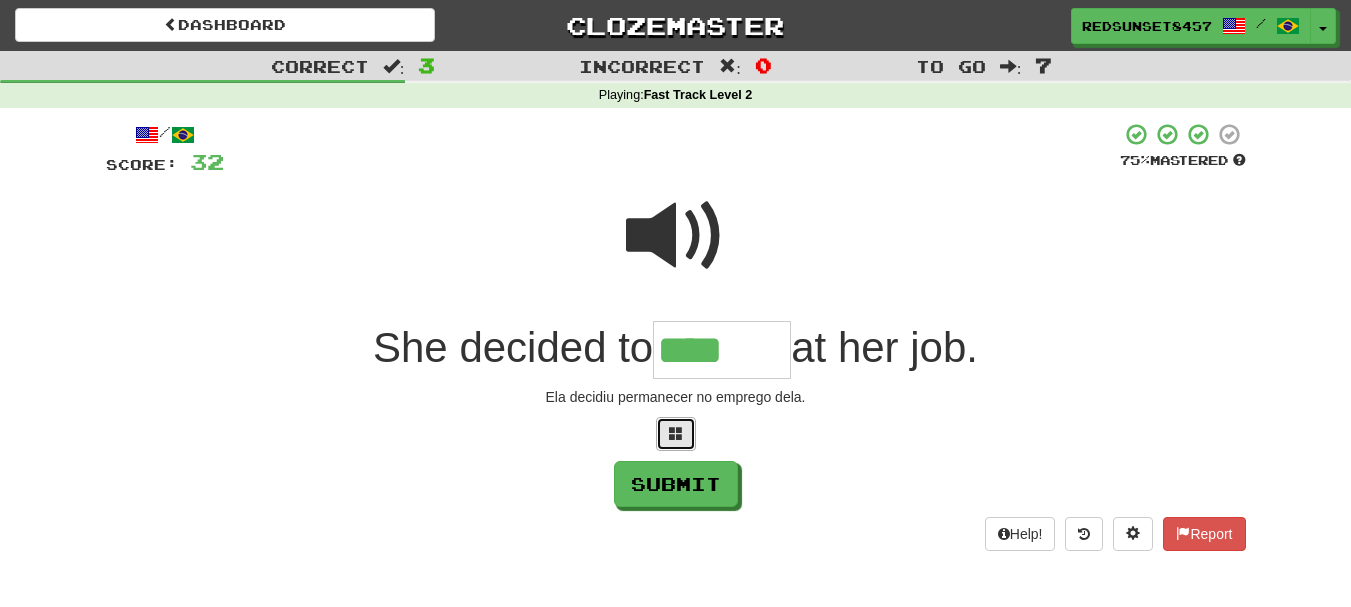 click at bounding box center [676, 434] 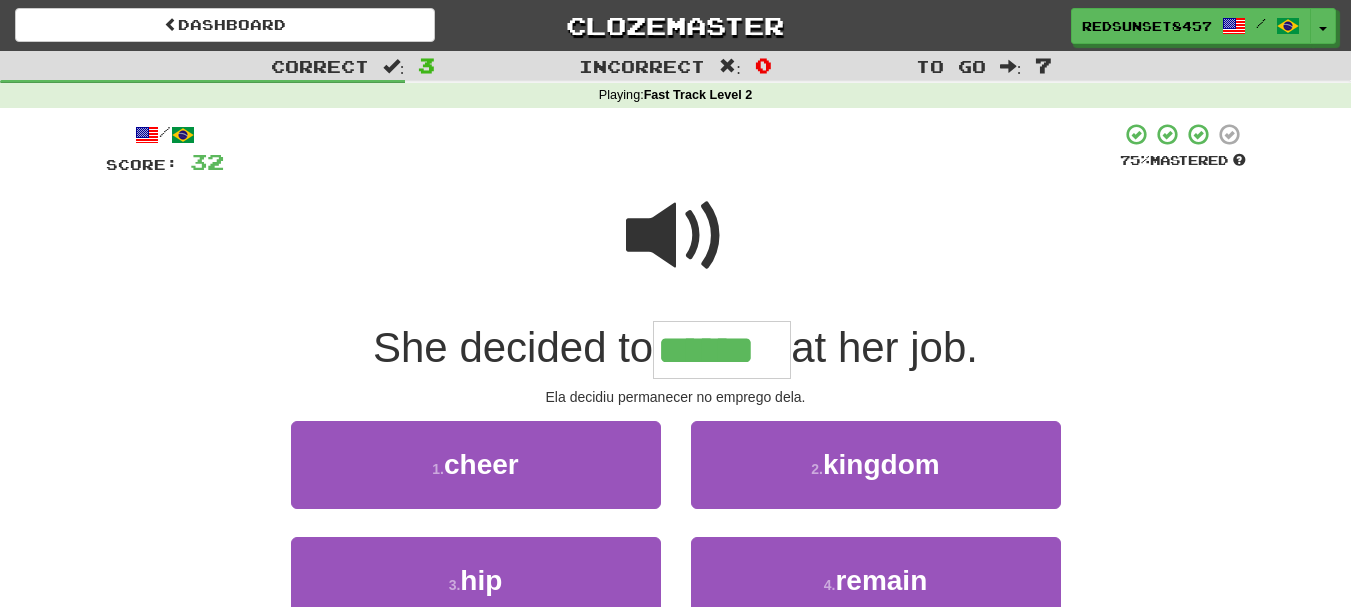 type on "******" 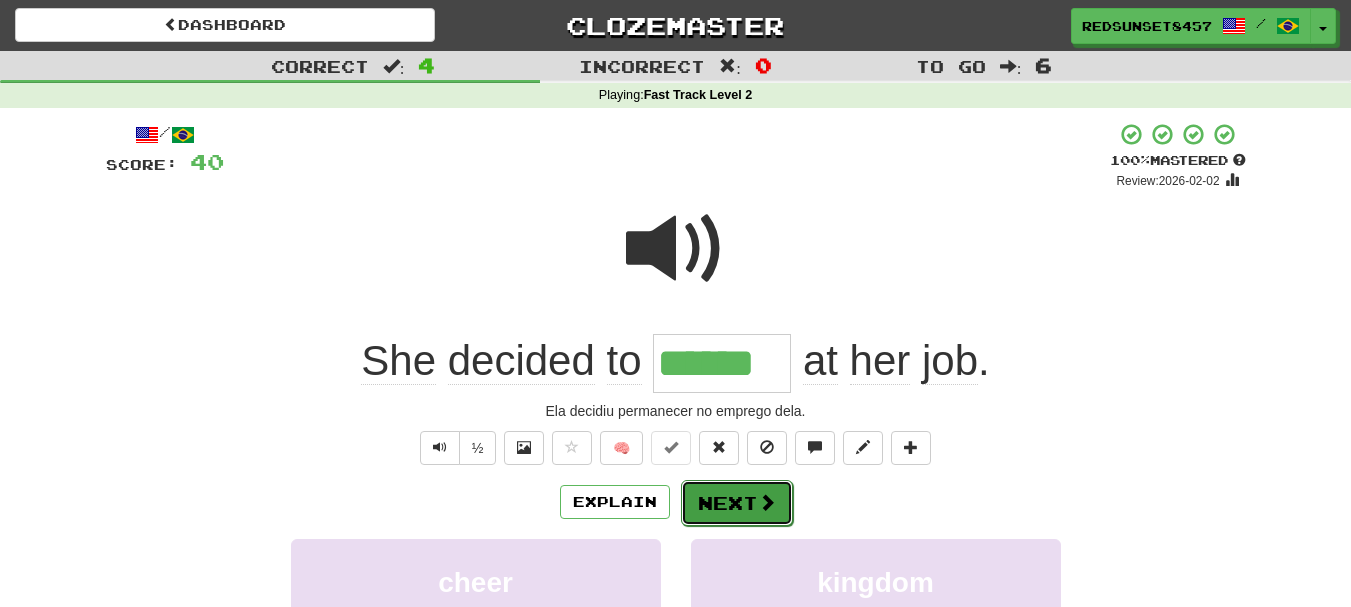 click on "Next" at bounding box center [737, 503] 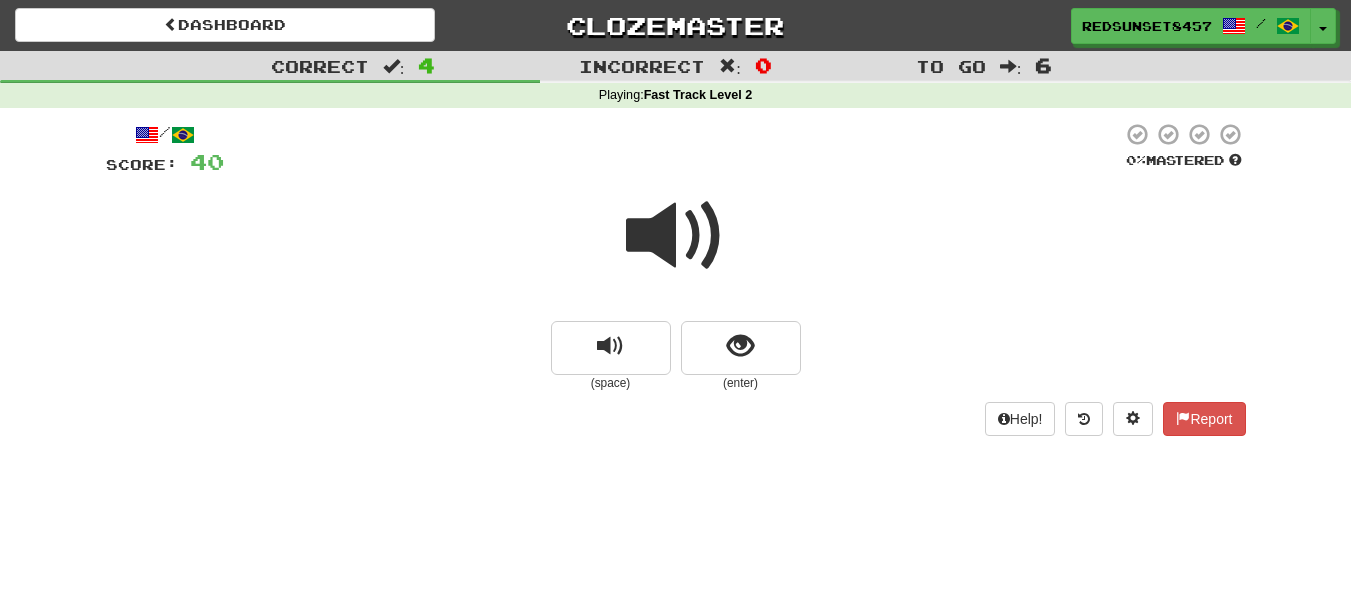 click at bounding box center (676, 236) 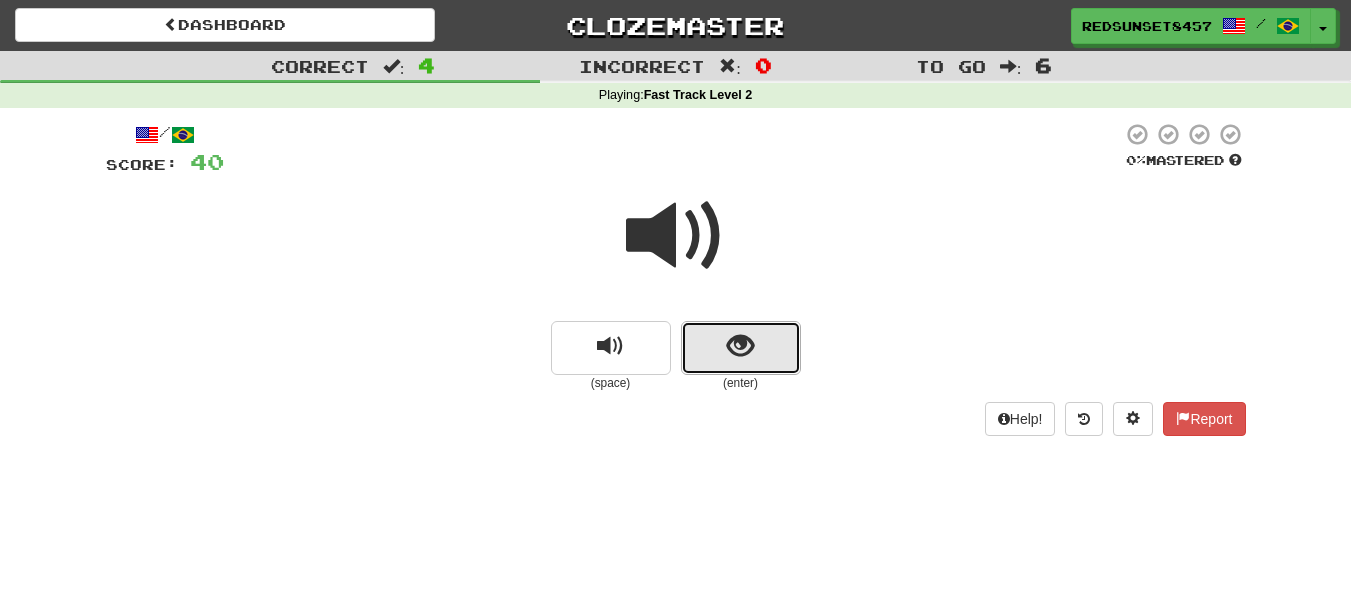 click at bounding box center (740, 346) 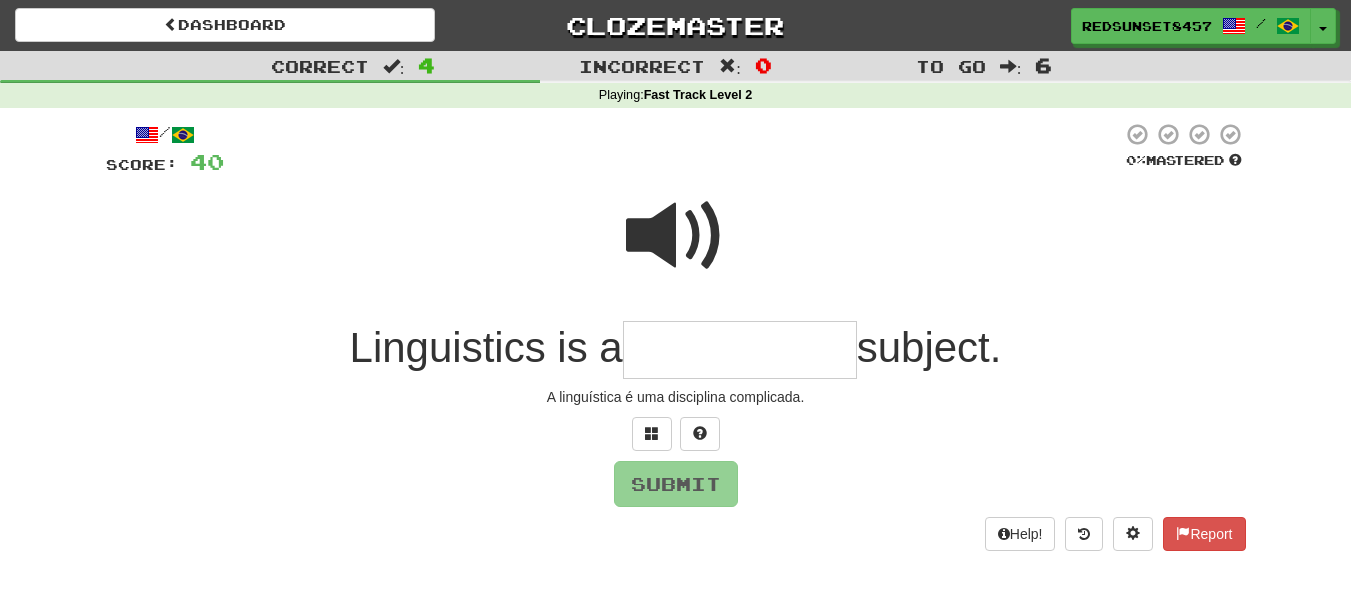 click at bounding box center [676, 236] 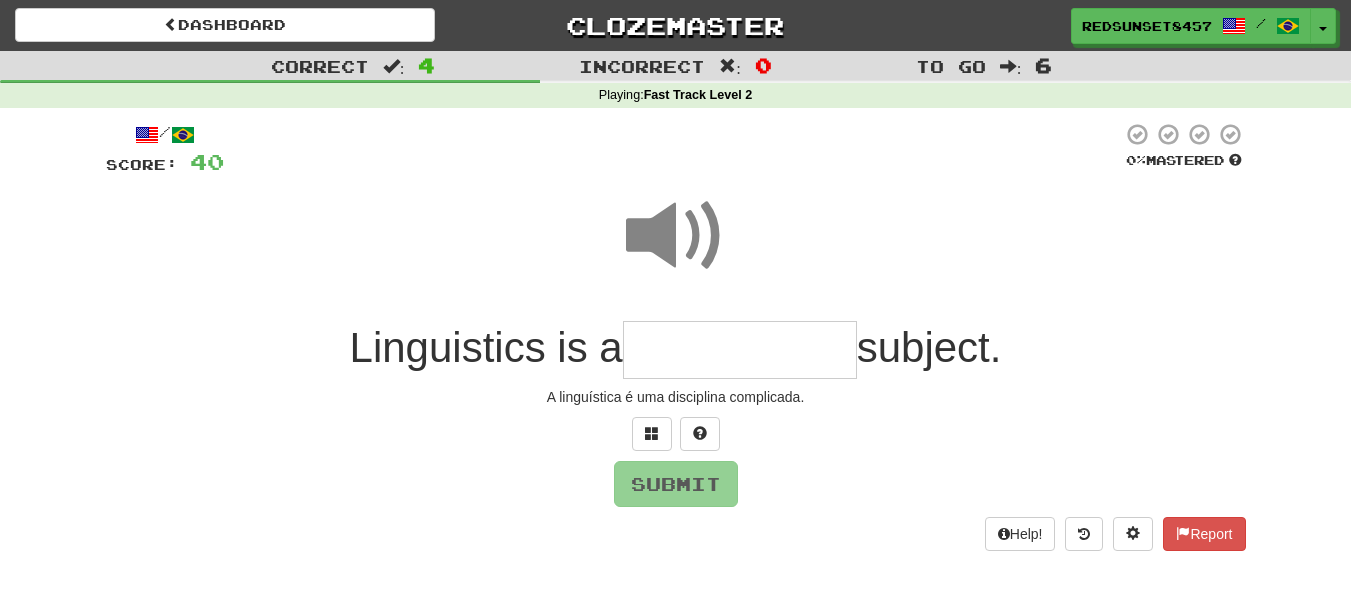 click at bounding box center [740, 350] 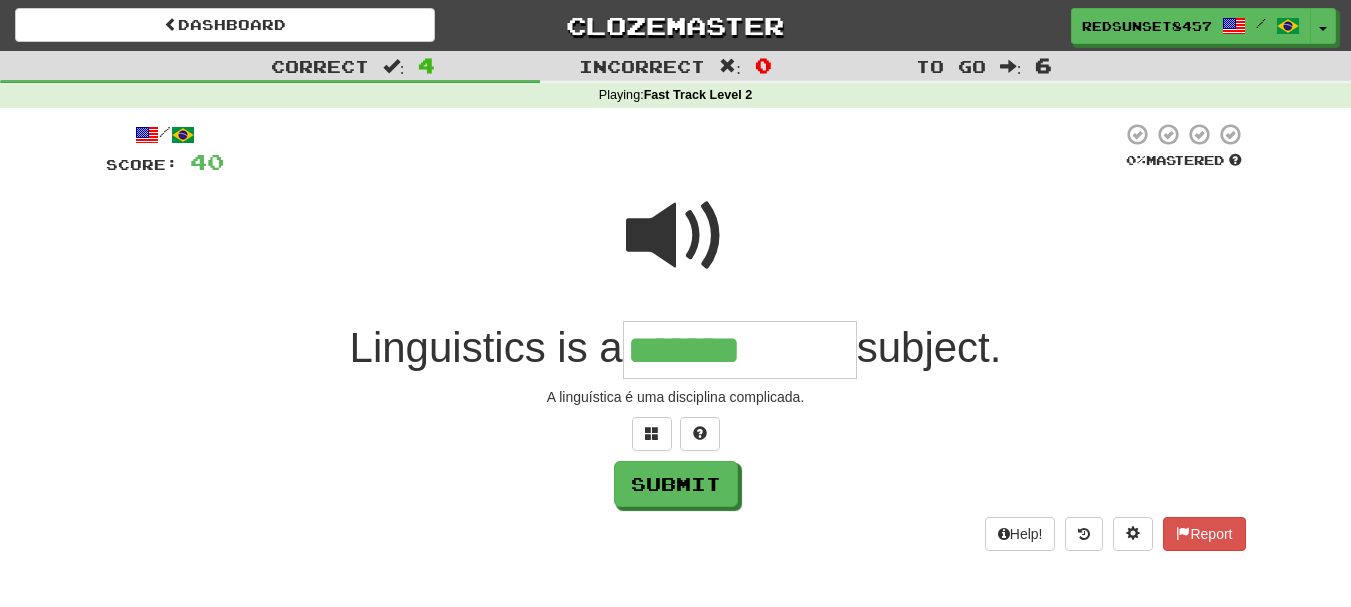click at bounding box center [676, 236] 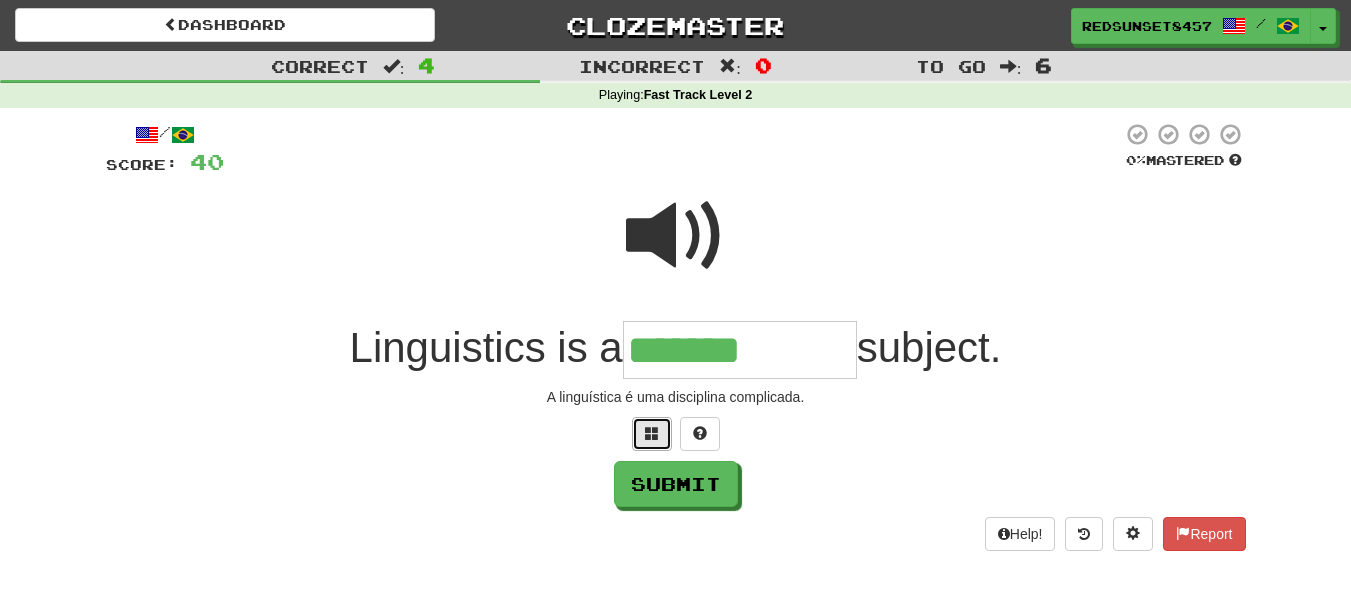 click at bounding box center (652, 434) 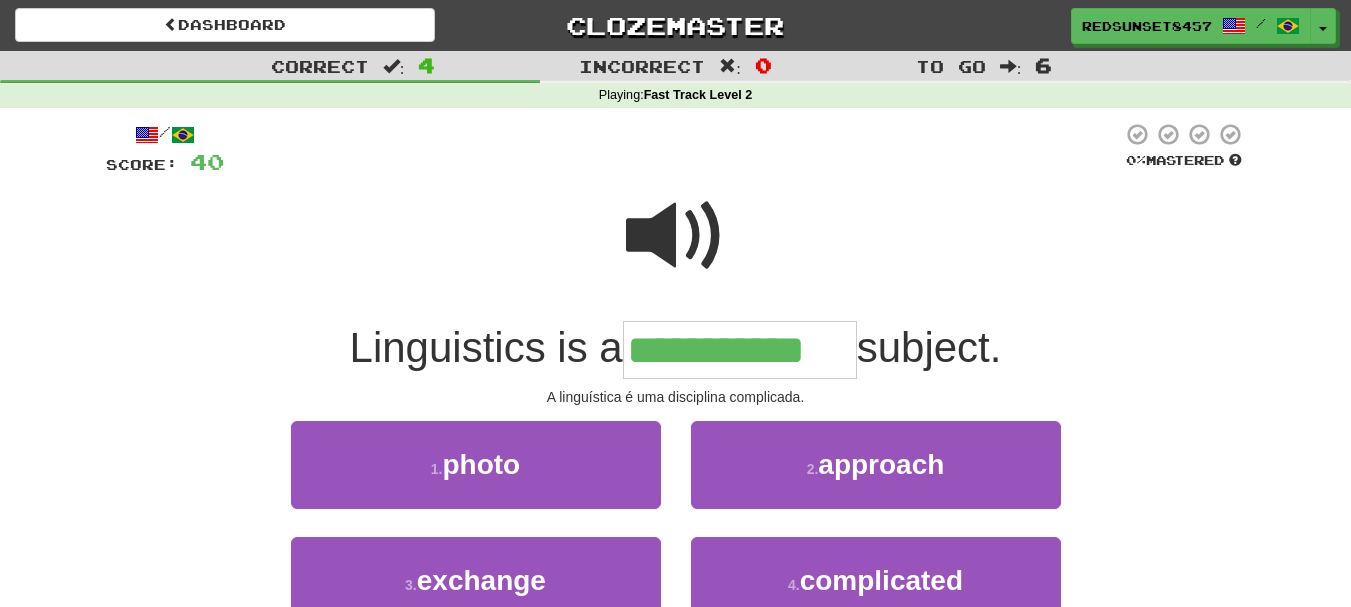 type on "**********" 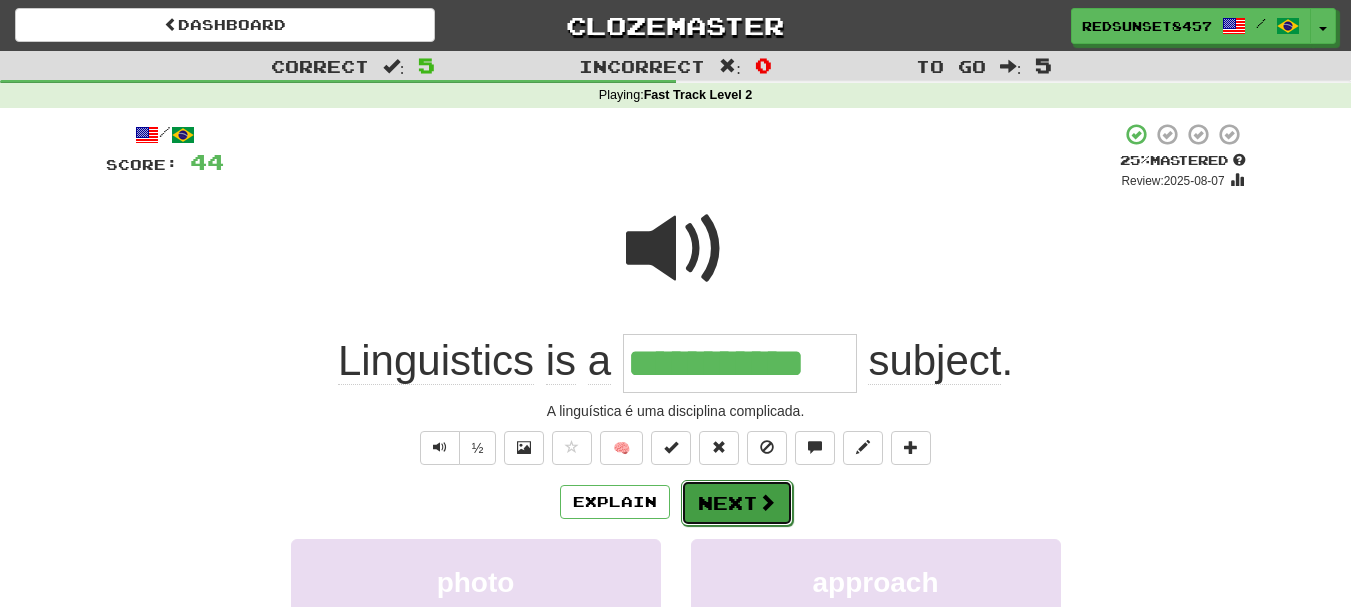 click on "Next" at bounding box center [737, 503] 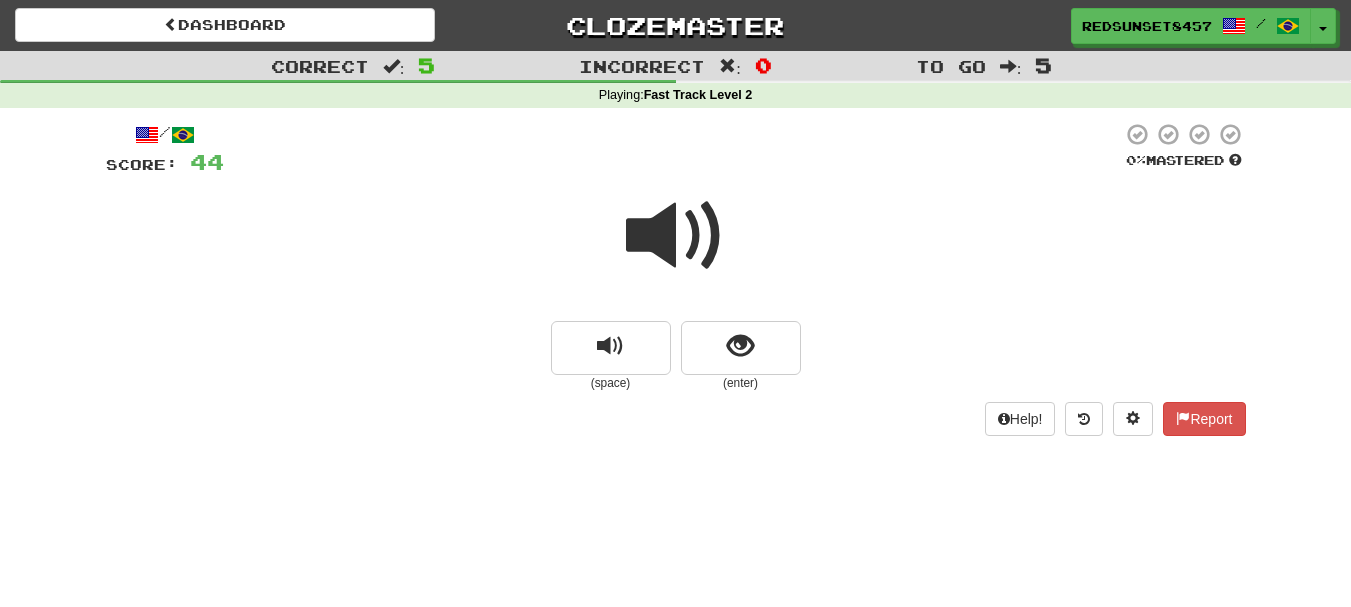 click at bounding box center (676, 236) 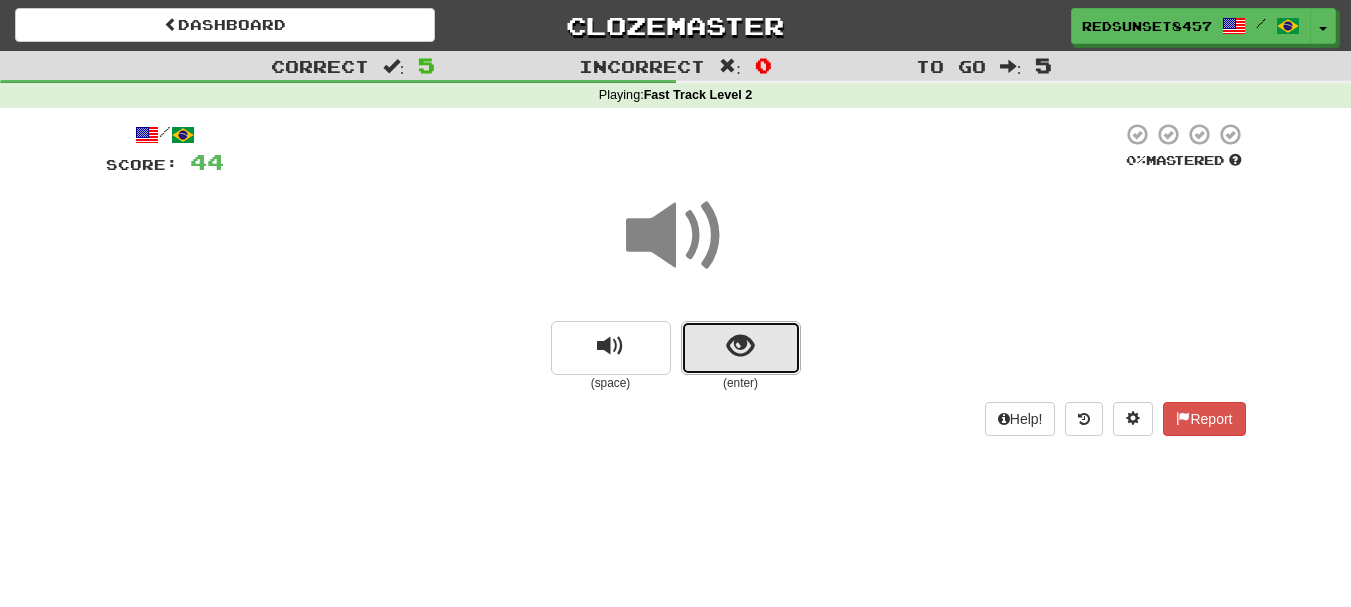 click at bounding box center (740, 346) 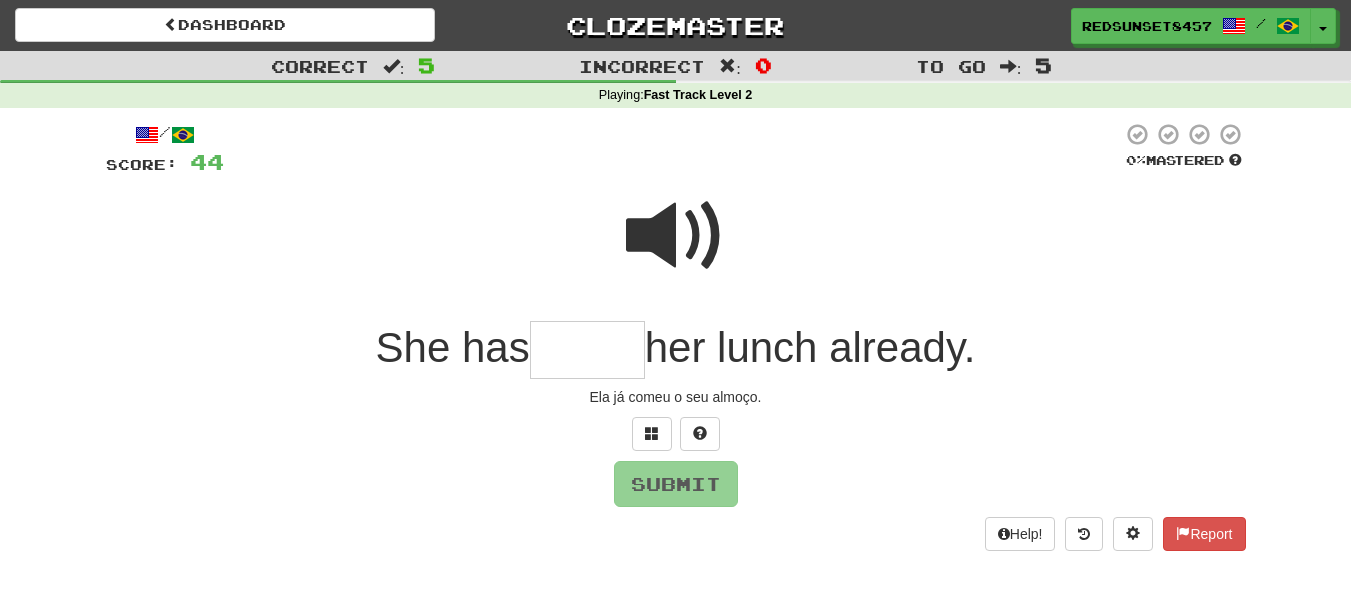 click at bounding box center (676, 236) 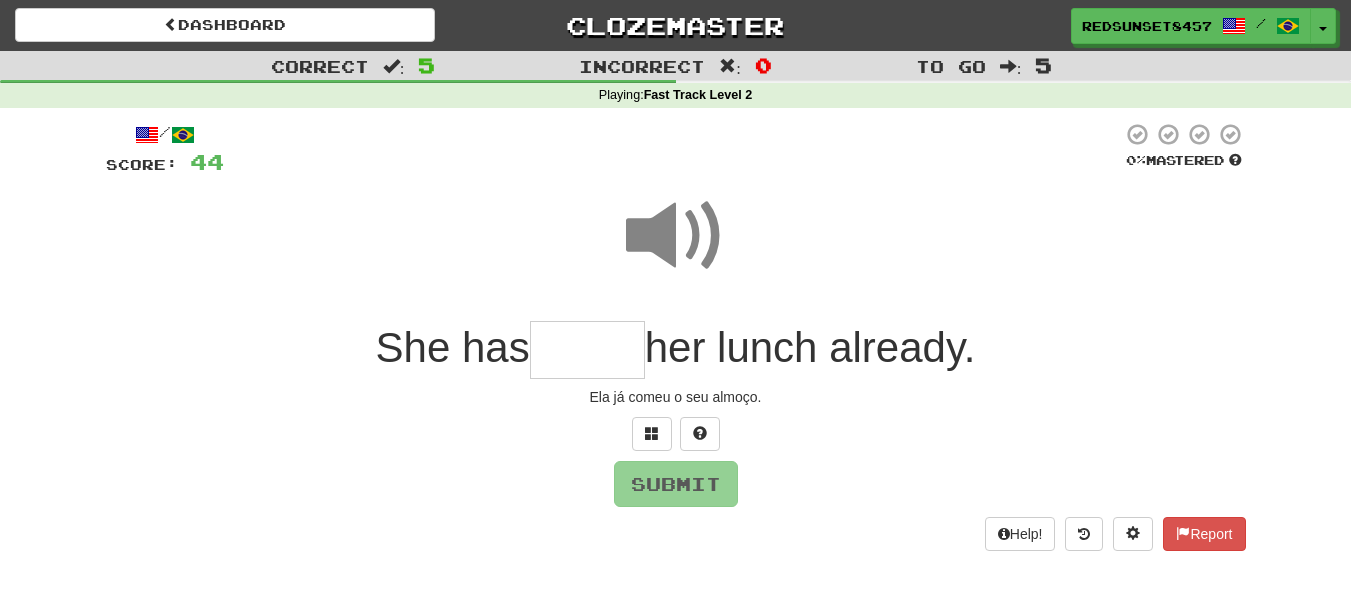 click at bounding box center [587, 350] 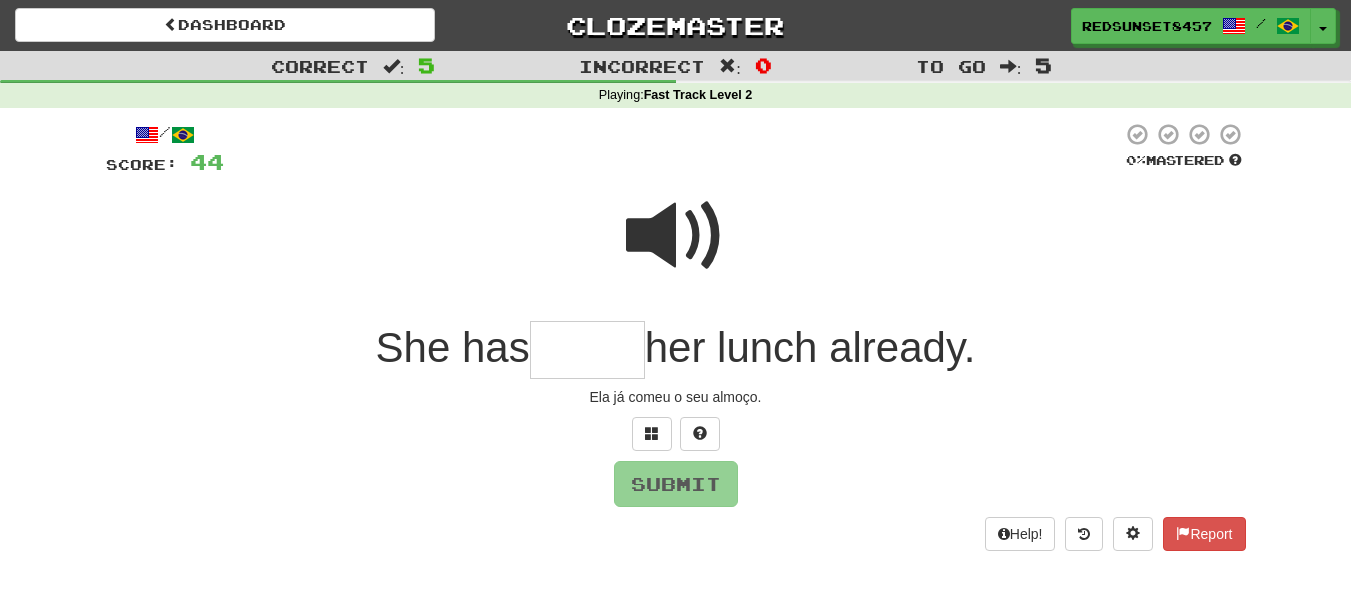 click at bounding box center [676, 236] 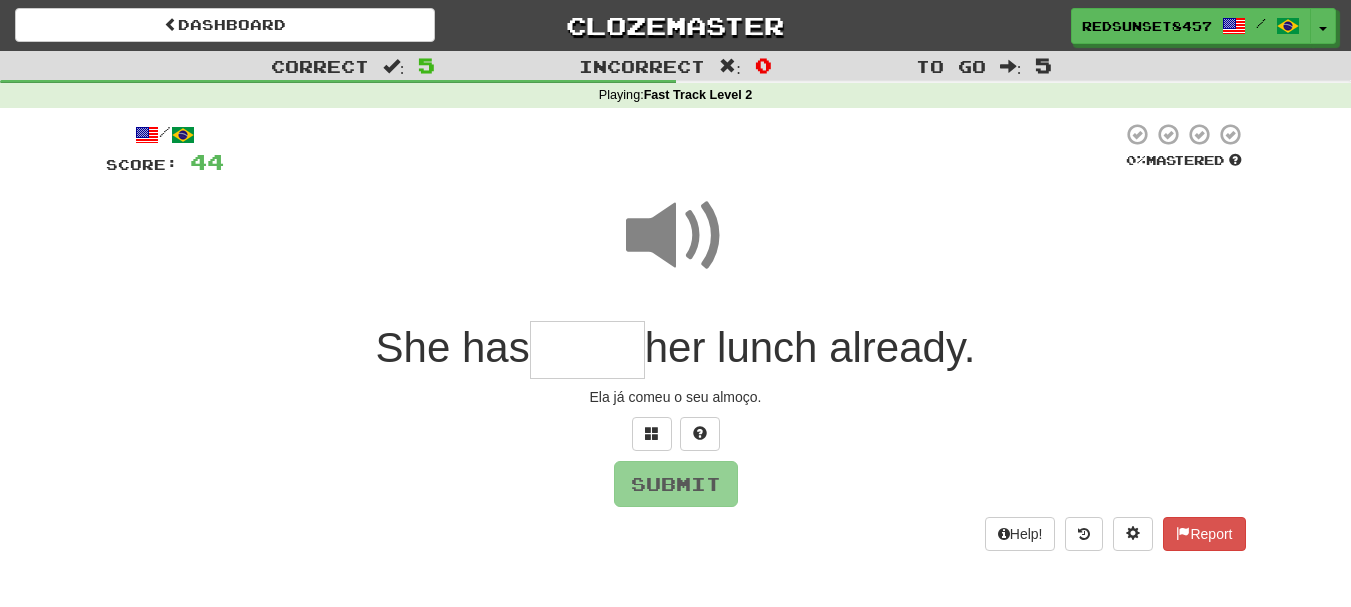 click at bounding box center (587, 350) 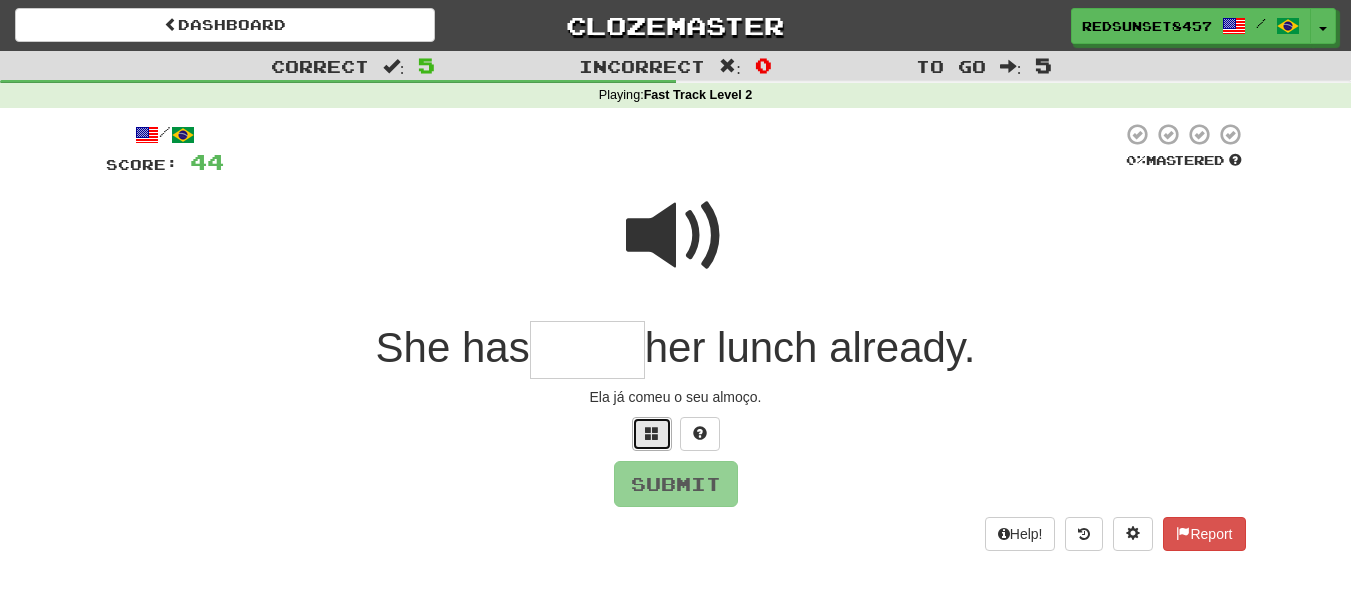click at bounding box center [652, 433] 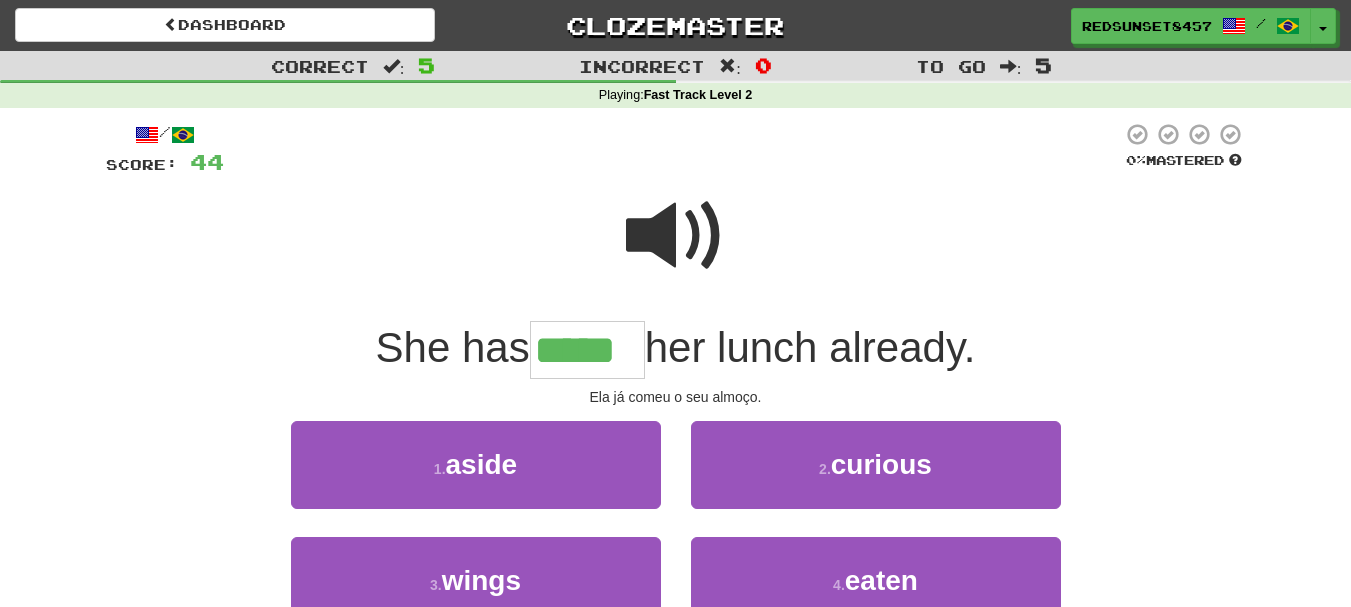 type on "*****" 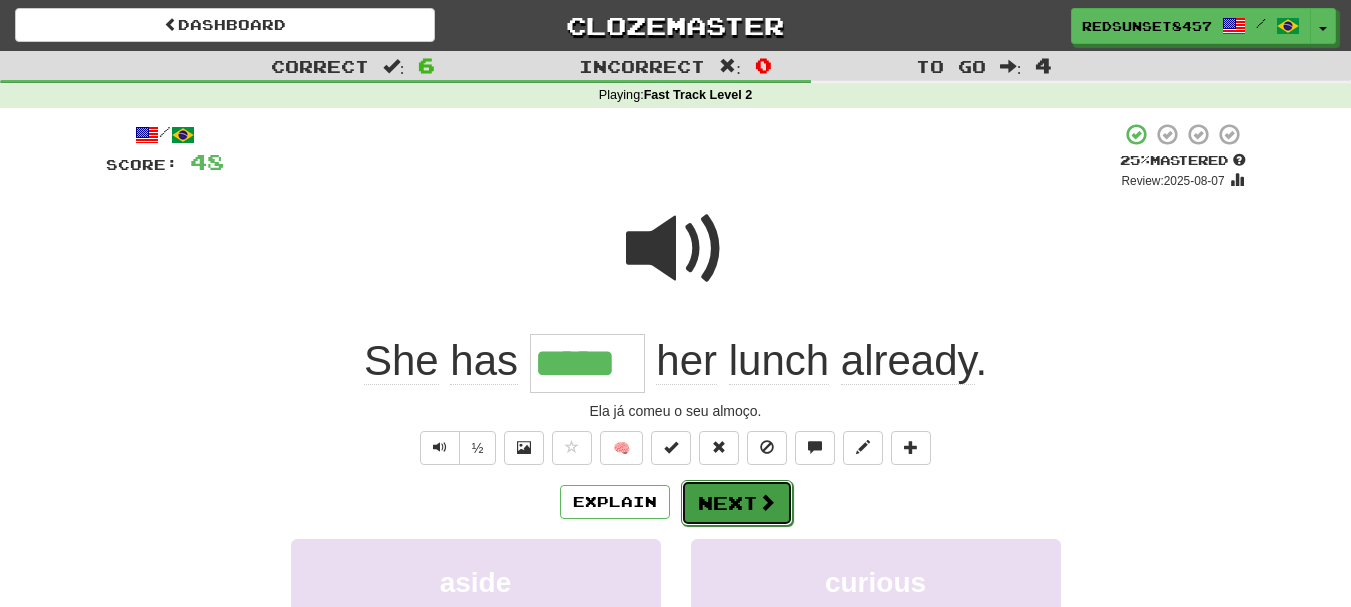 click at bounding box center [767, 502] 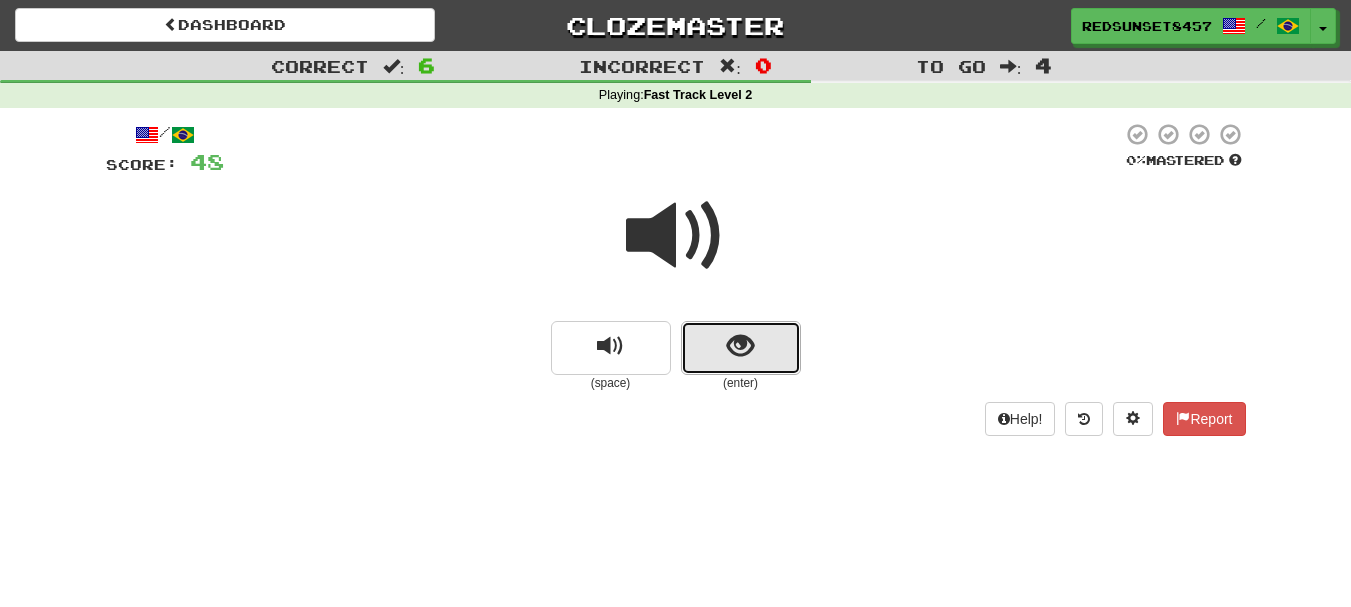click at bounding box center [741, 348] 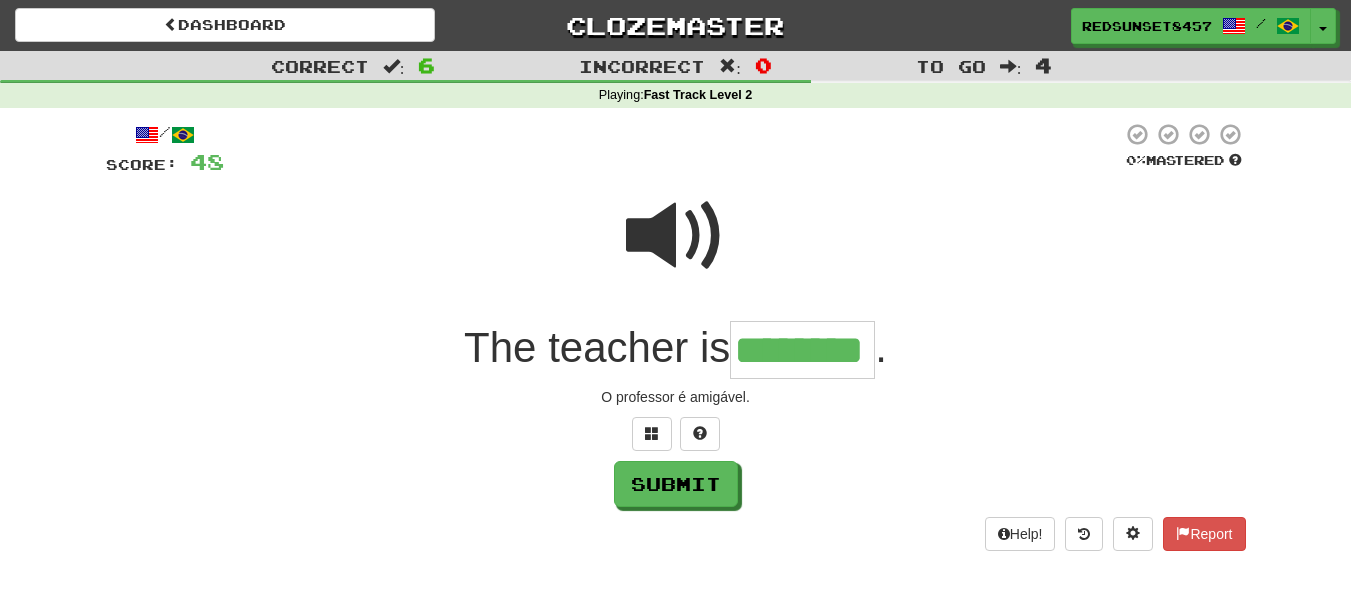 type on "********" 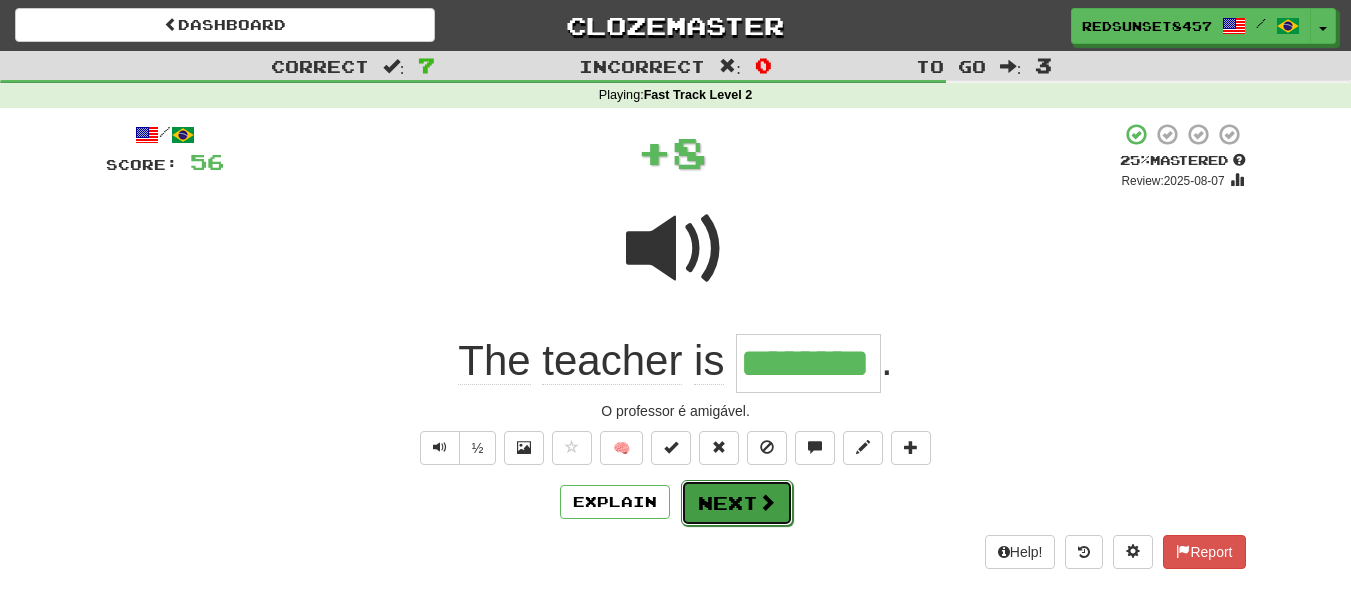 click on "Next" at bounding box center [737, 503] 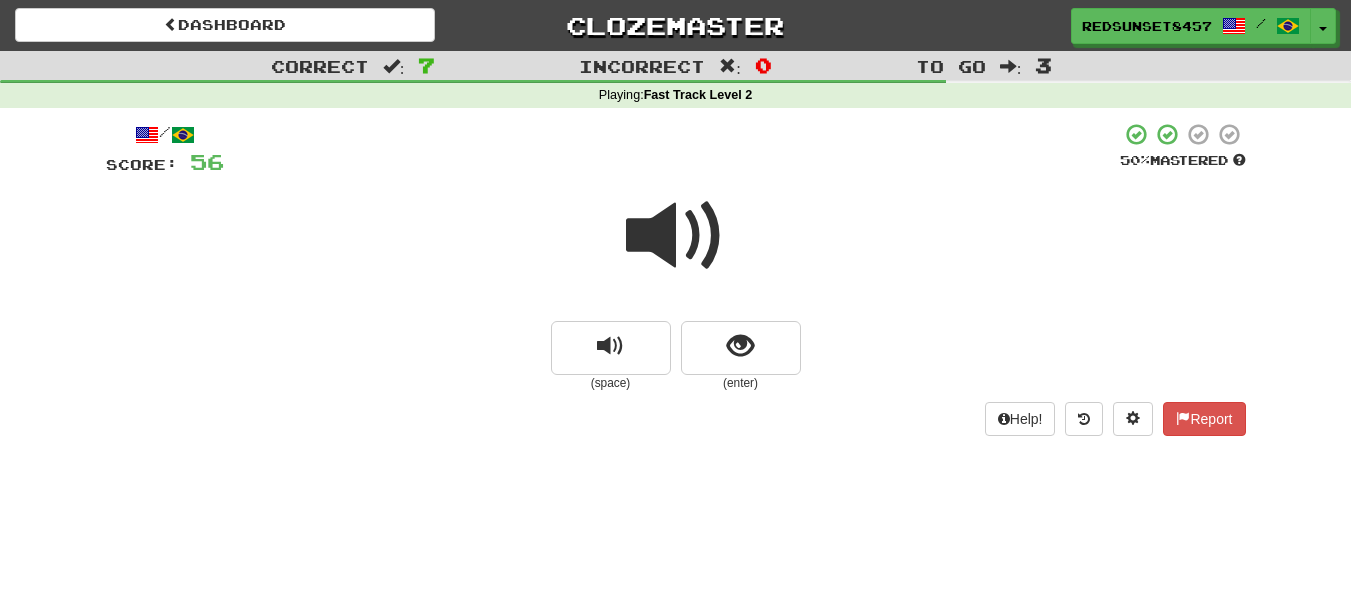 click at bounding box center [676, 236] 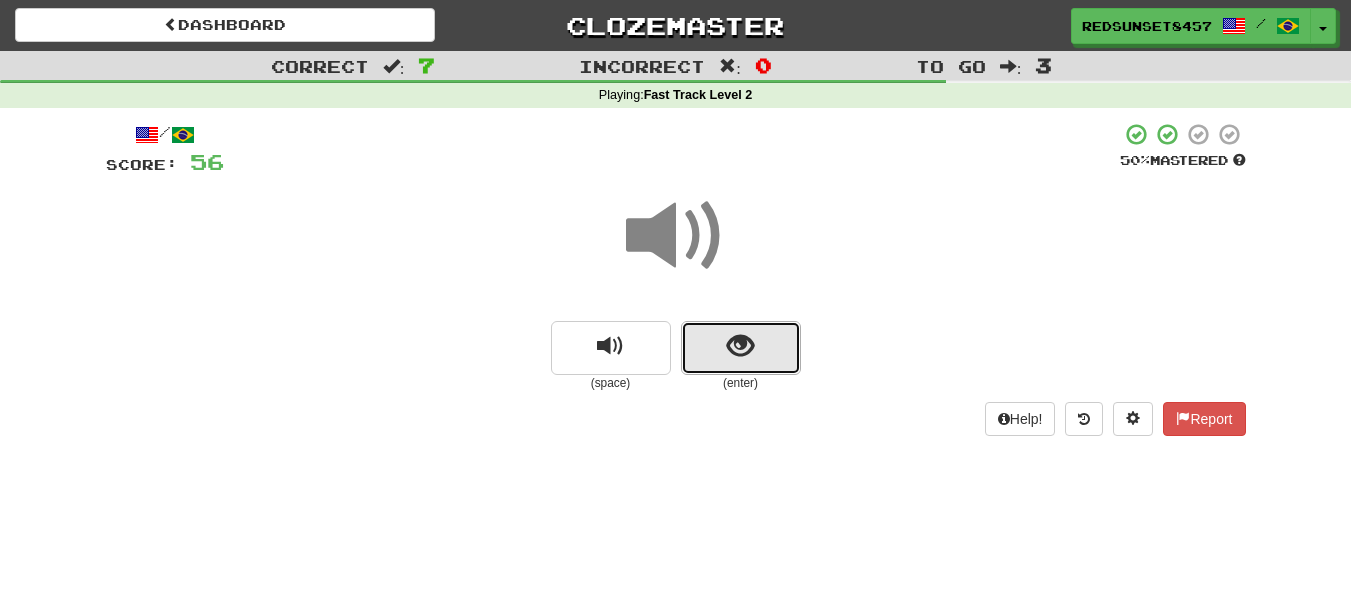 click at bounding box center (741, 348) 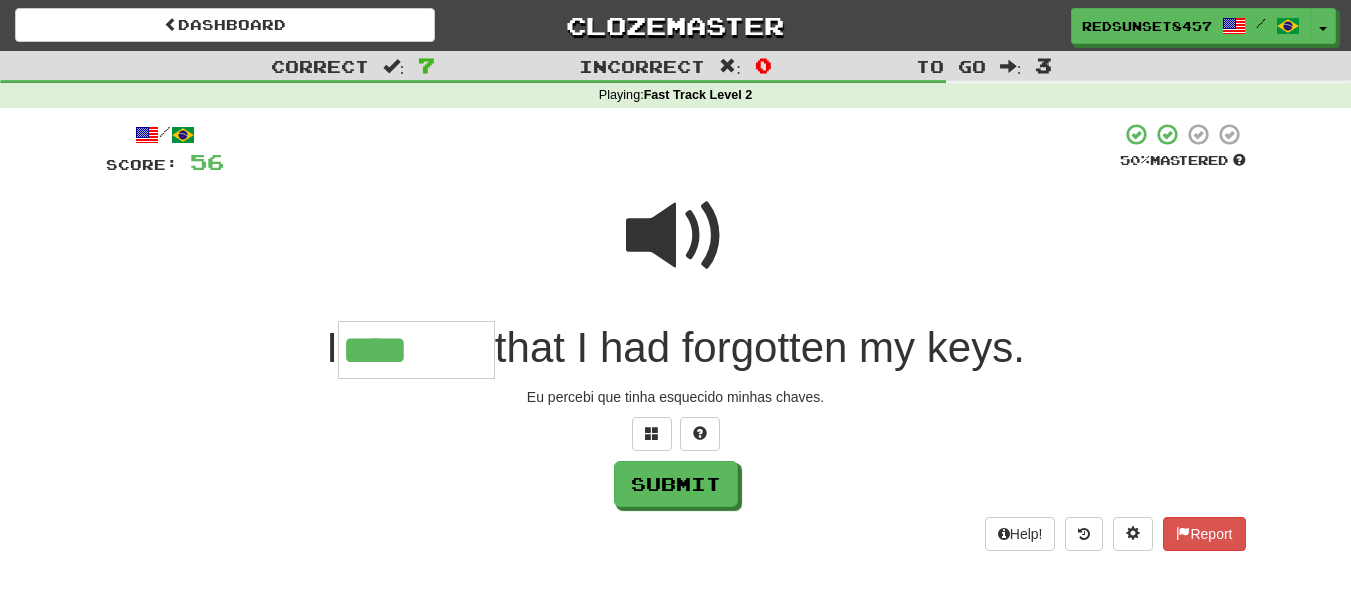 click at bounding box center (676, 236) 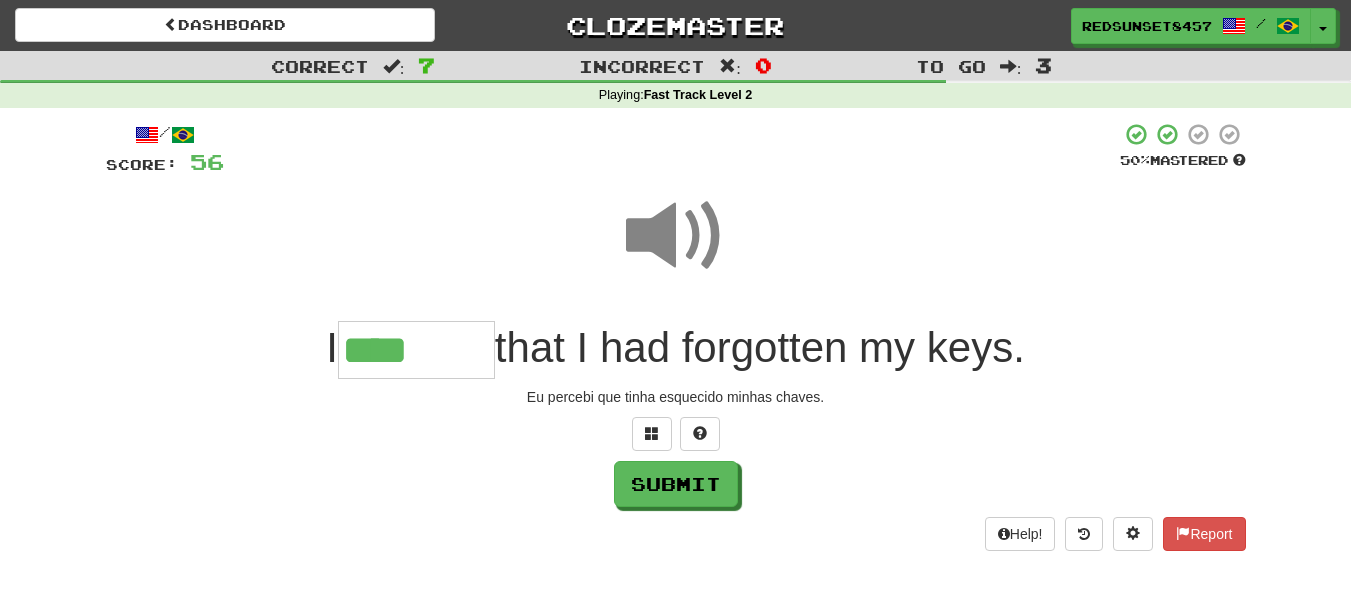 click on "****" at bounding box center (416, 350) 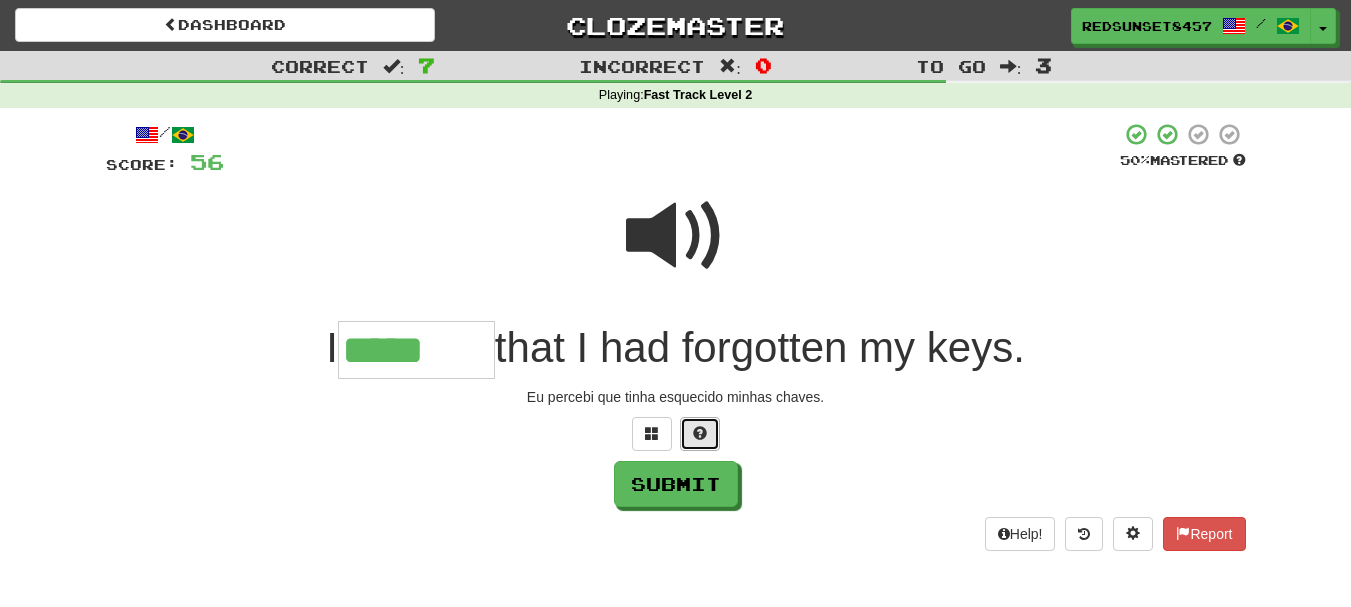 click at bounding box center (700, 433) 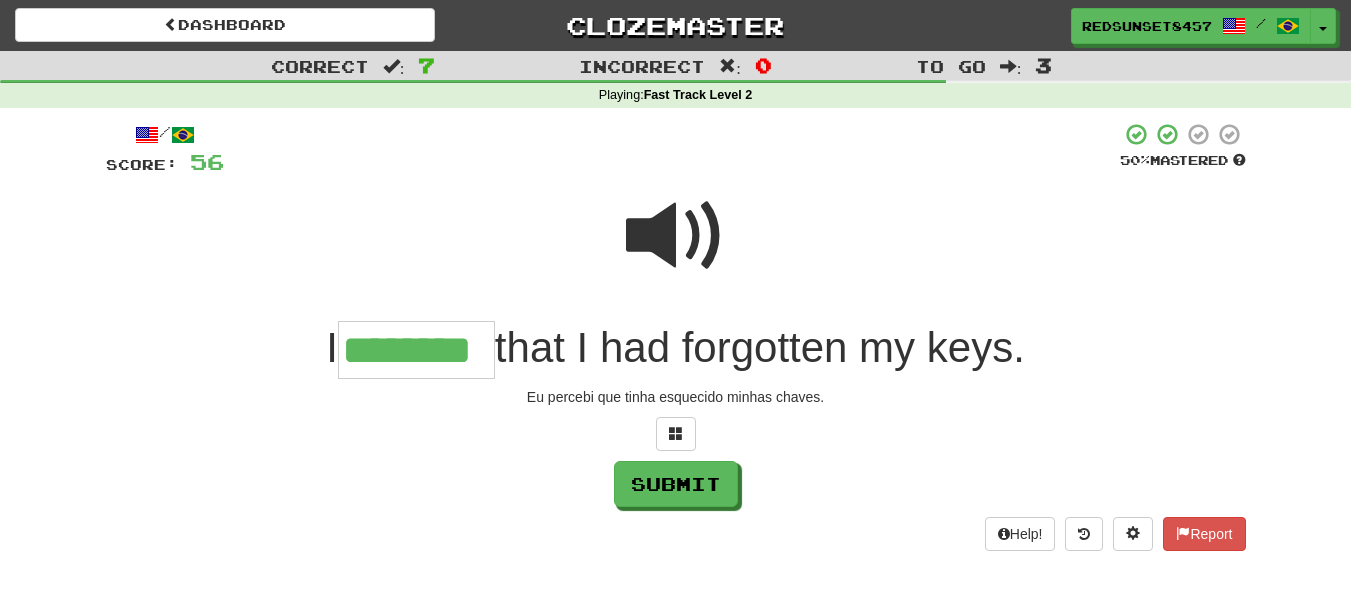 type on "********" 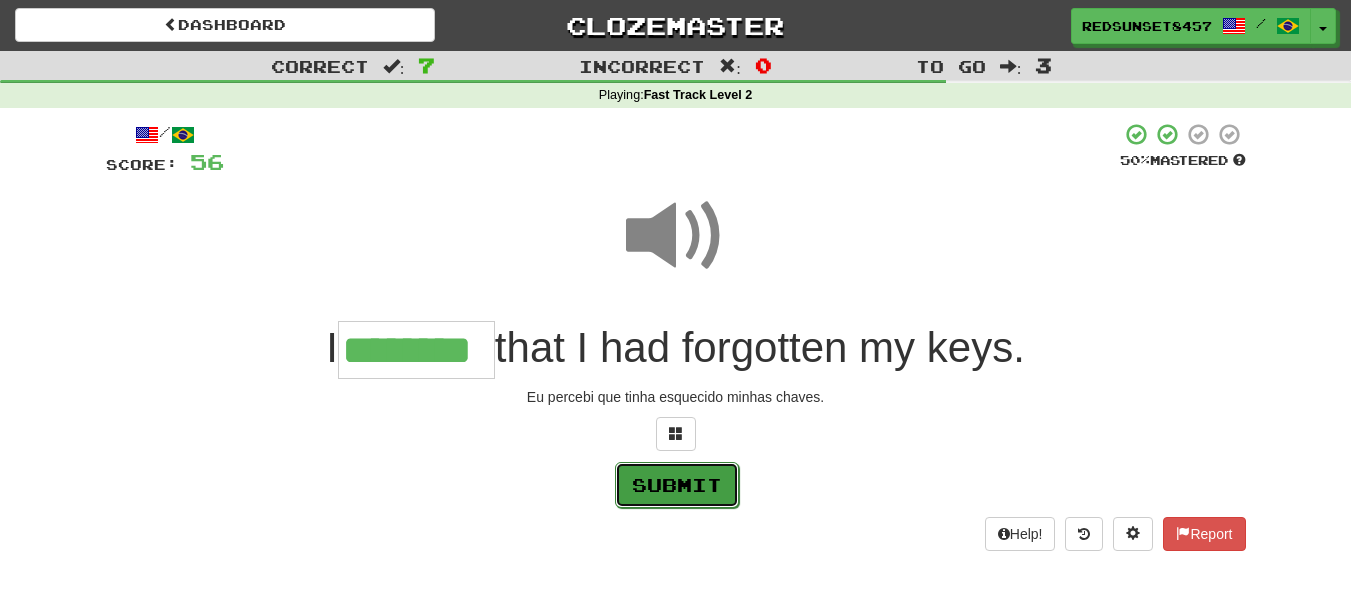 click on "Submit" at bounding box center (677, 485) 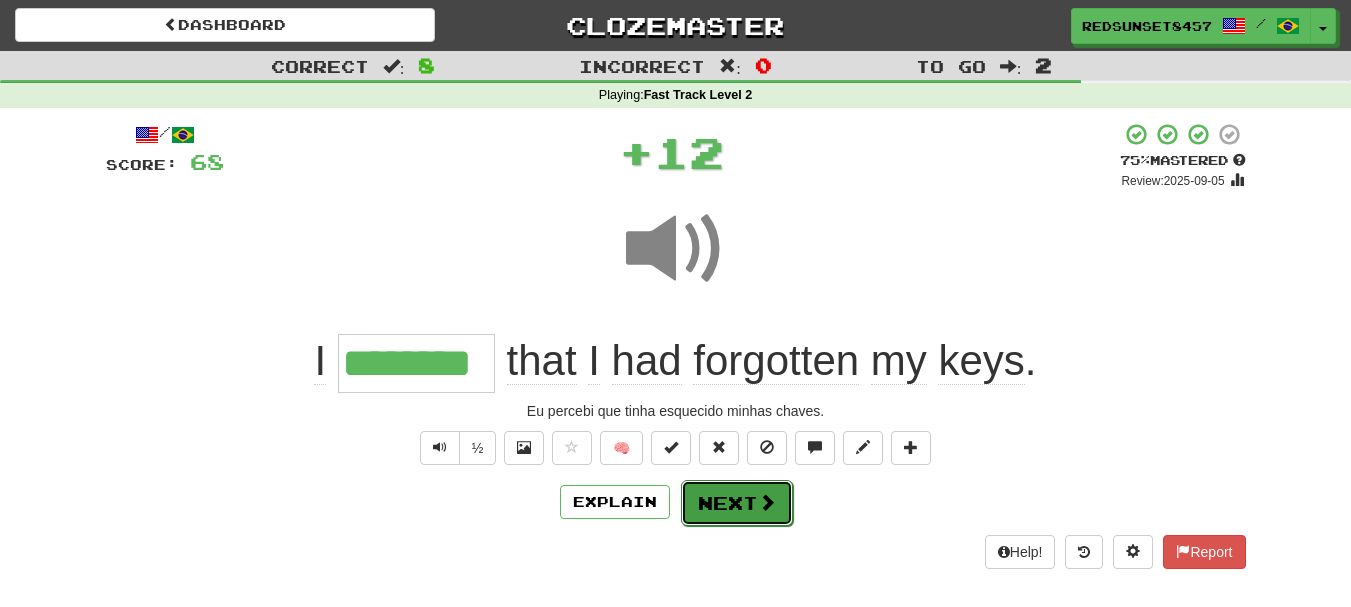 click on "Next" at bounding box center (737, 503) 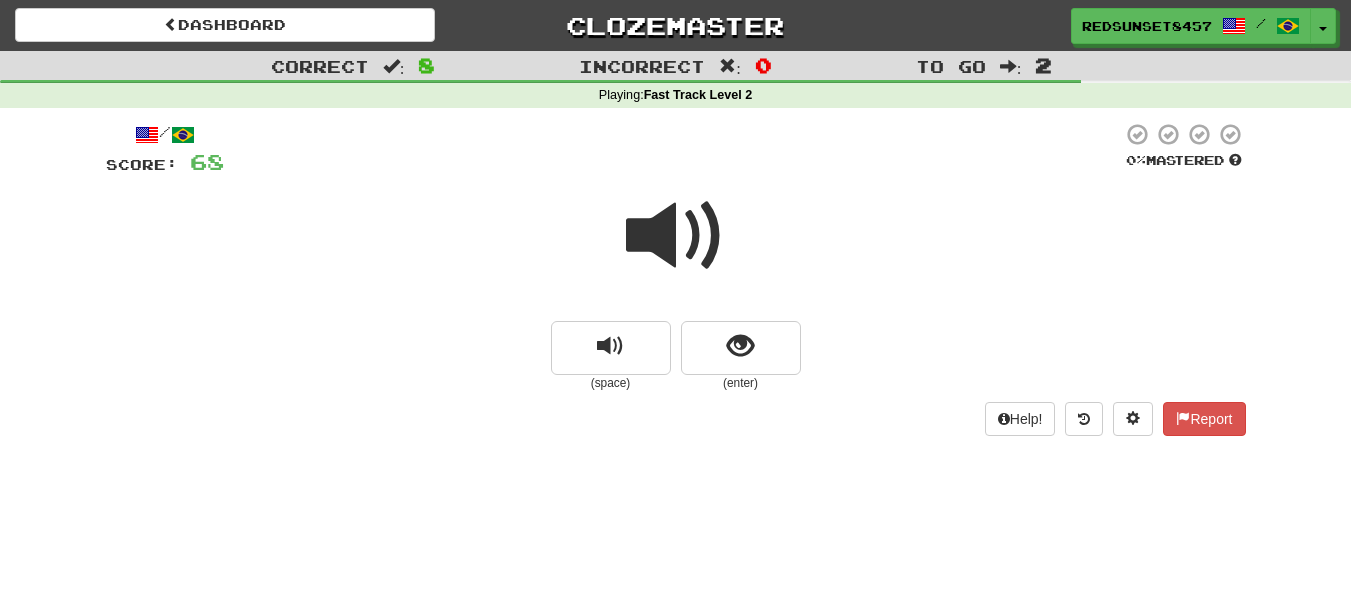 click at bounding box center [676, 236] 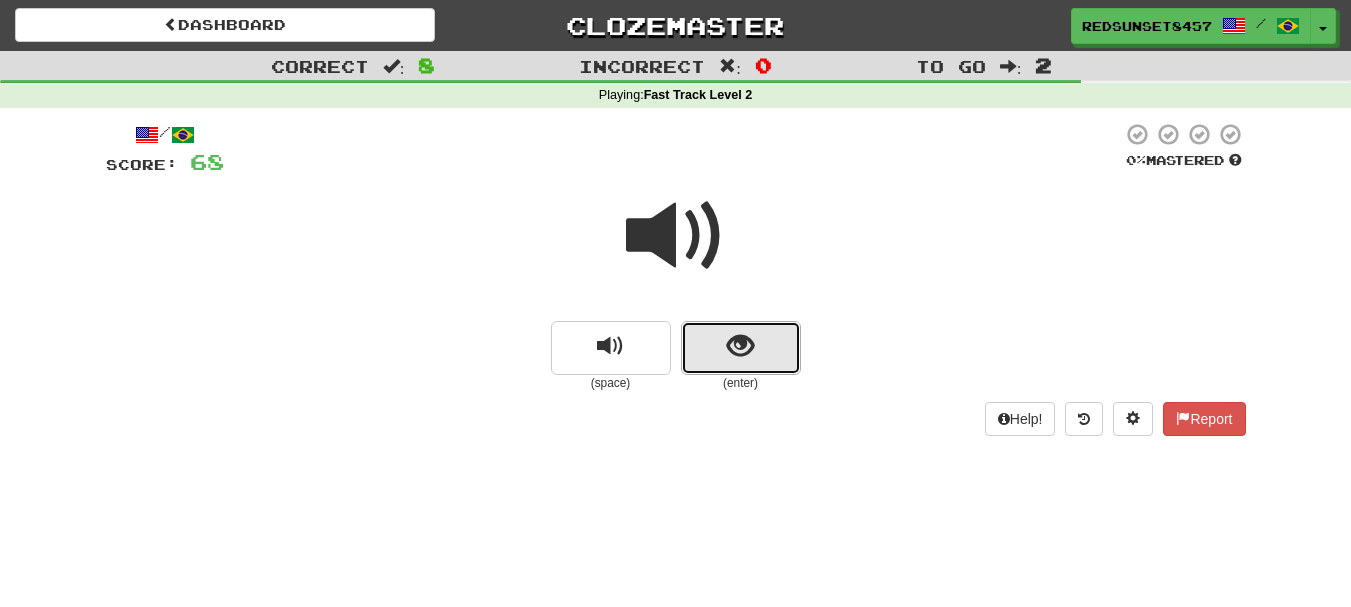 click at bounding box center (741, 348) 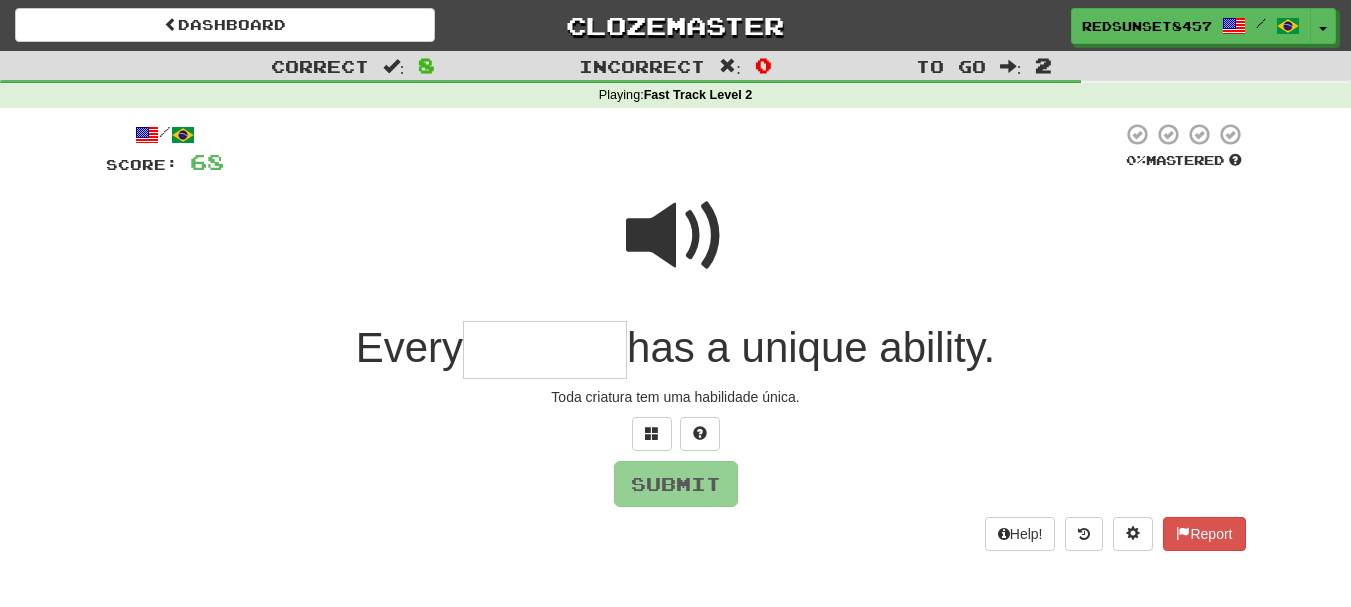 click at bounding box center (545, 350) 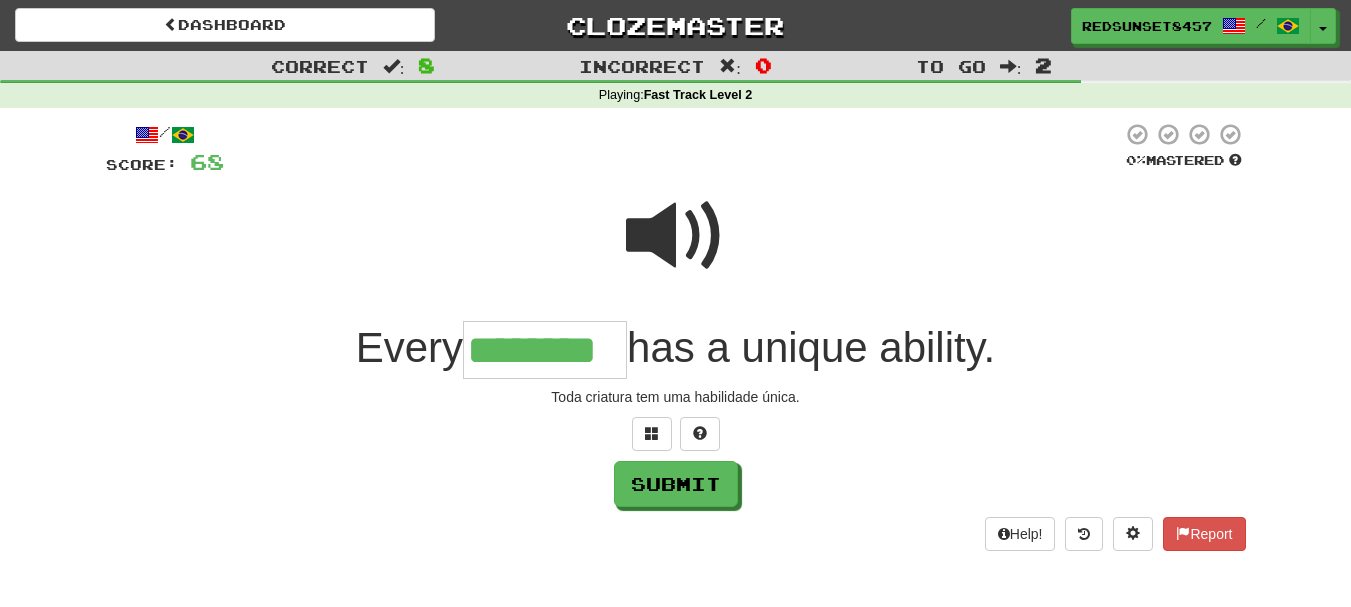 type on "********" 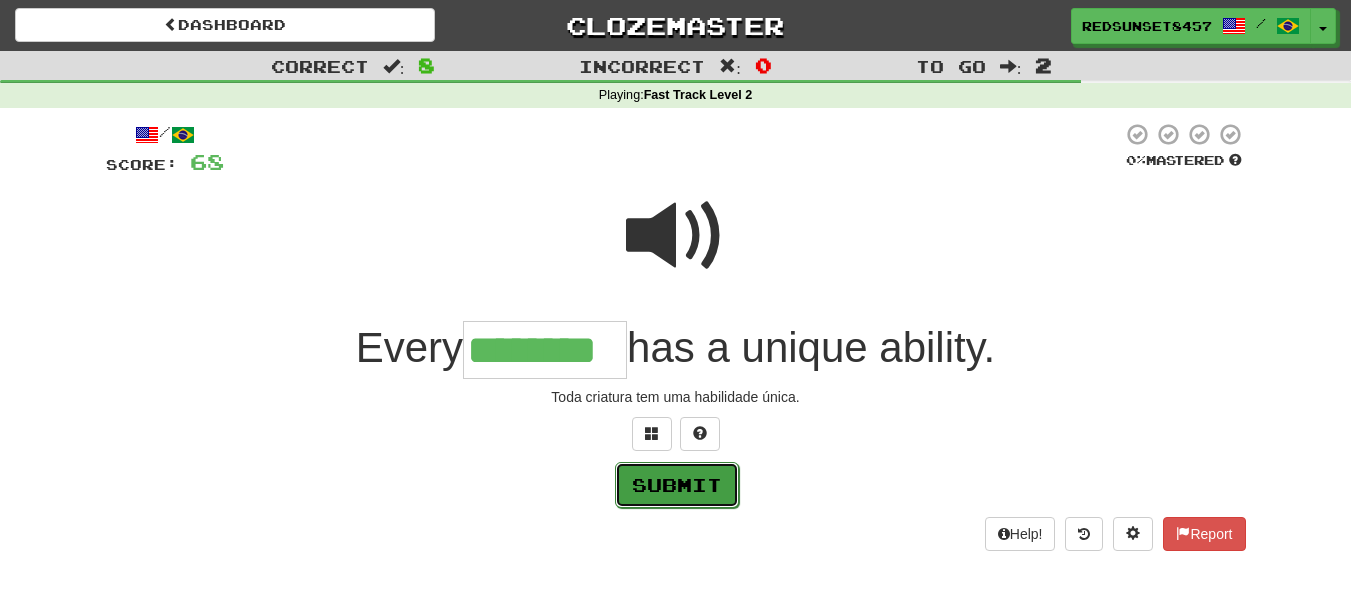 click on "Submit" at bounding box center (677, 485) 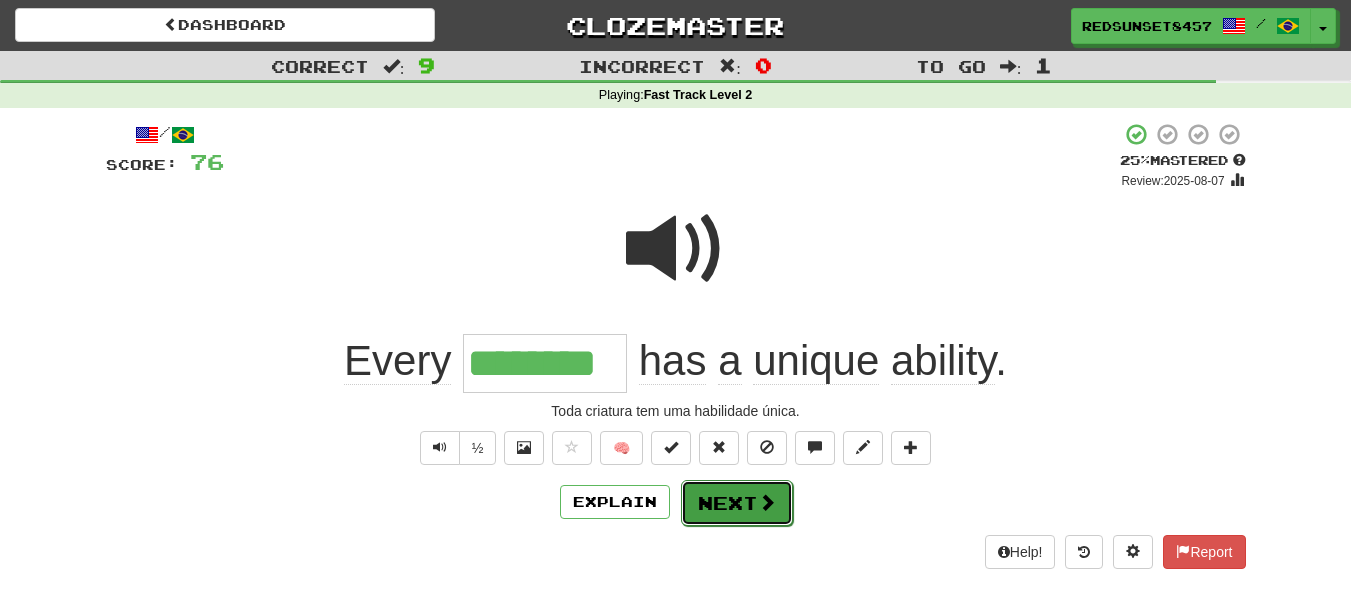 click on "Next" at bounding box center [737, 503] 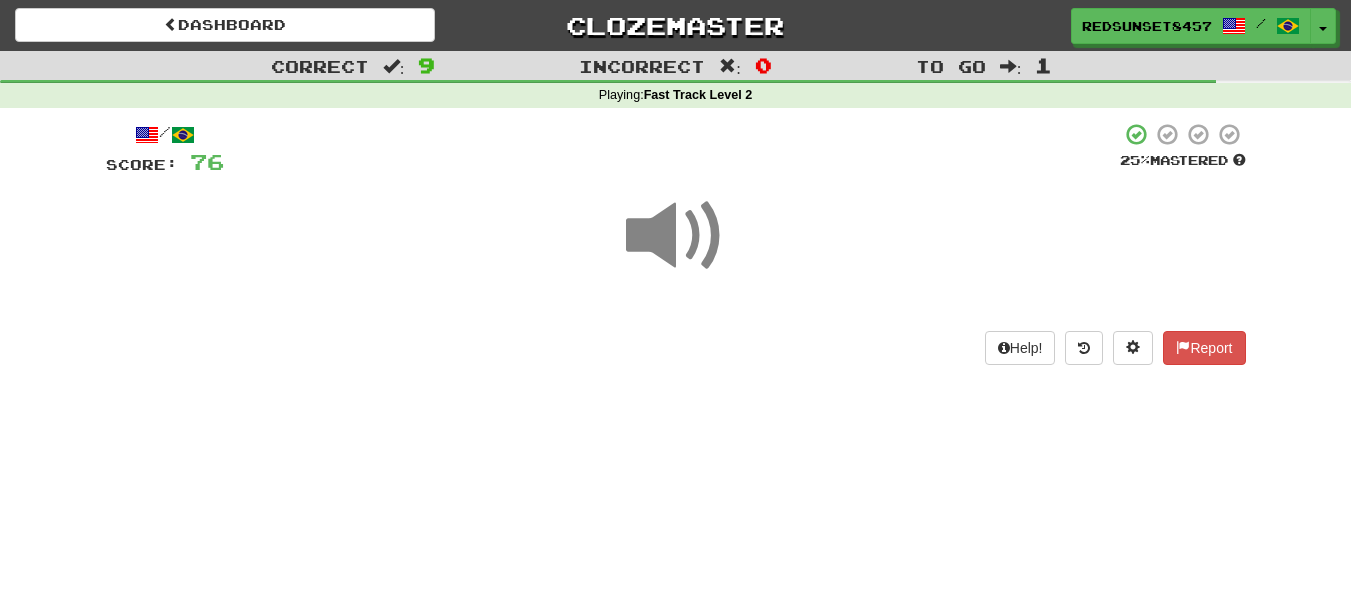 click at bounding box center (676, 236) 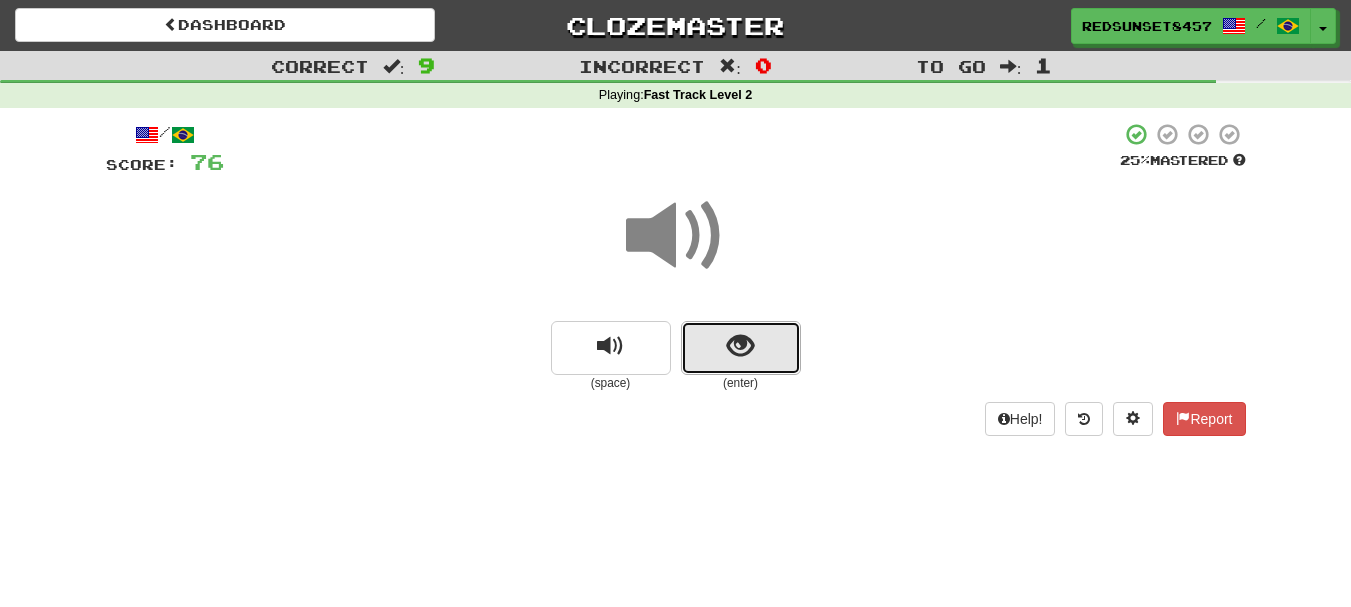 click at bounding box center (740, 346) 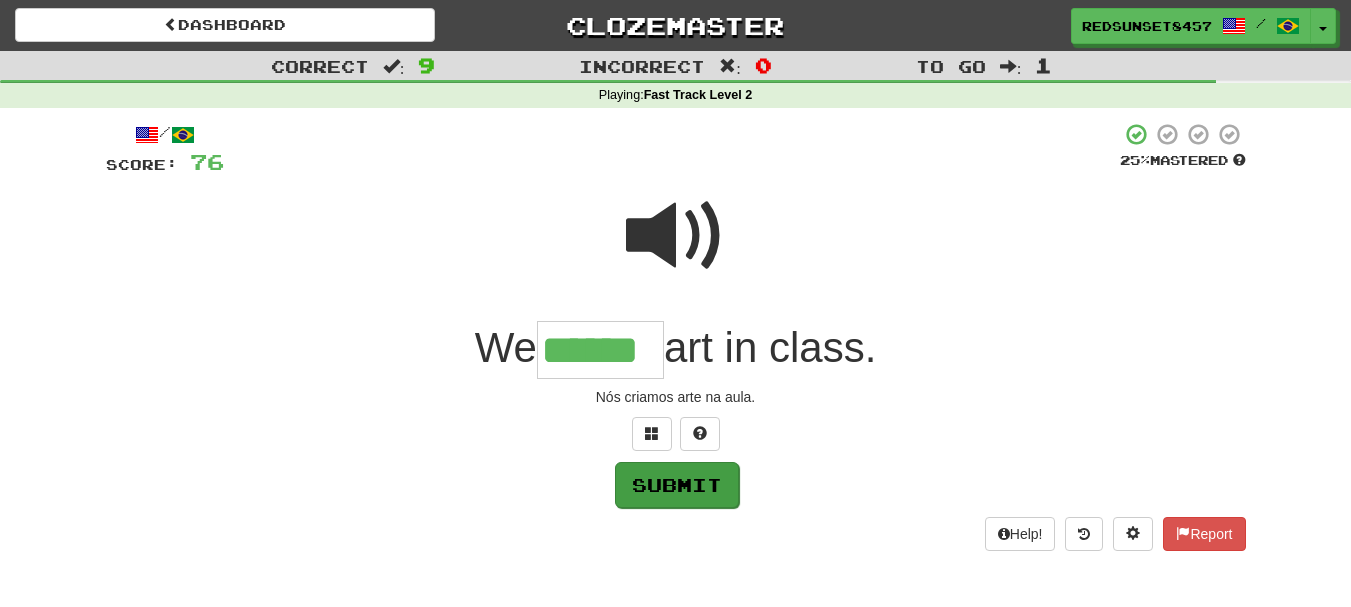 type on "******" 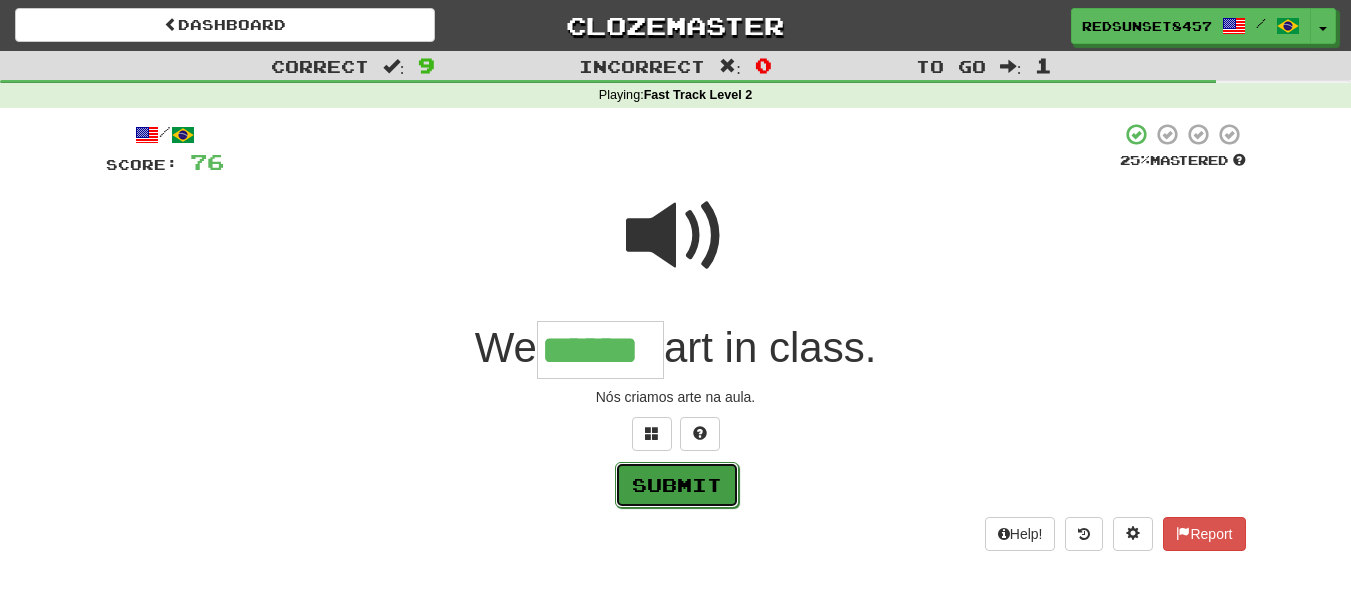 click on "Submit" at bounding box center (677, 485) 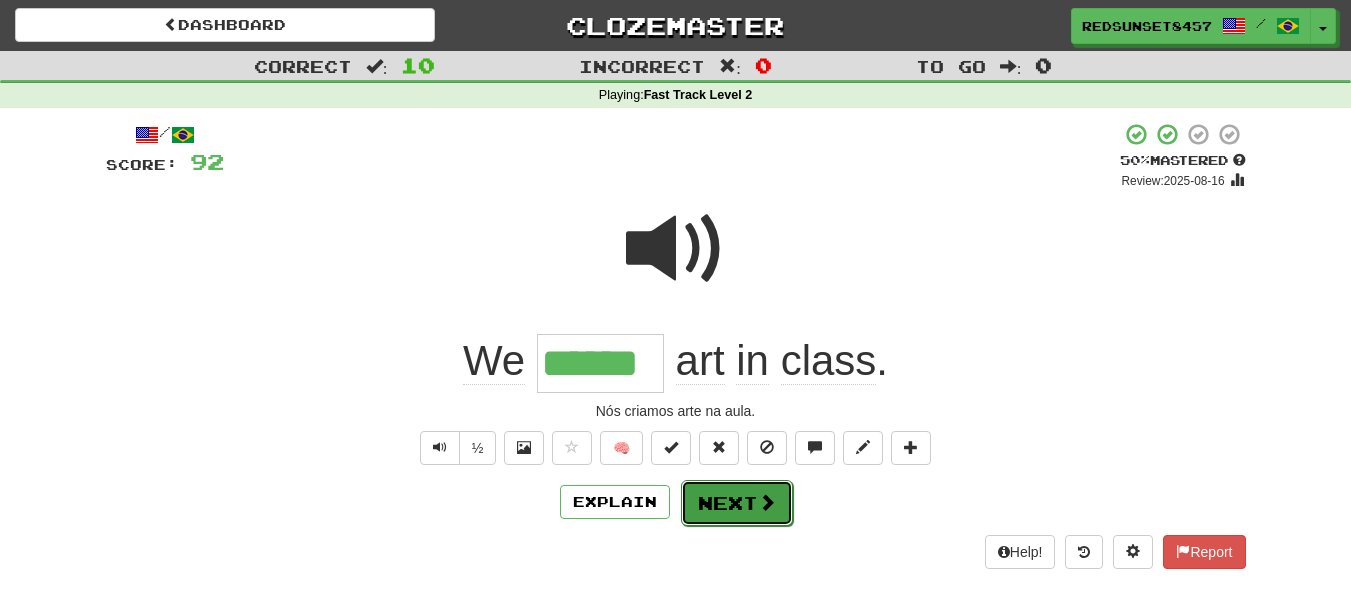 click on "Next" at bounding box center [737, 503] 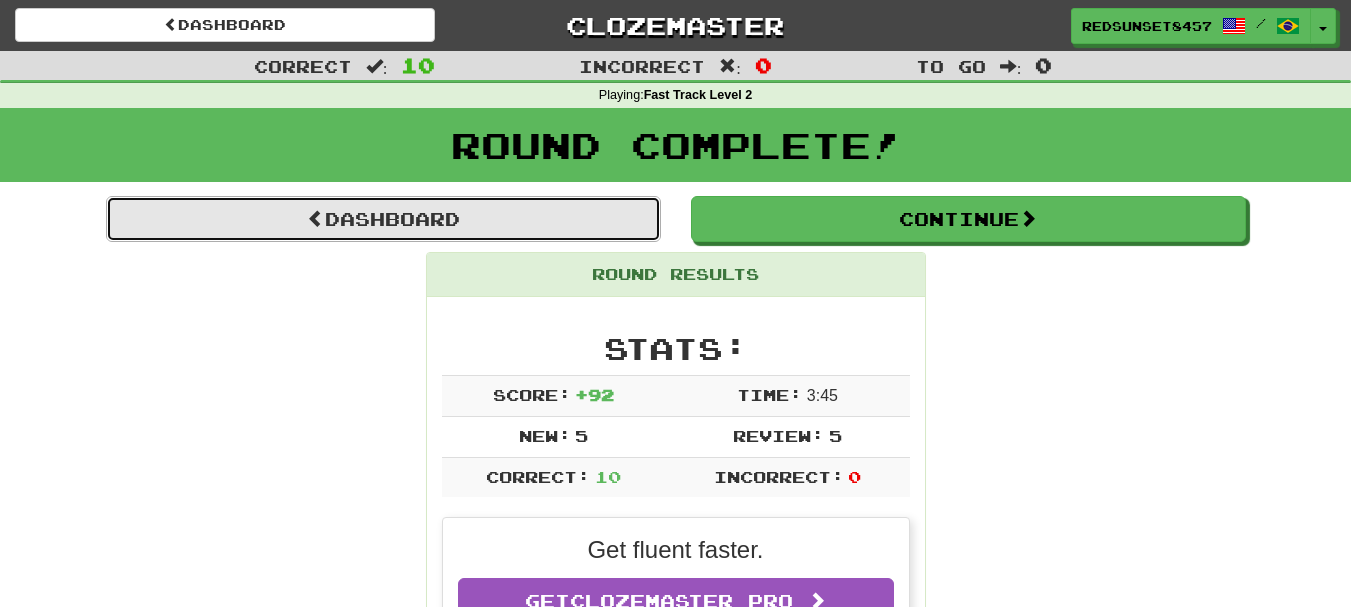 click on "Dashboard" at bounding box center (383, 219) 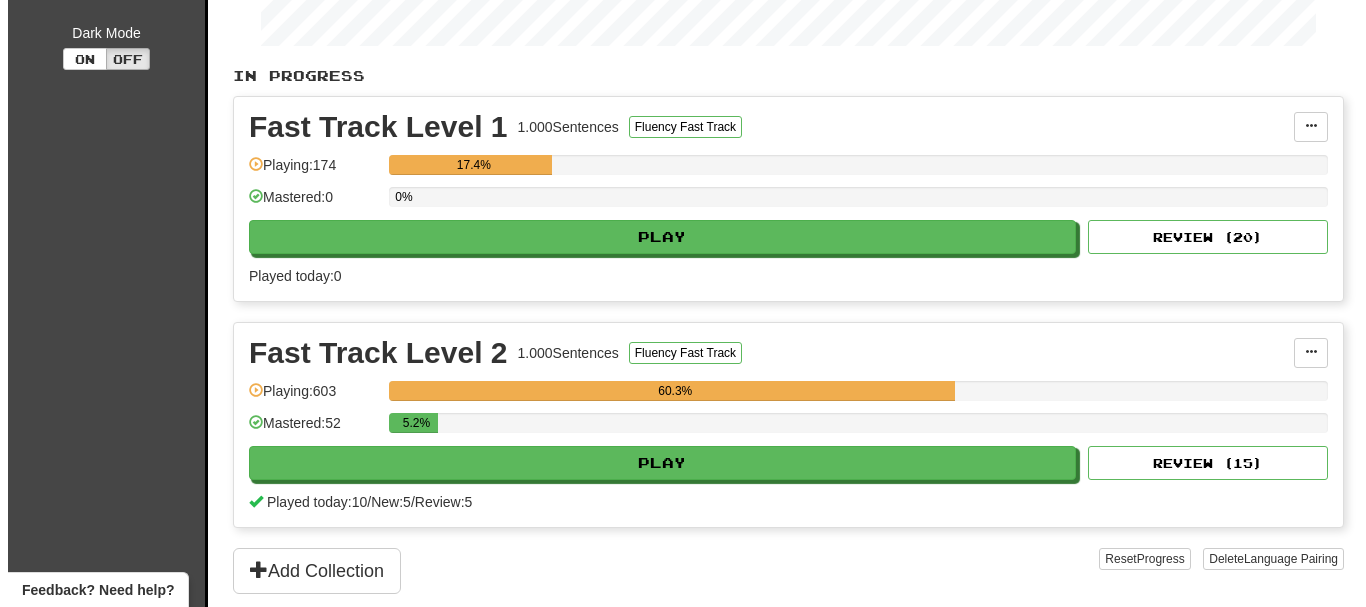 scroll, scrollTop: 400, scrollLeft: 0, axis: vertical 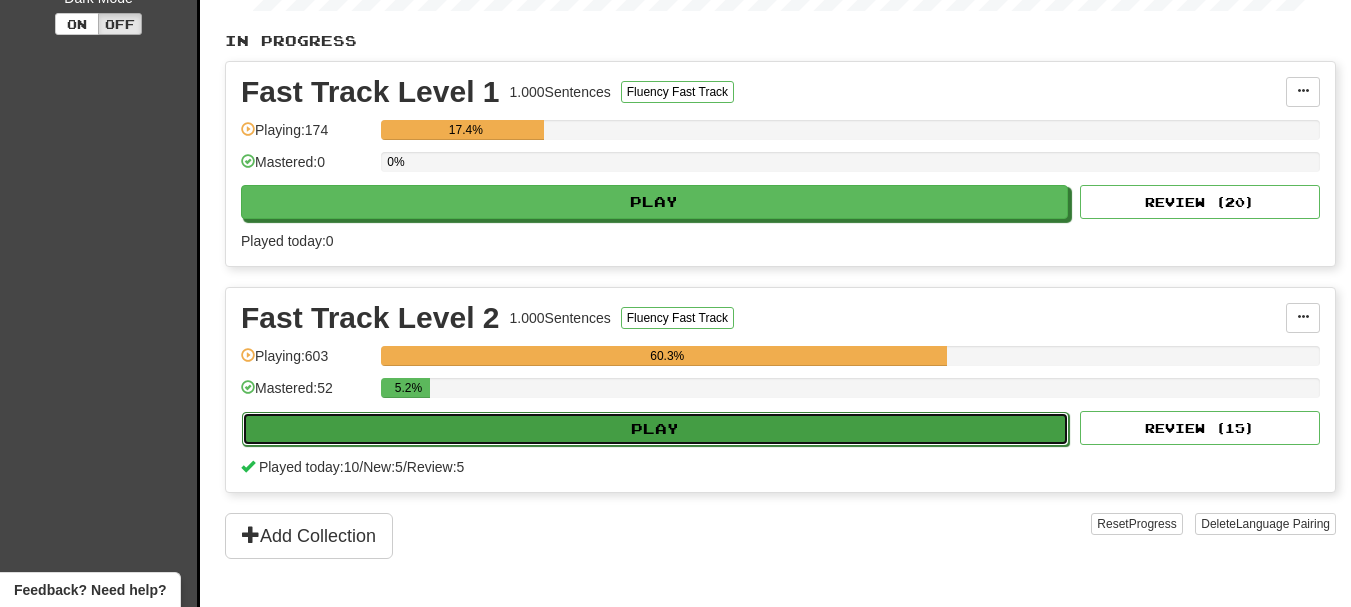 click on "Play" at bounding box center [655, 429] 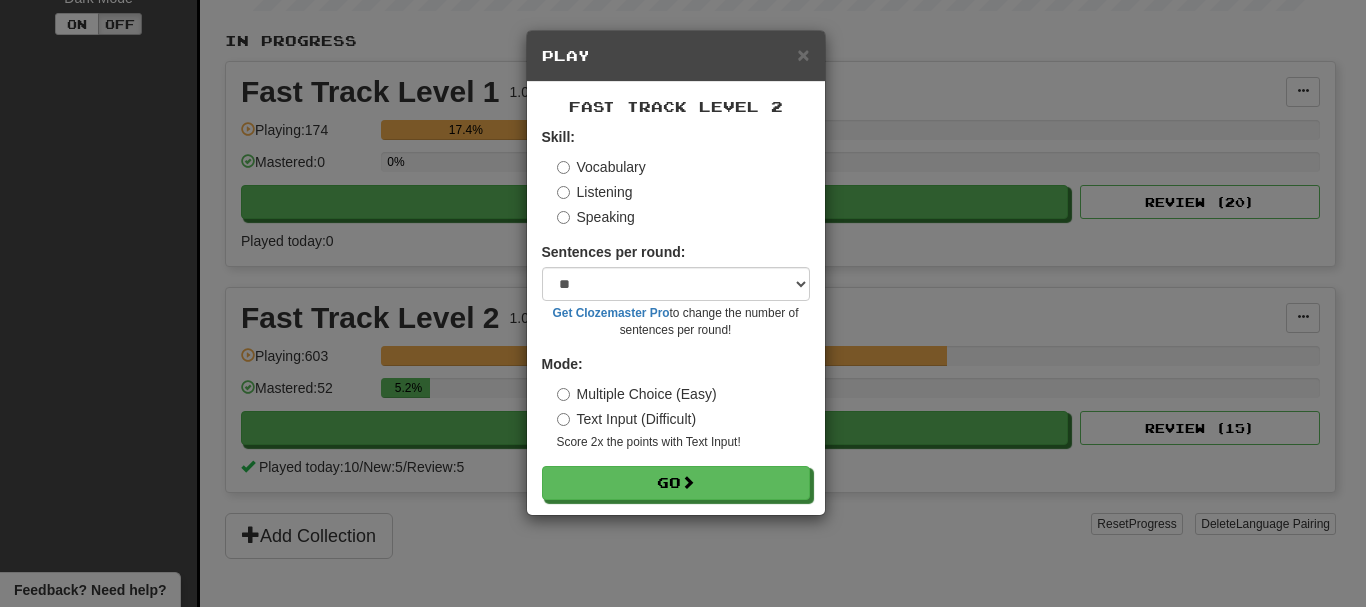 click on "Speaking" at bounding box center (596, 217) 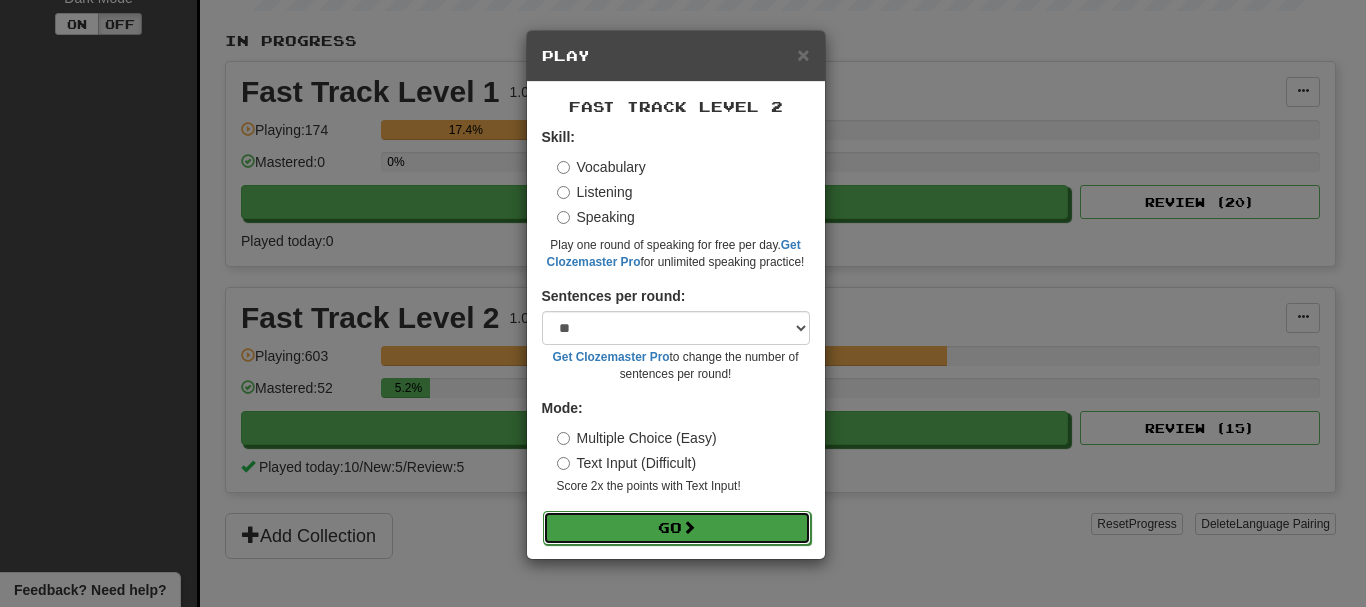 click on "Go" at bounding box center [677, 528] 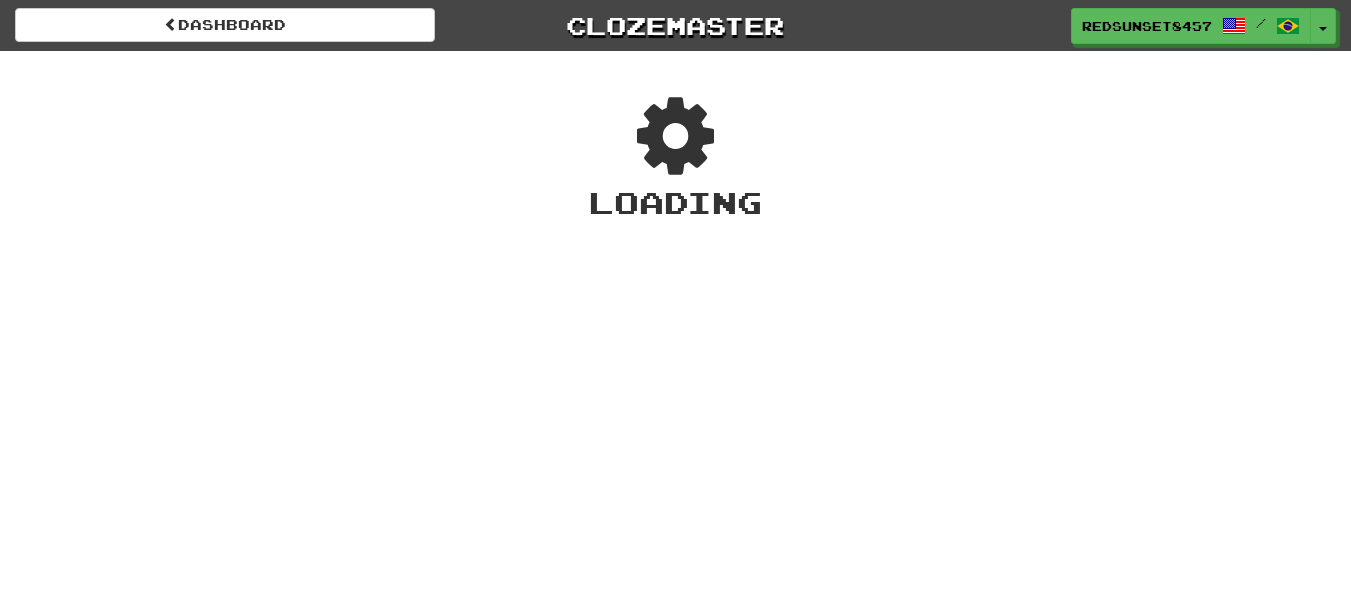 scroll, scrollTop: 0, scrollLeft: 0, axis: both 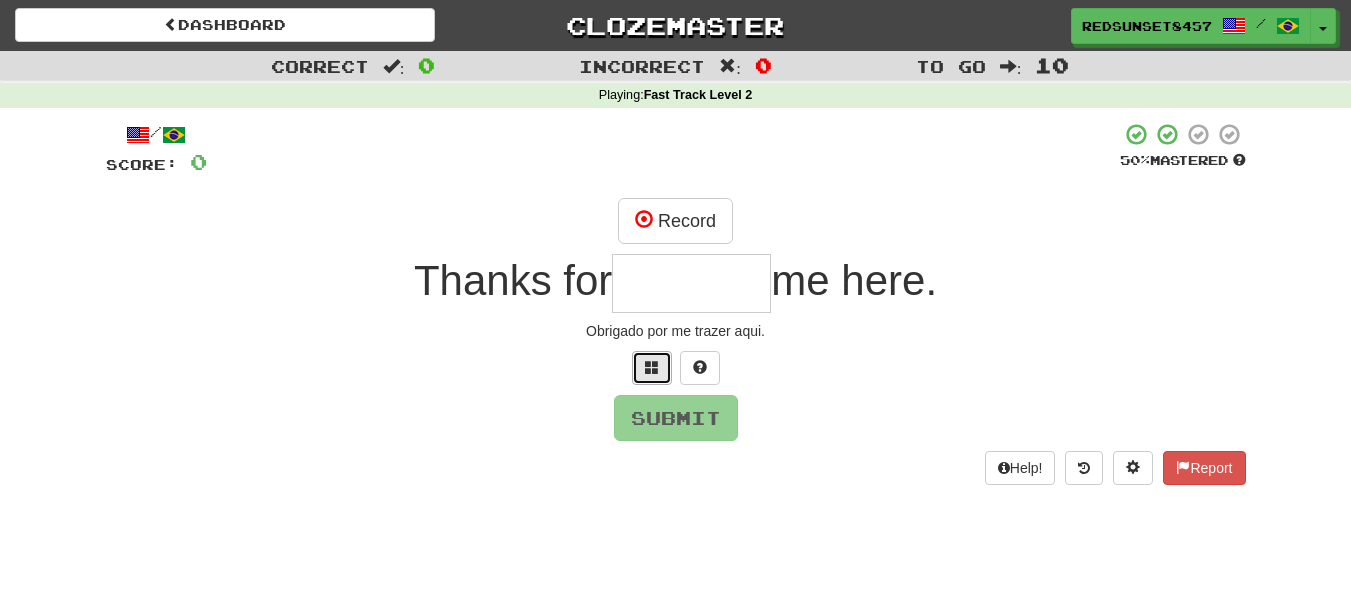 click at bounding box center (652, 367) 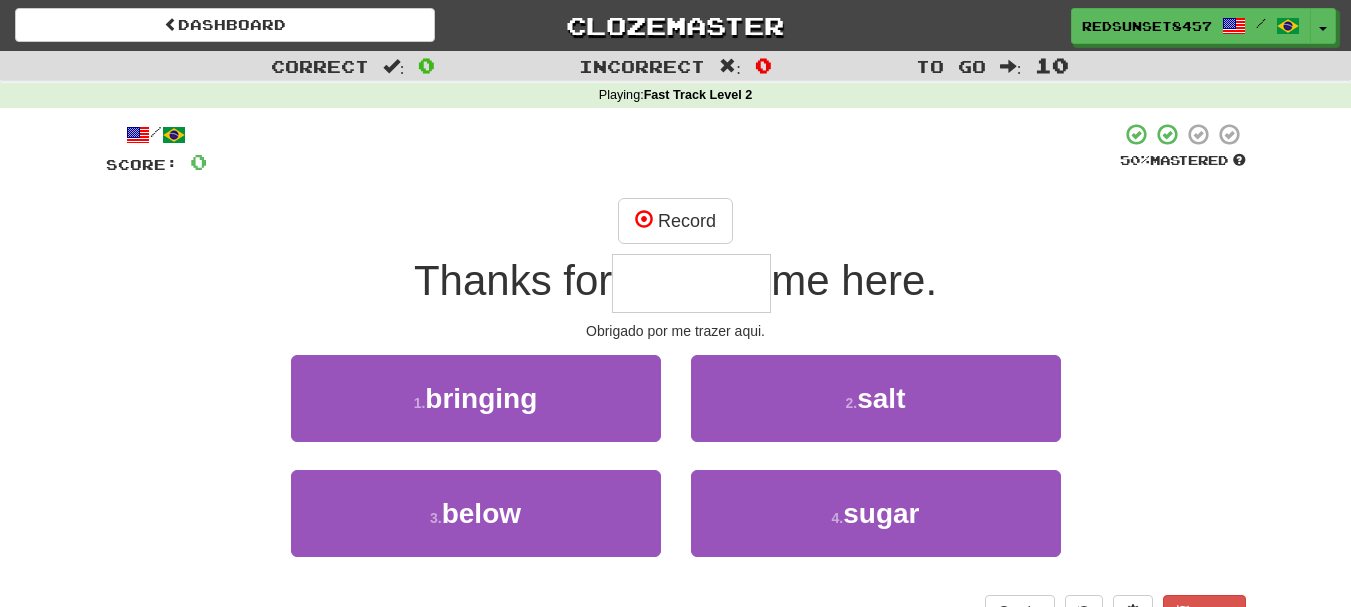 click at bounding box center [691, 283] 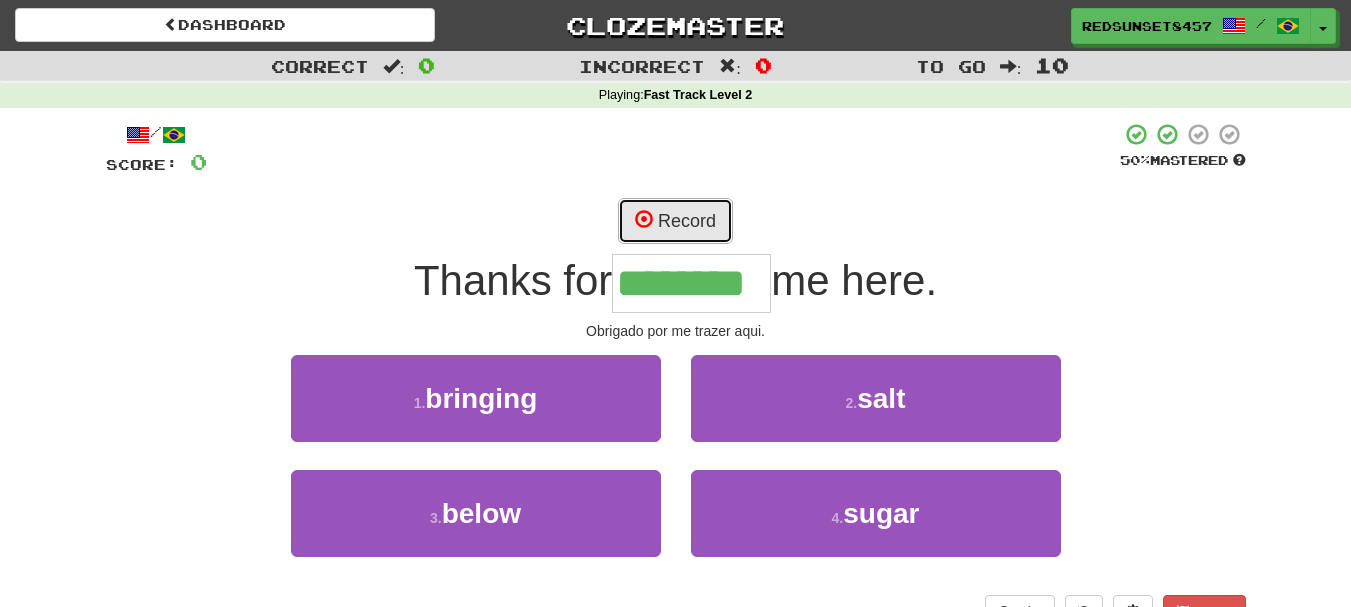 click on "Record" at bounding box center (675, 221) 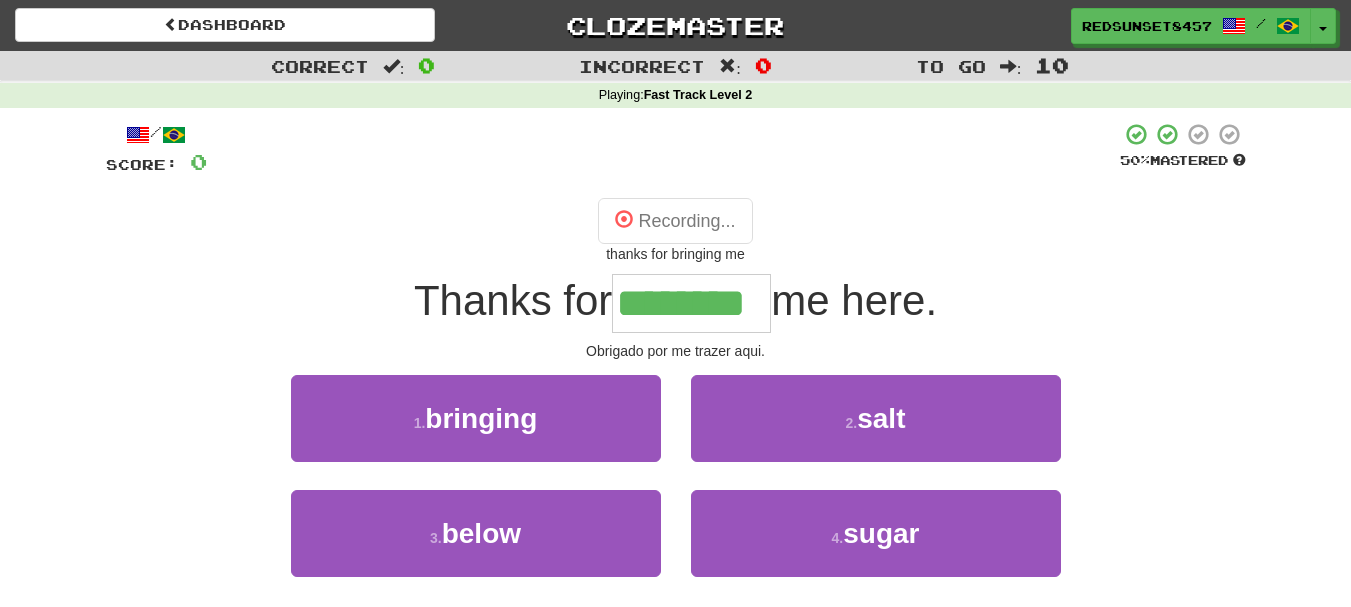 type on "********" 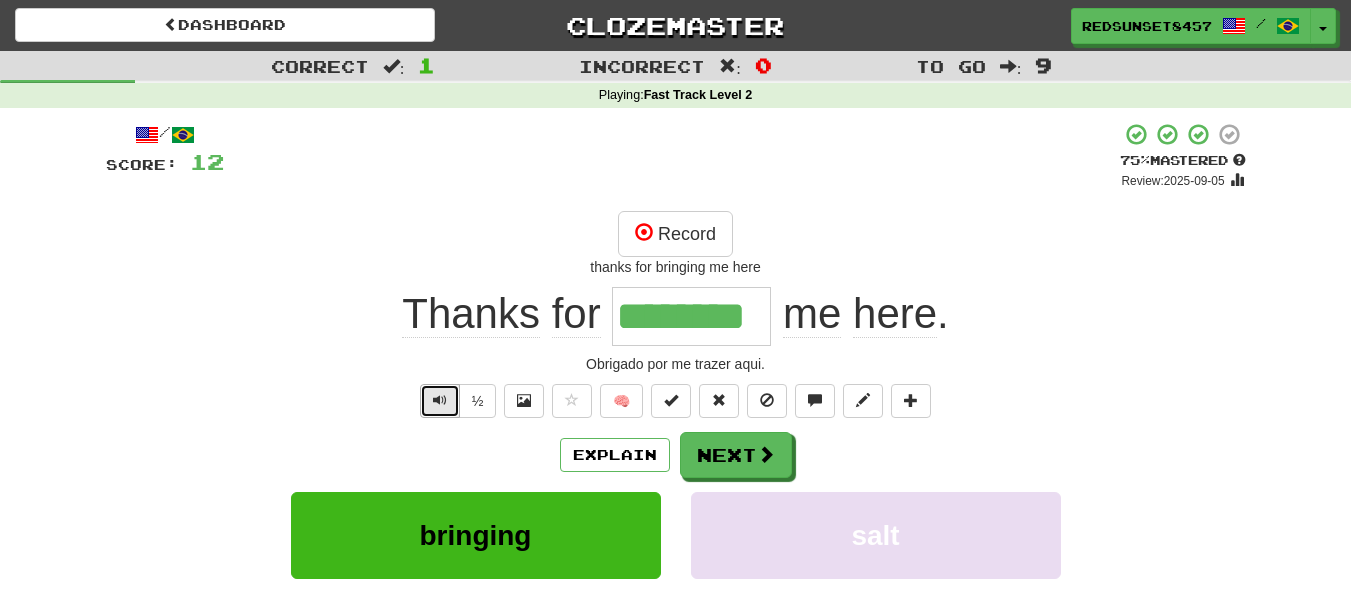 click at bounding box center (440, 401) 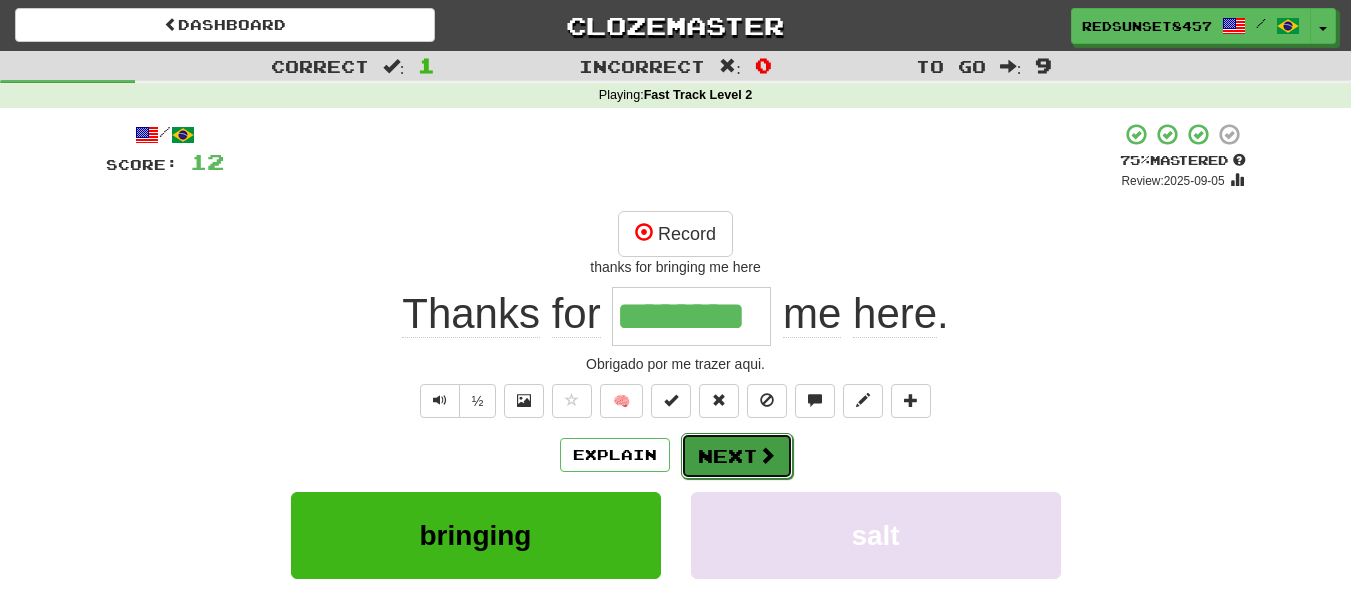 click at bounding box center (767, 455) 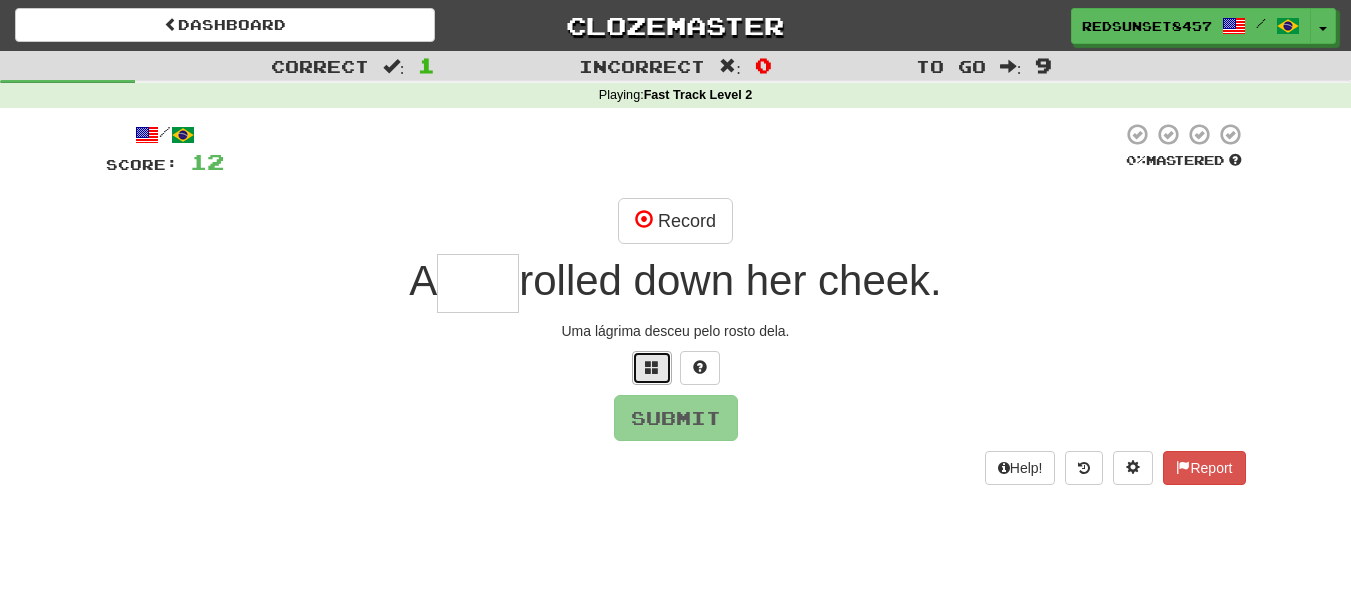 click at bounding box center (652, 367) 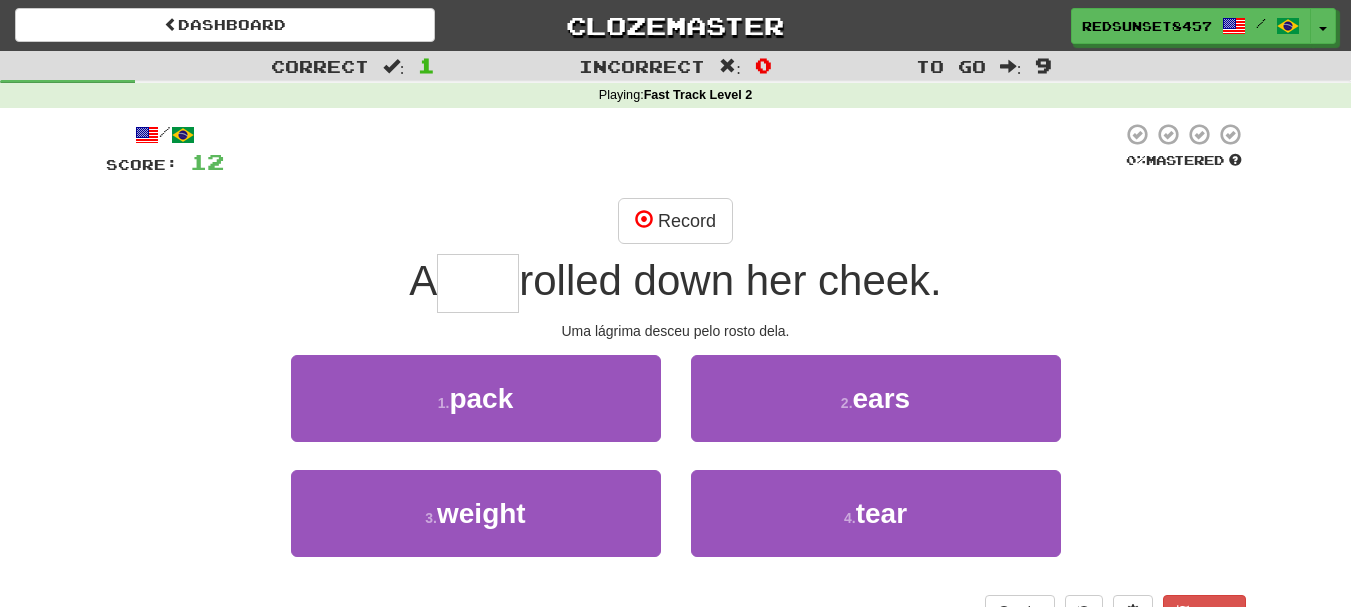 type on "*" 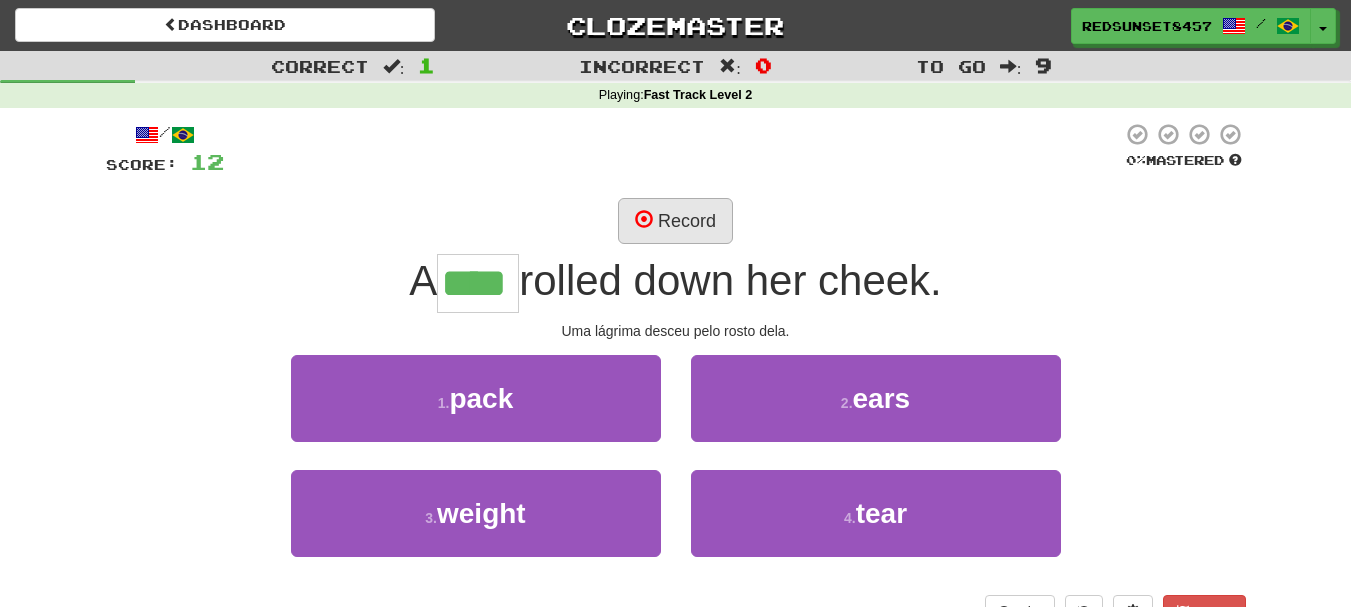 type on "****" 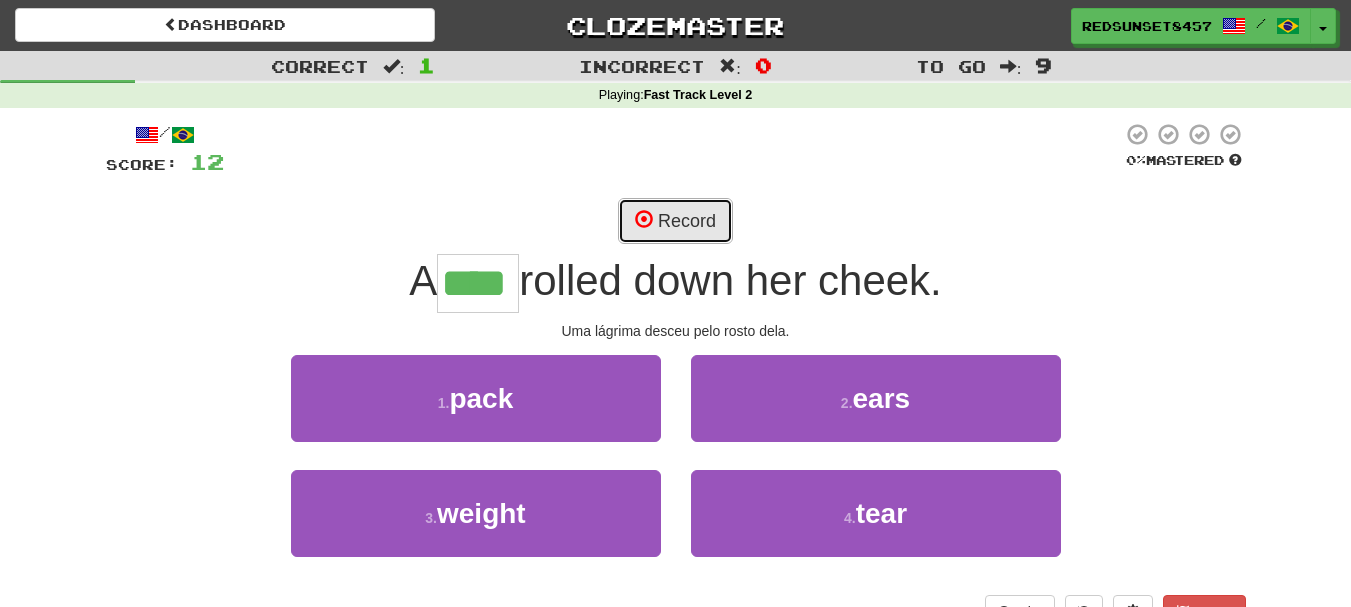 click on "Record" at bounding box center (675, 221) 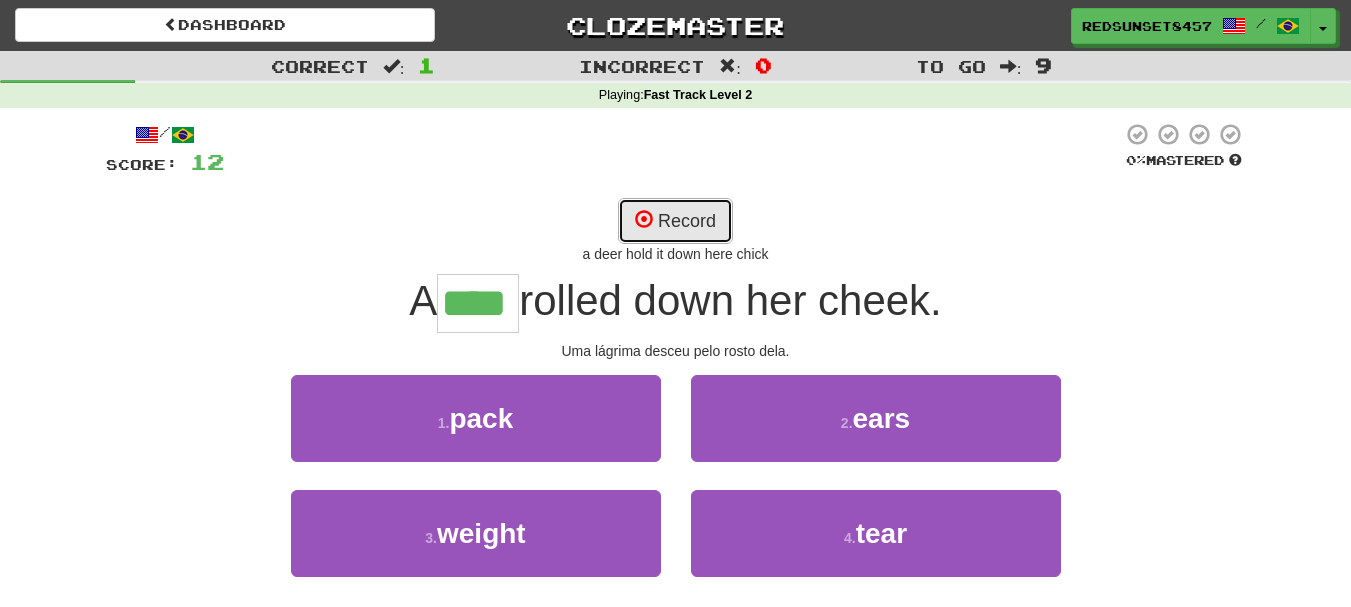 click on "Record" at bounding box center (675, 221) 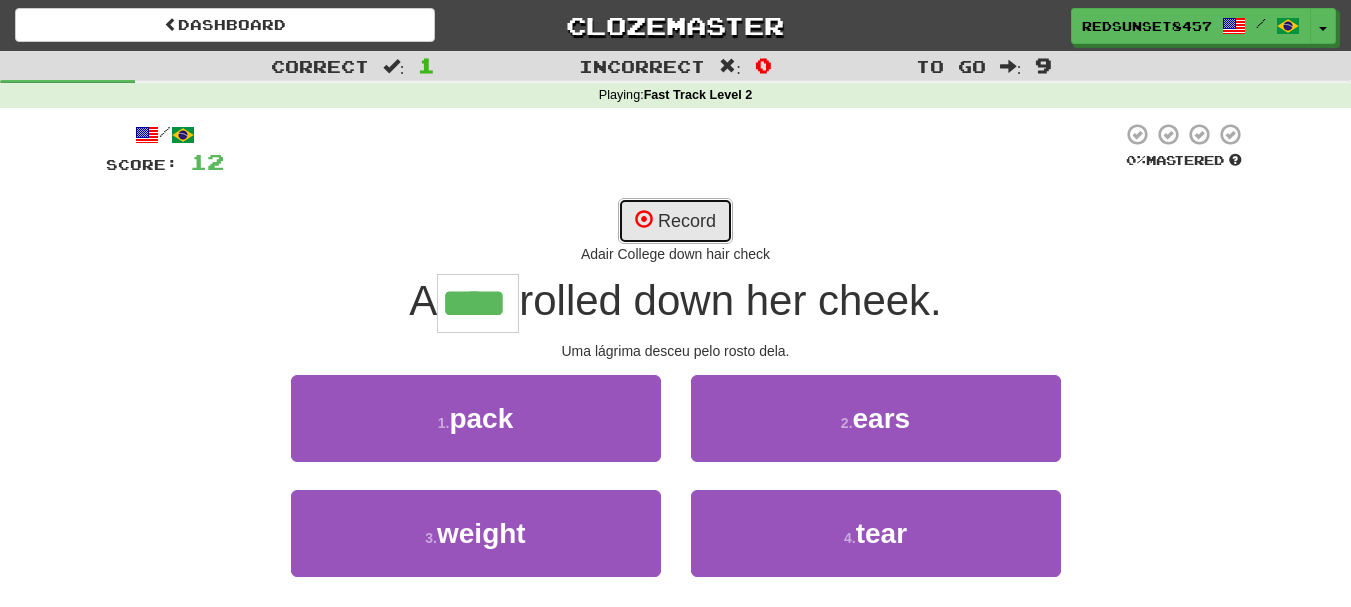 click on "Record" at bounding box center (675, 221) 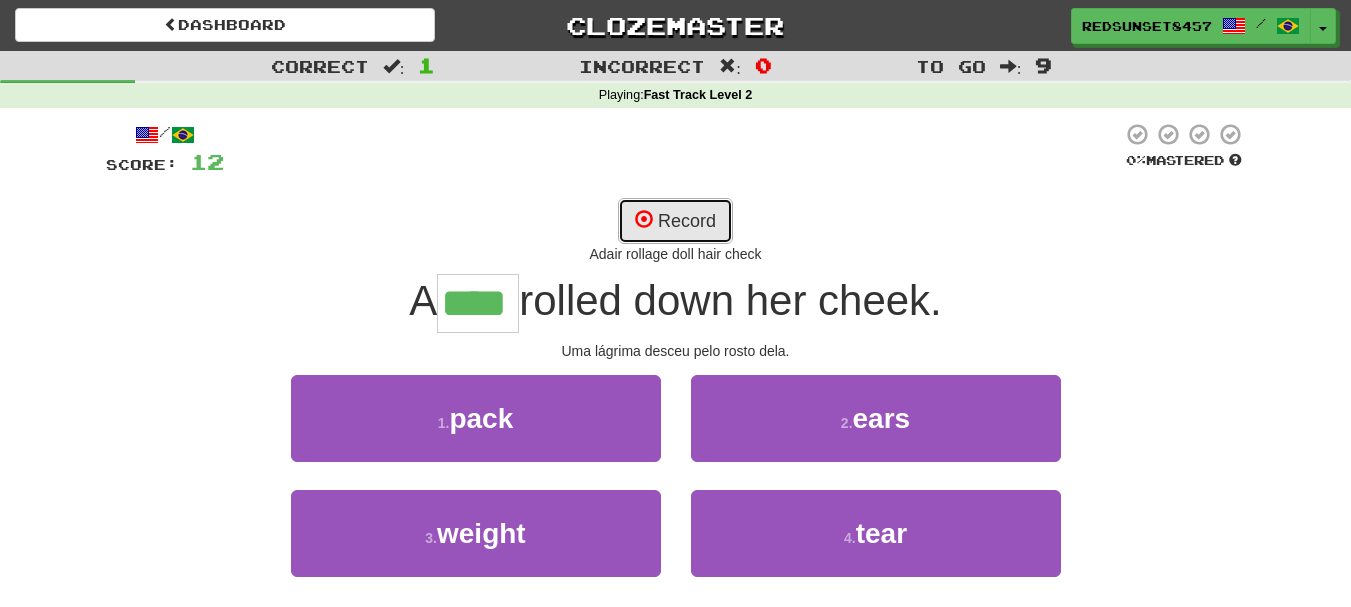 click on "Record" at bounding box center (675, 221) 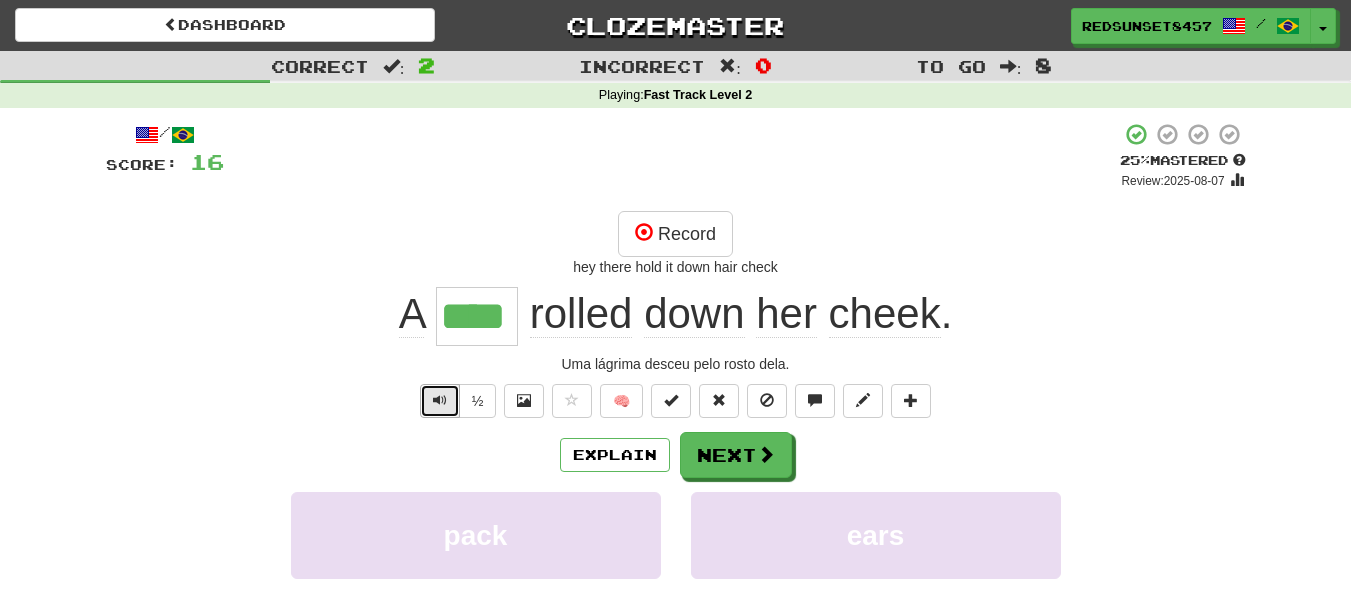 click at bounding box center (440, 401) 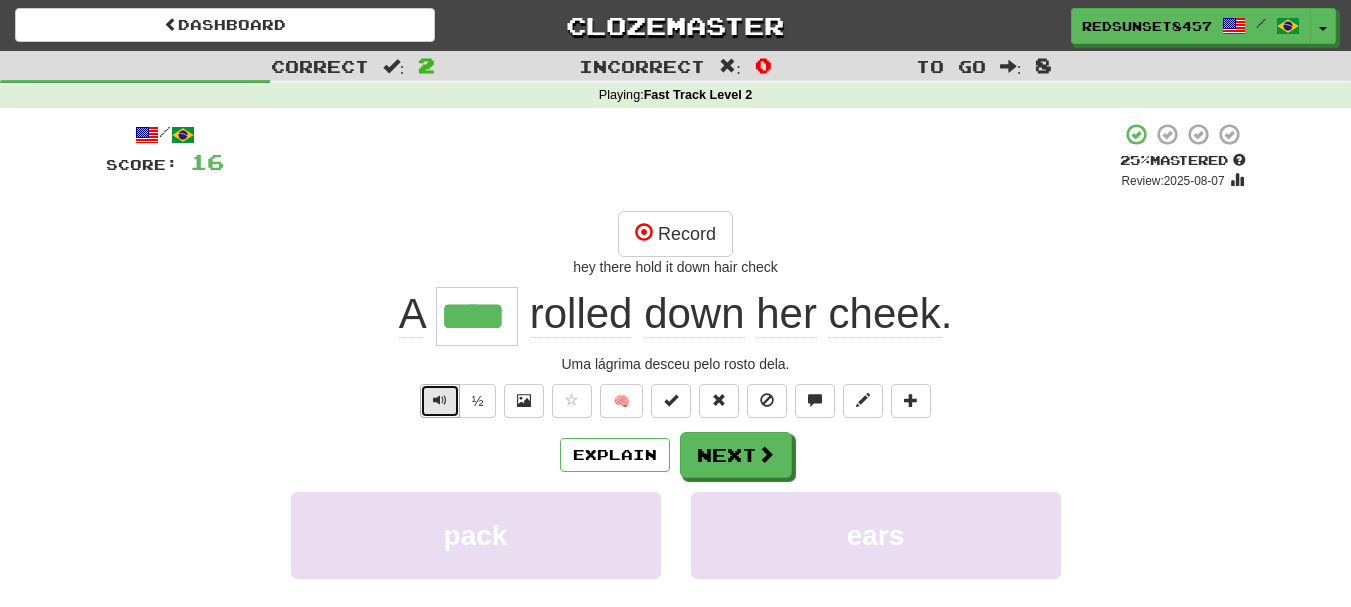 click at bounding box center [440, 401] 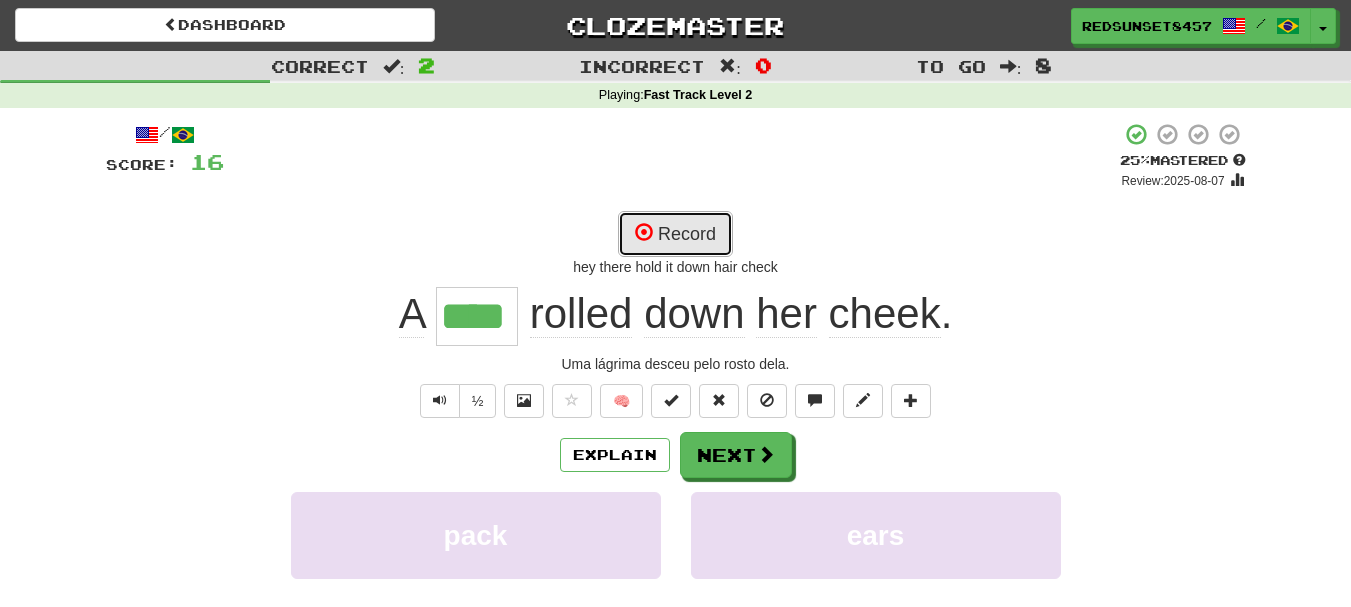click on "Record" at bounding box center [675, 234] 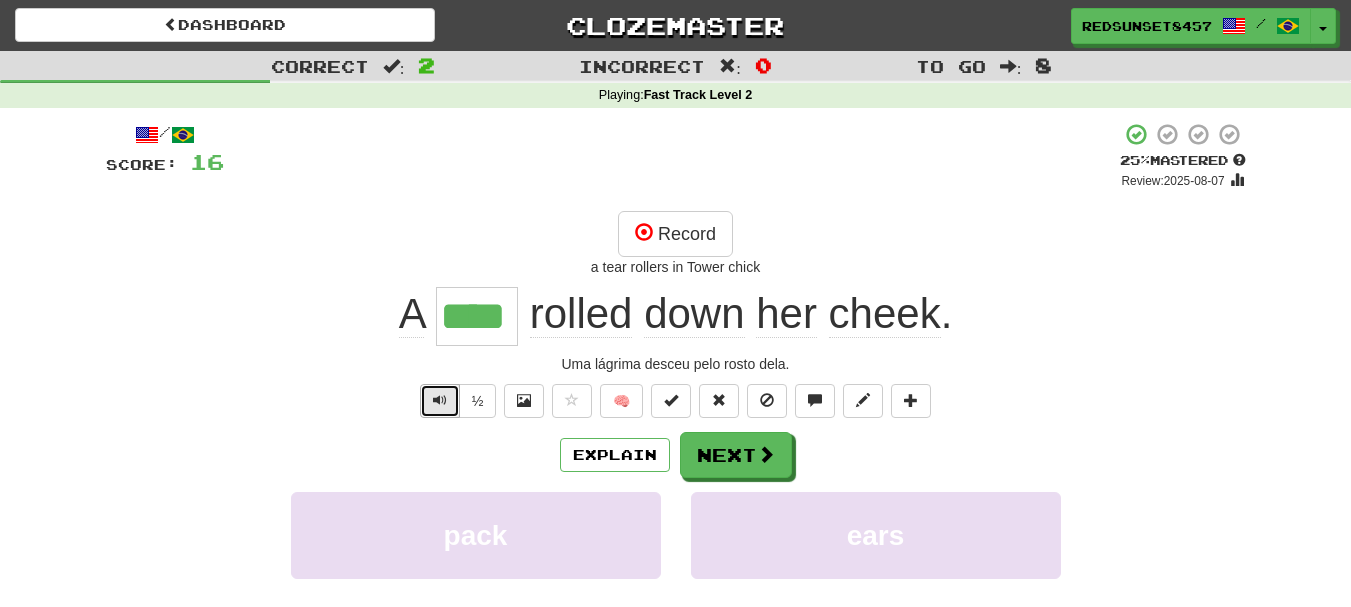 click at bounding box center (440, 401) 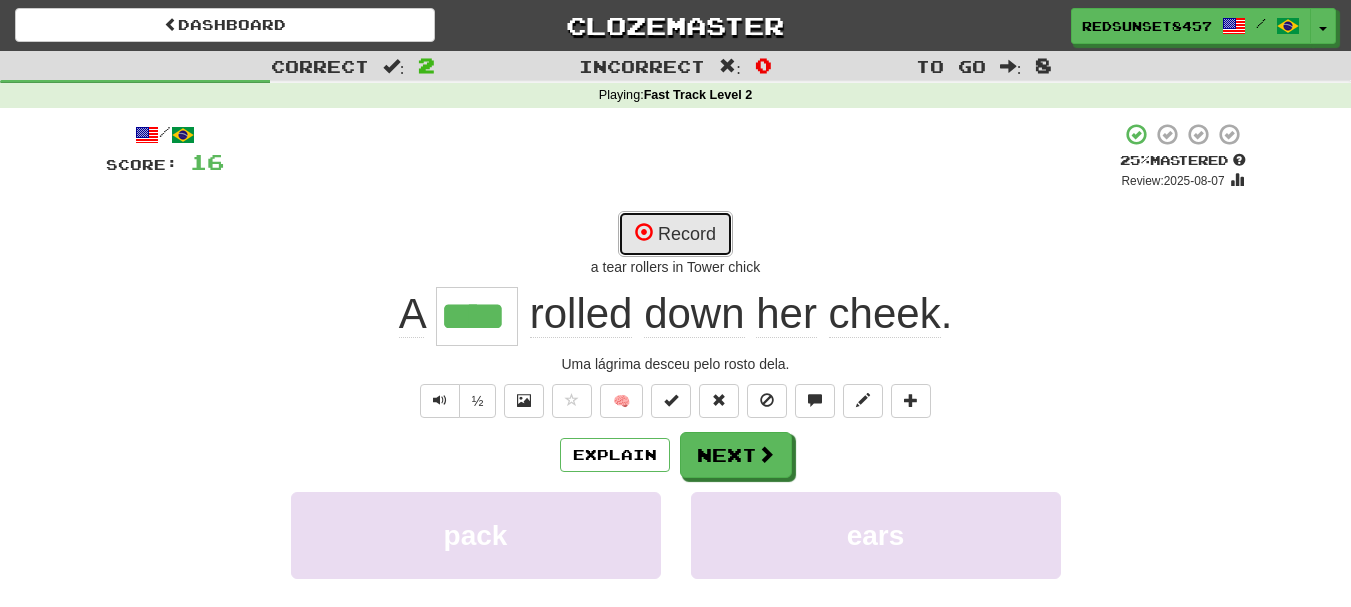 click on "Record" at bounding box center (675, 234) 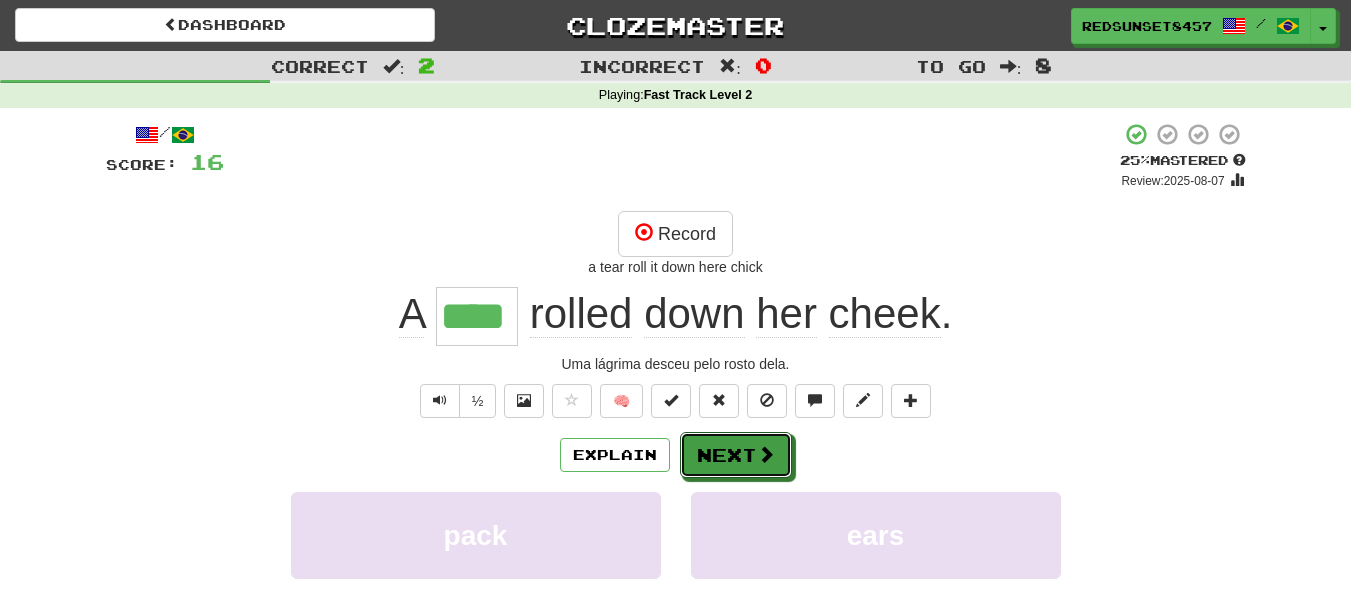 click on "Next" at bounding box center [736, 455] 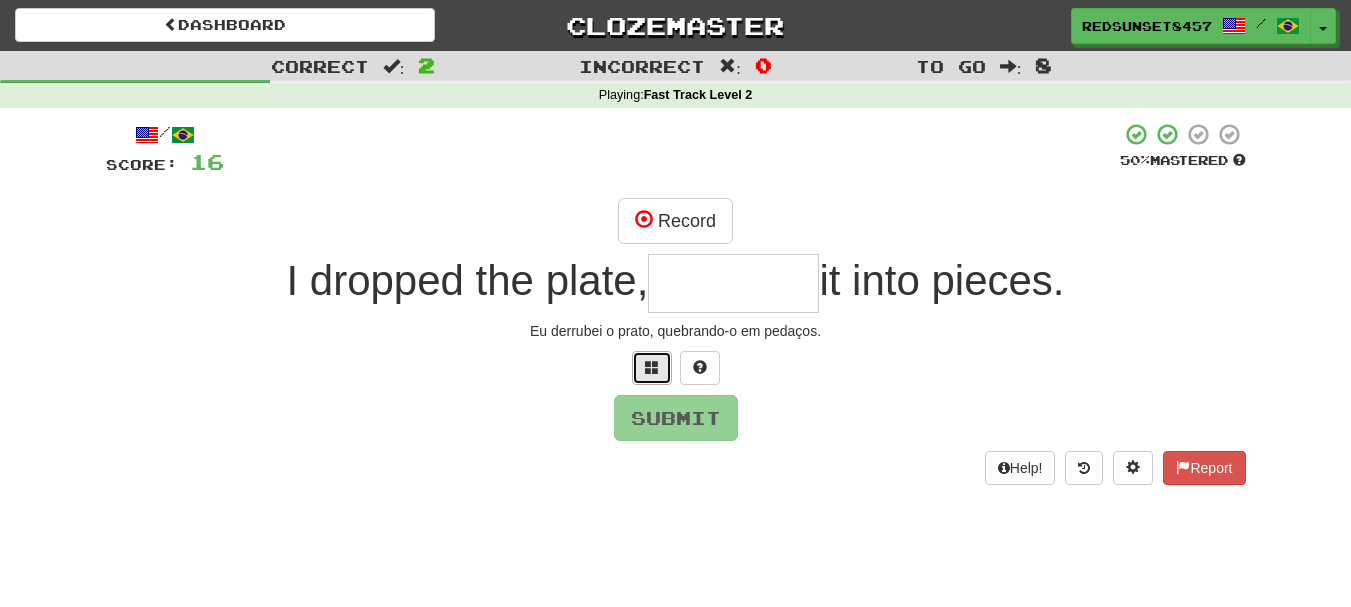 click at bounding box center [652, 367] 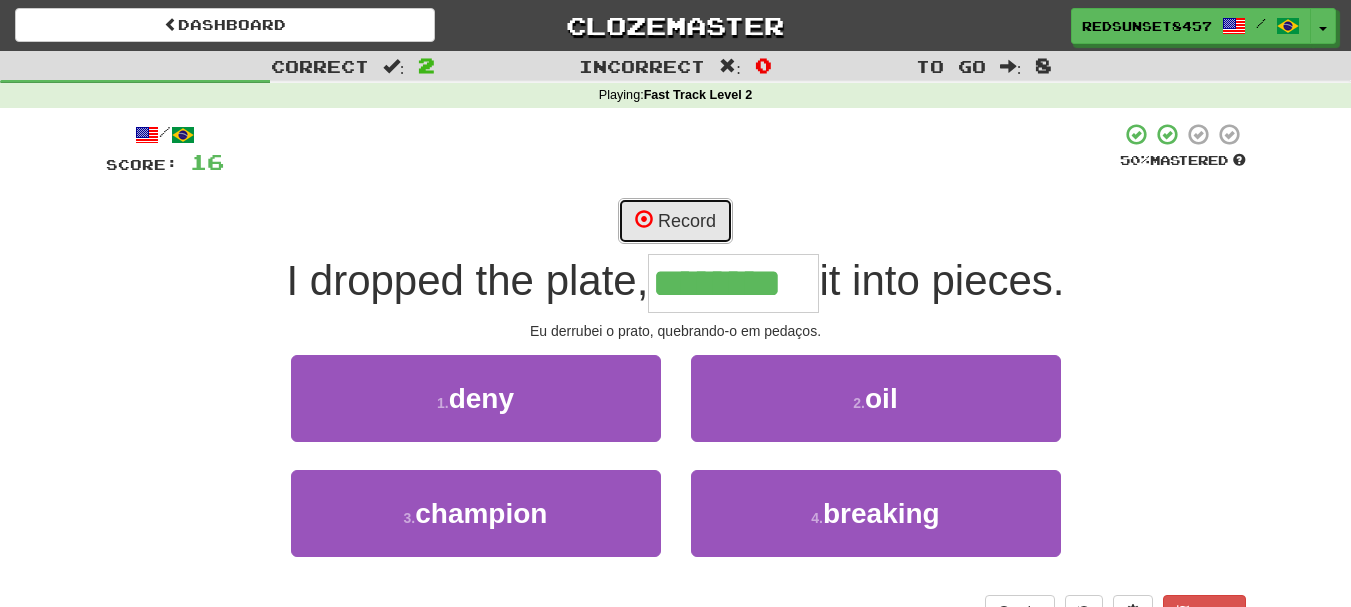 click on "Record" at bounding box center [675, 221] 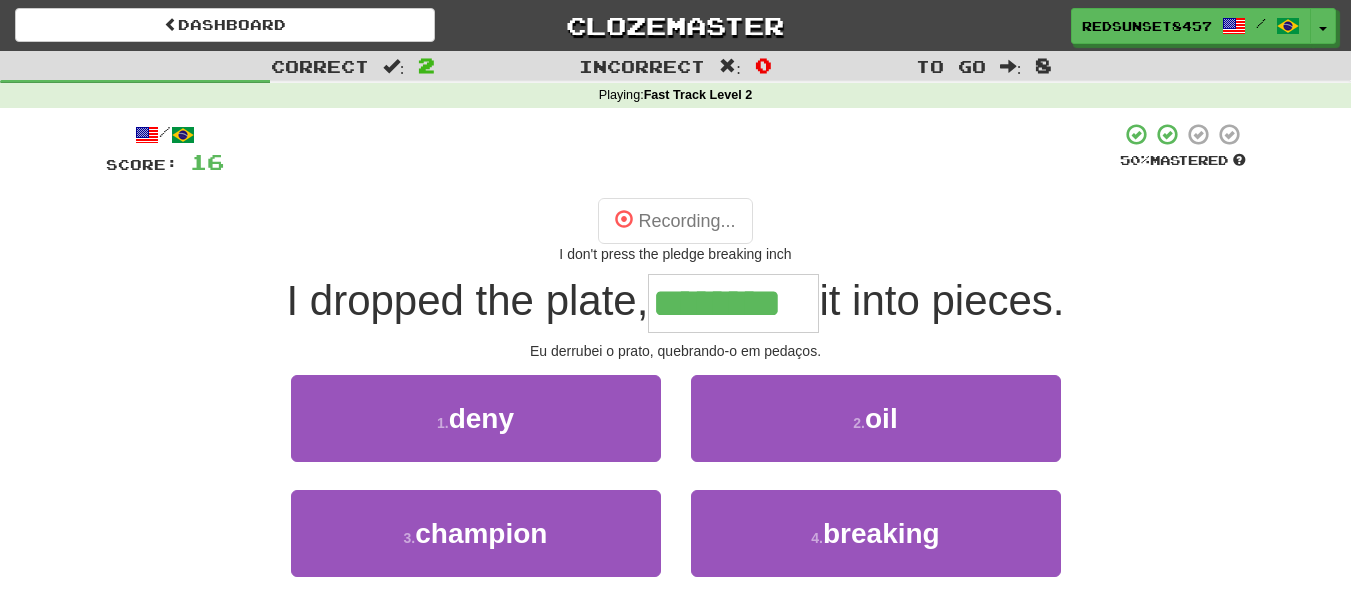 type on "********" 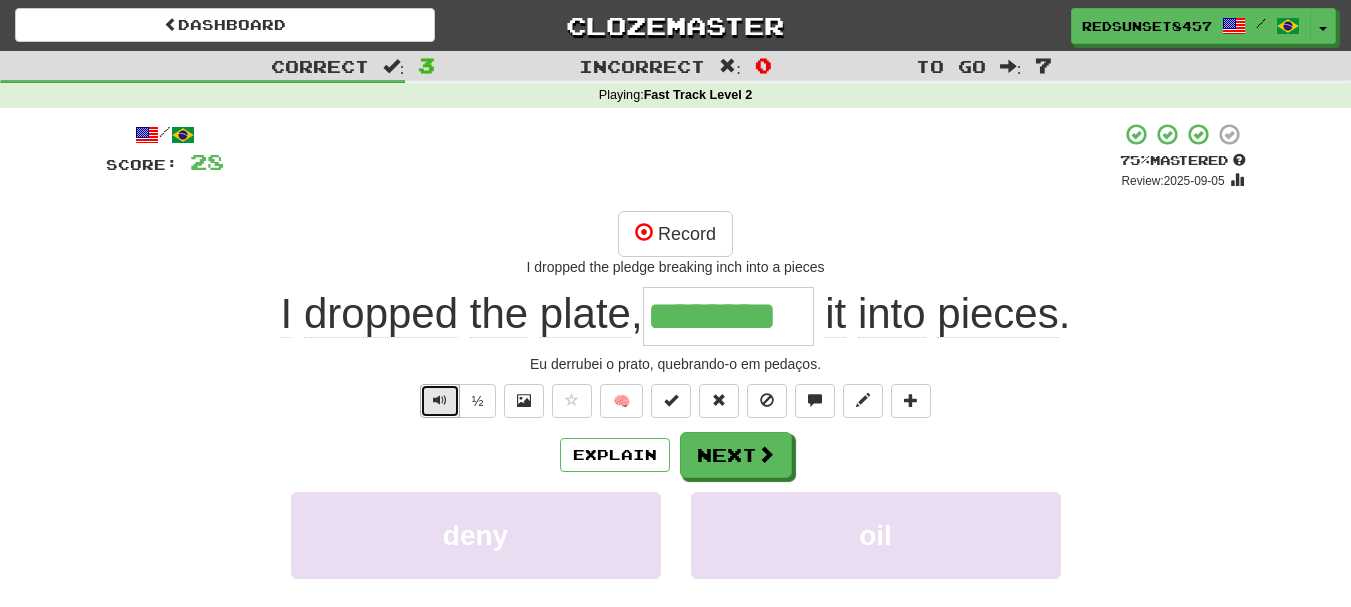 click at bounding box center (440, 401) 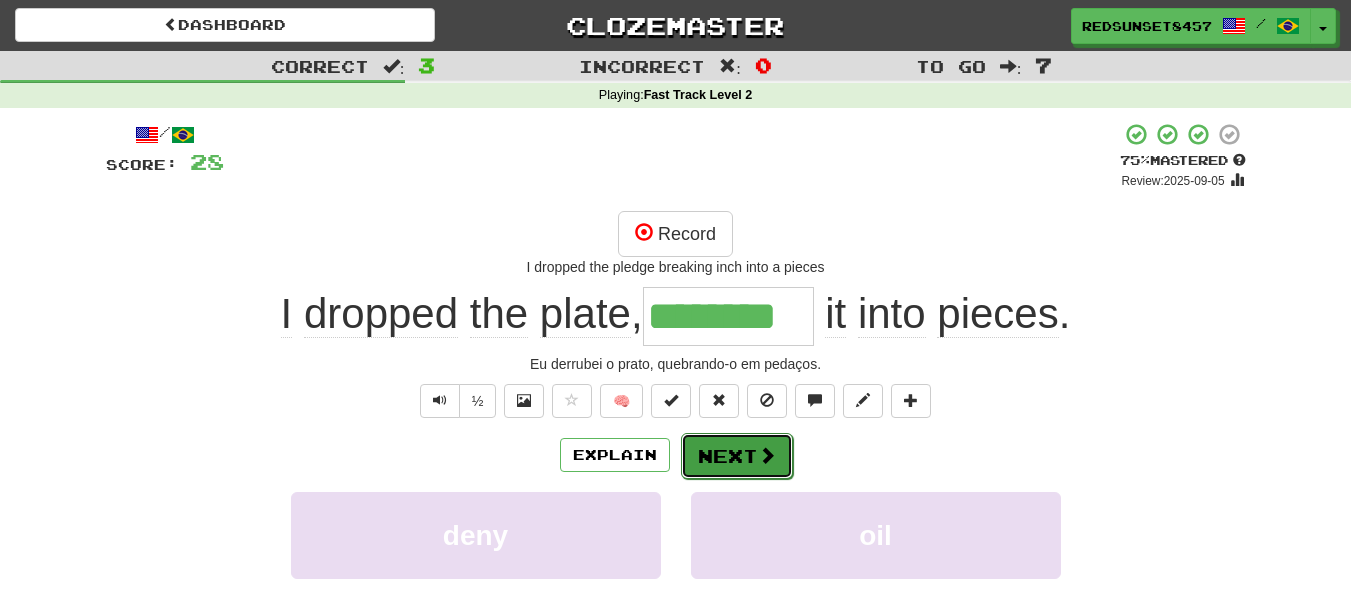 click on "Next" at bounding box center [737, 456] 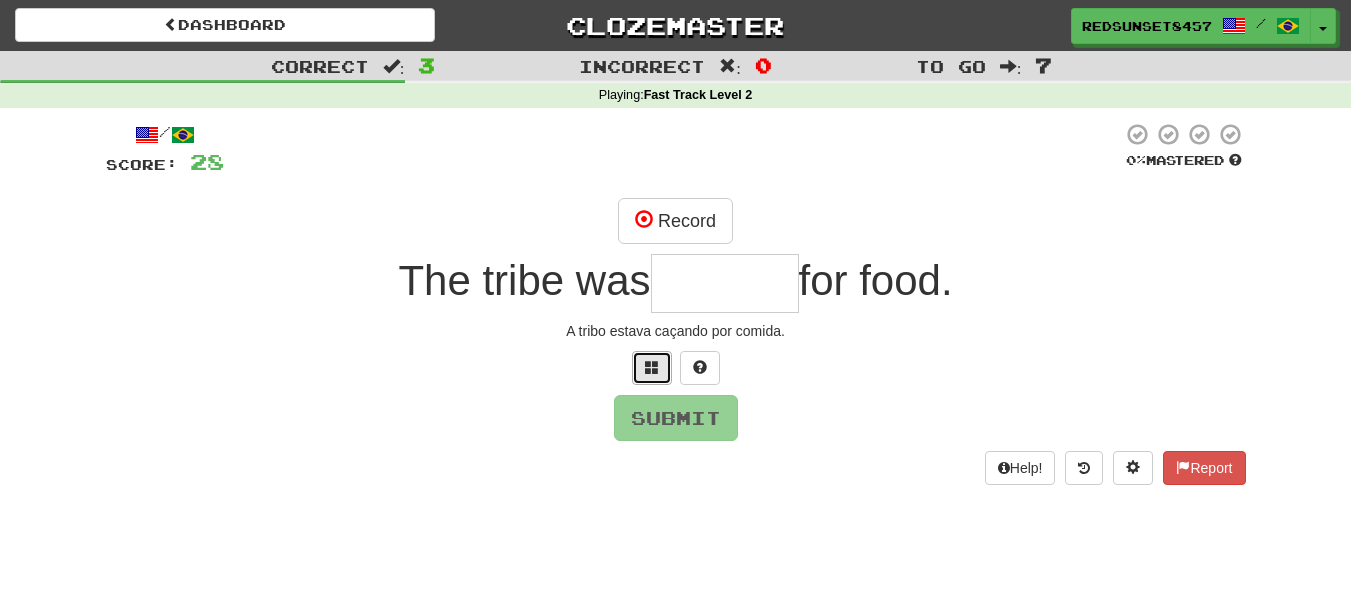 click at bounding box center (652, 367) 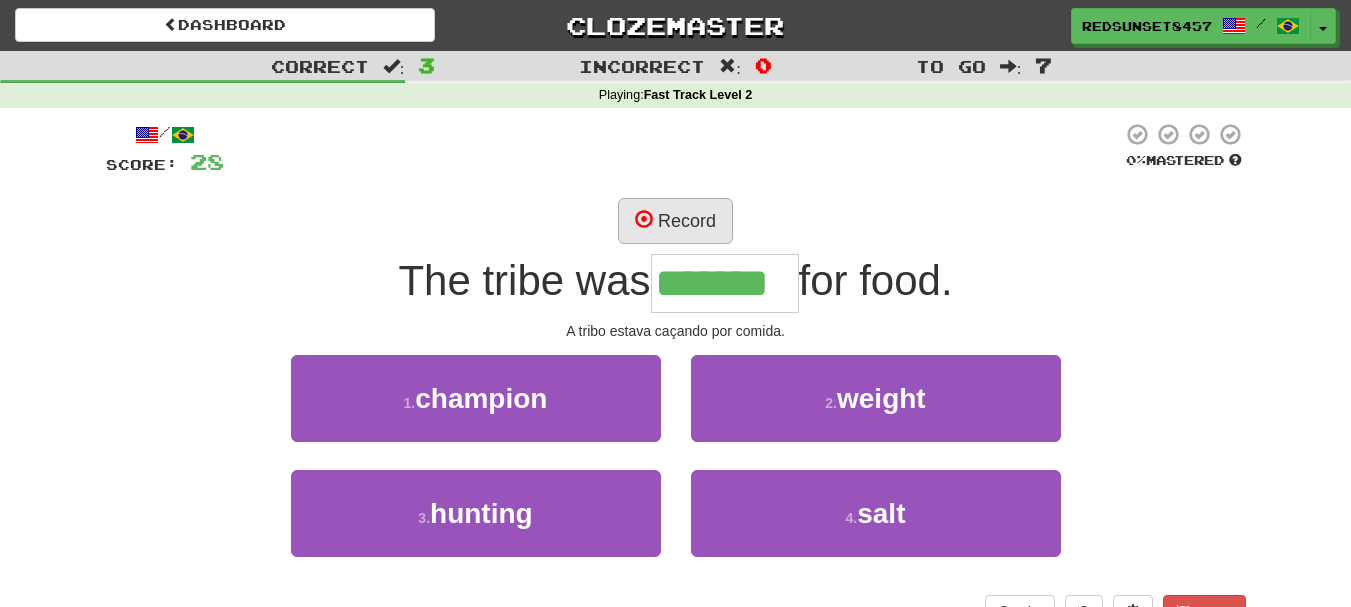 type on "*******" 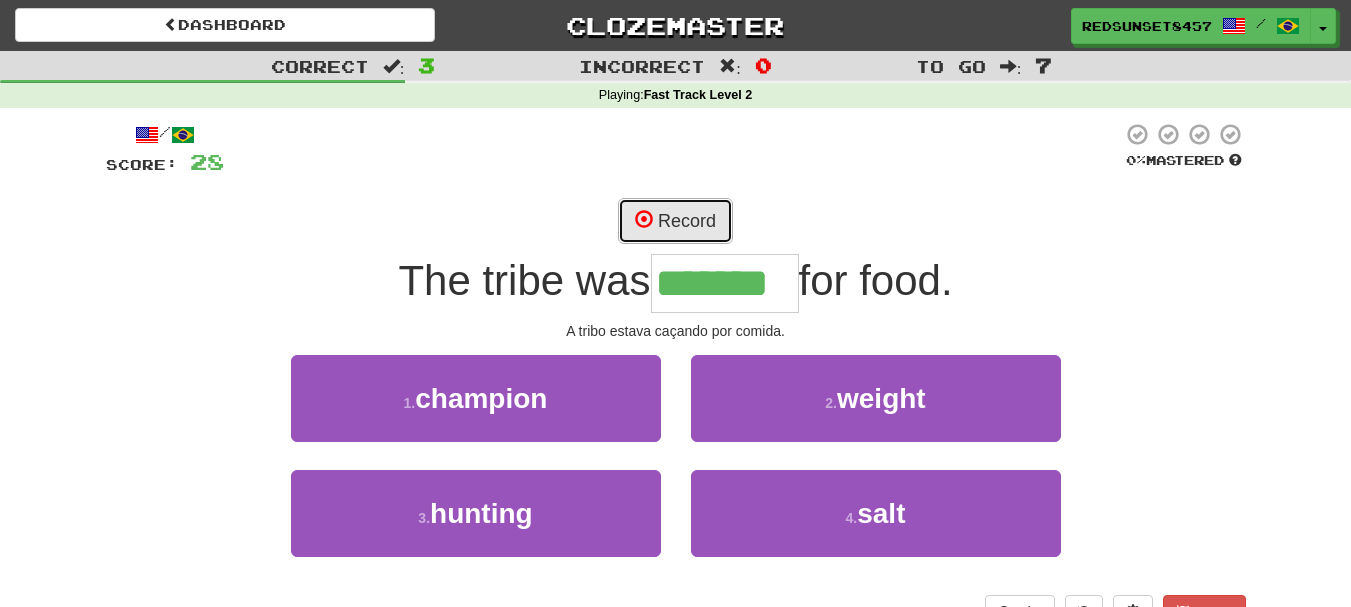 click on "Record" at bounding box center [675, 221] 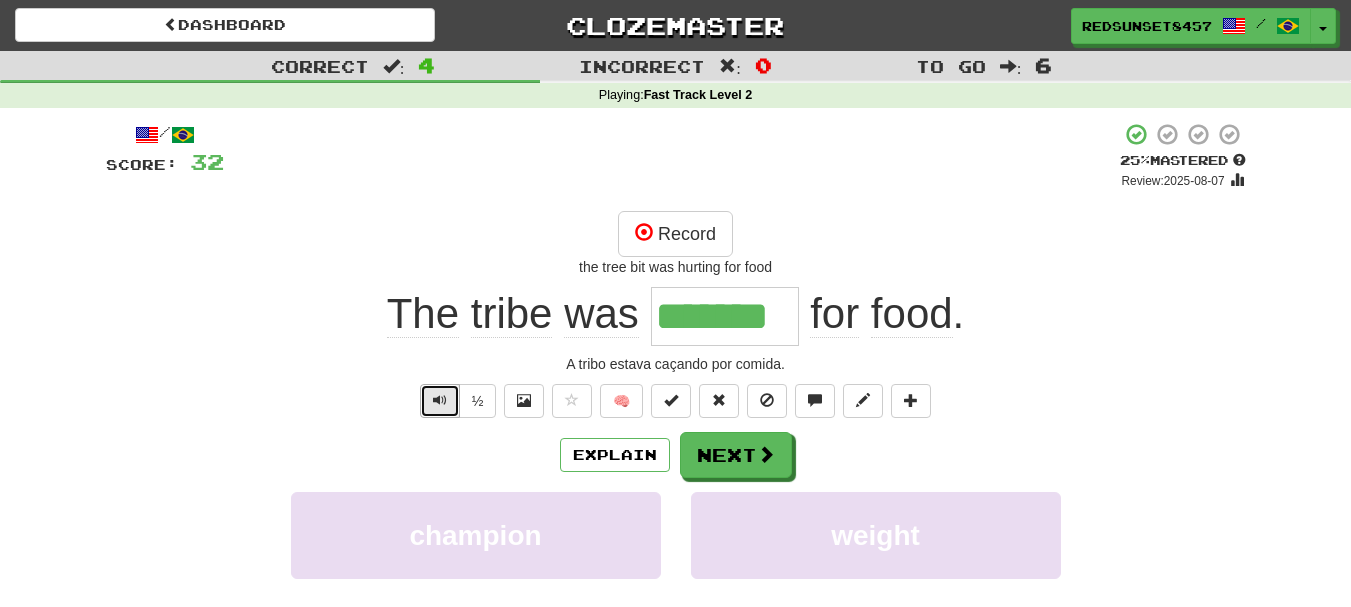 click at bounding box center (440, 400) 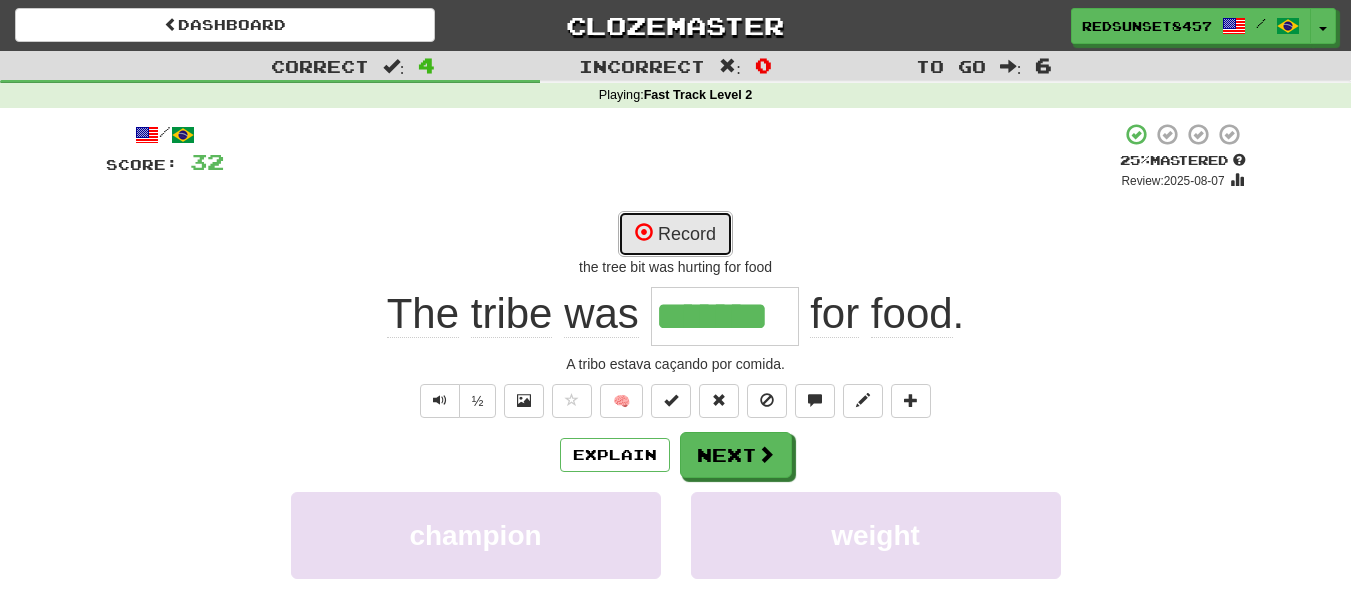click on "Record" at bounding box center [675, 234] 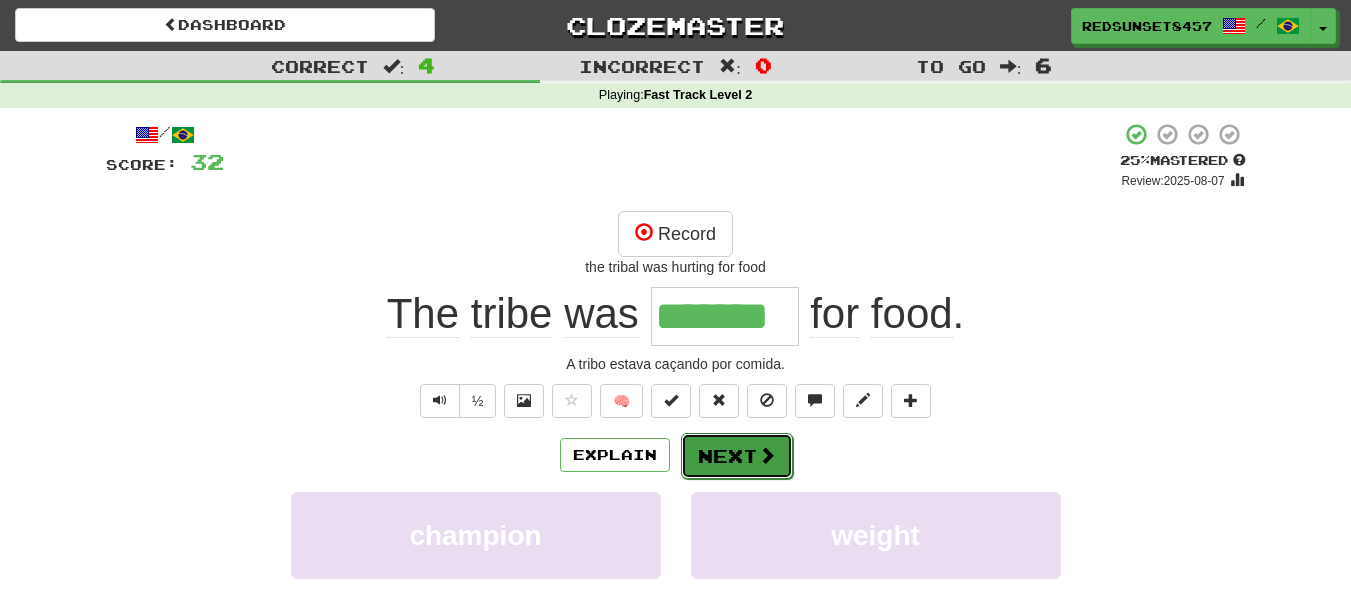 click on "Next" at bounding box center (737, 456) 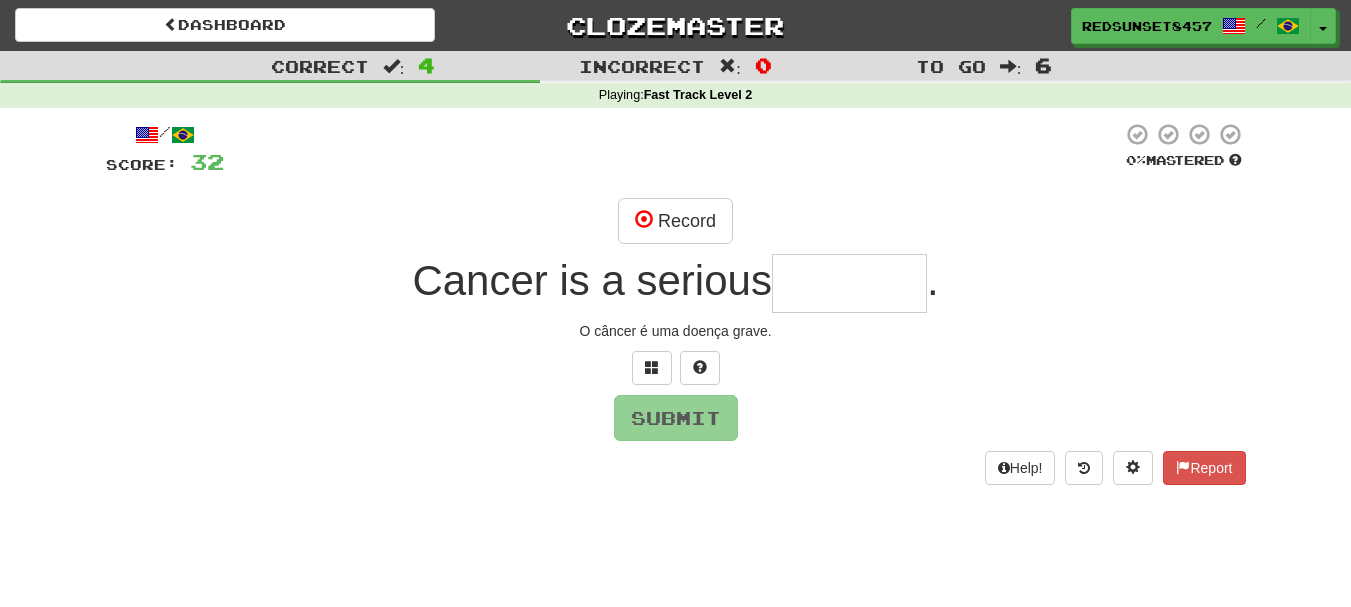 click at bounding box center (849, 283) 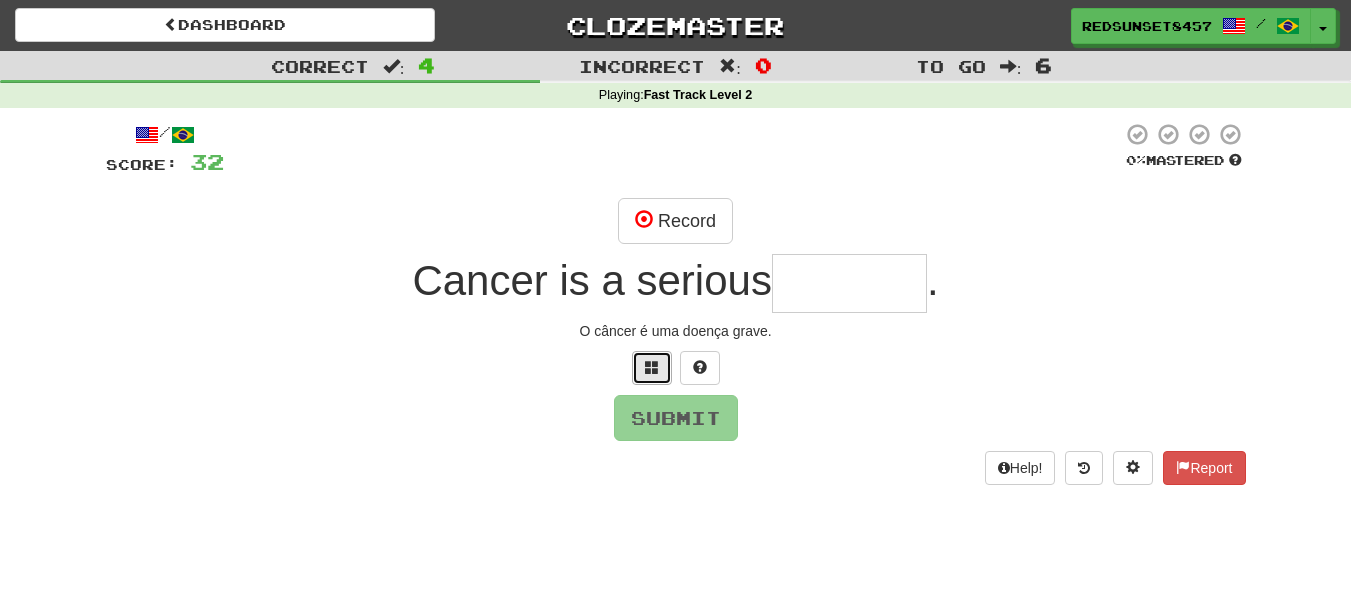 click at bounding box center (652, 368) 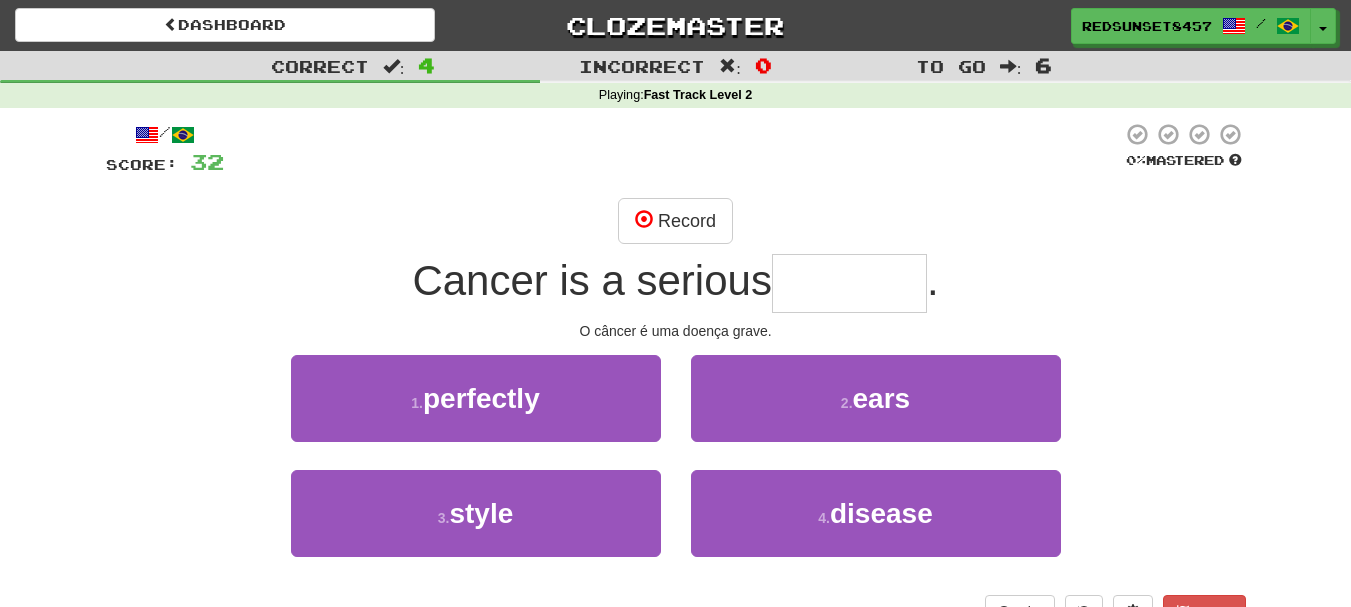 click at bounding box center (849, 283) 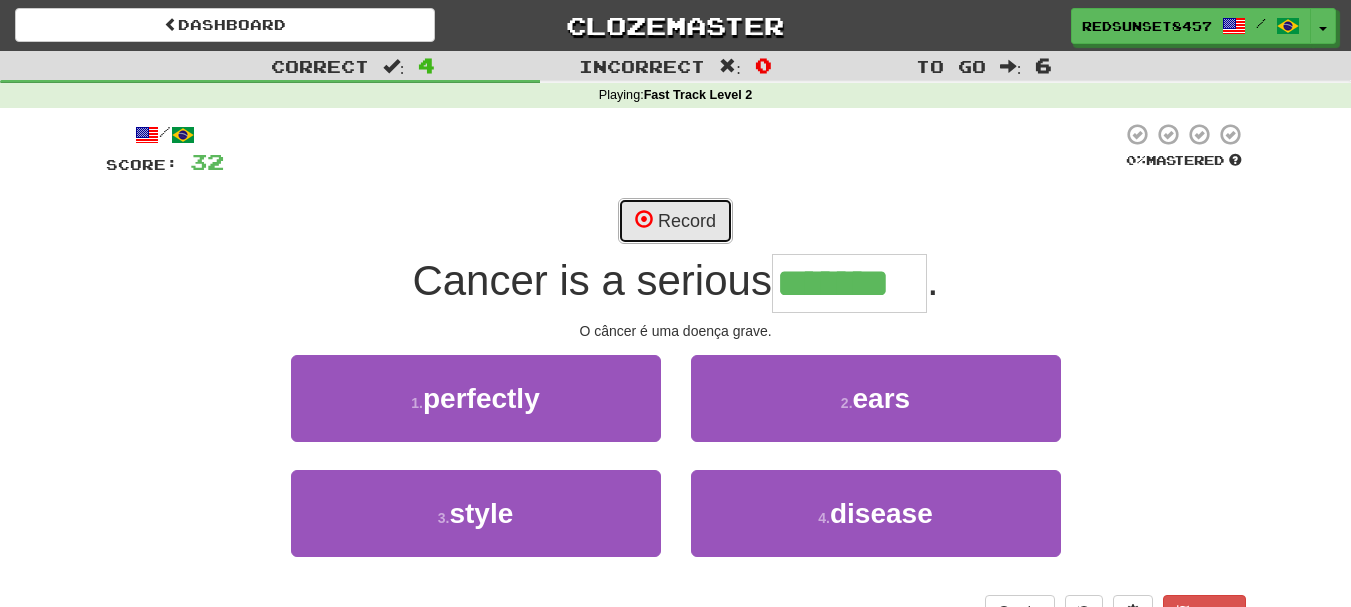 click on "Record" at bounding box center [675, 221] 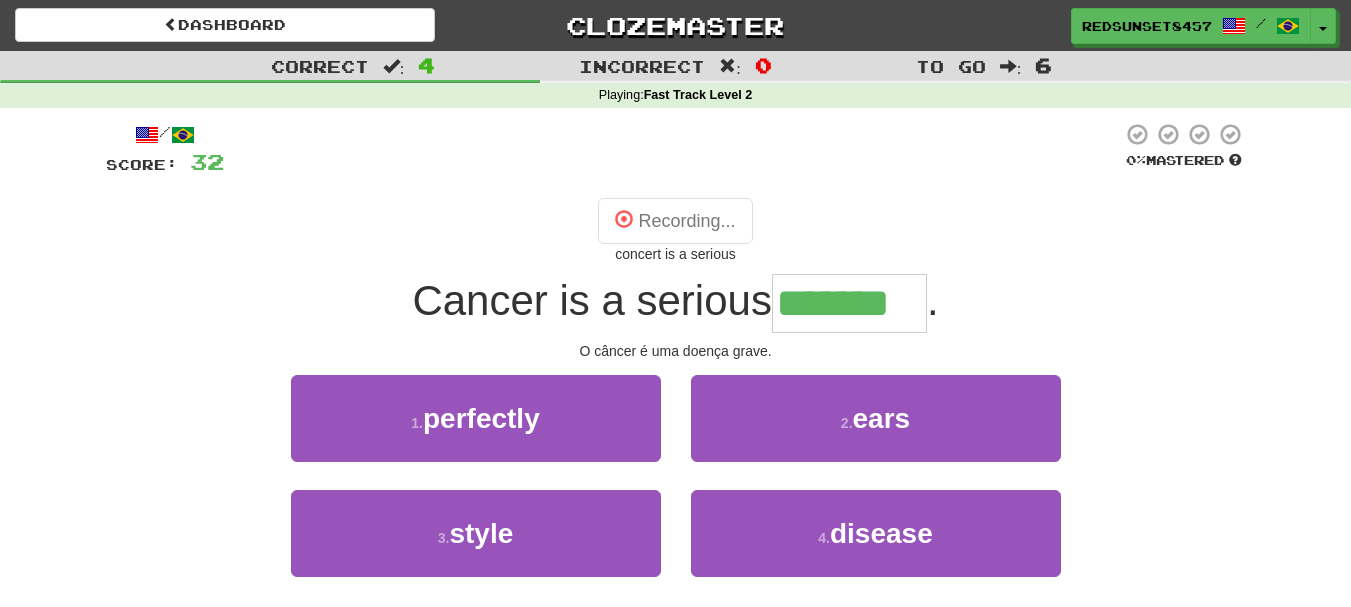 type on "*******" 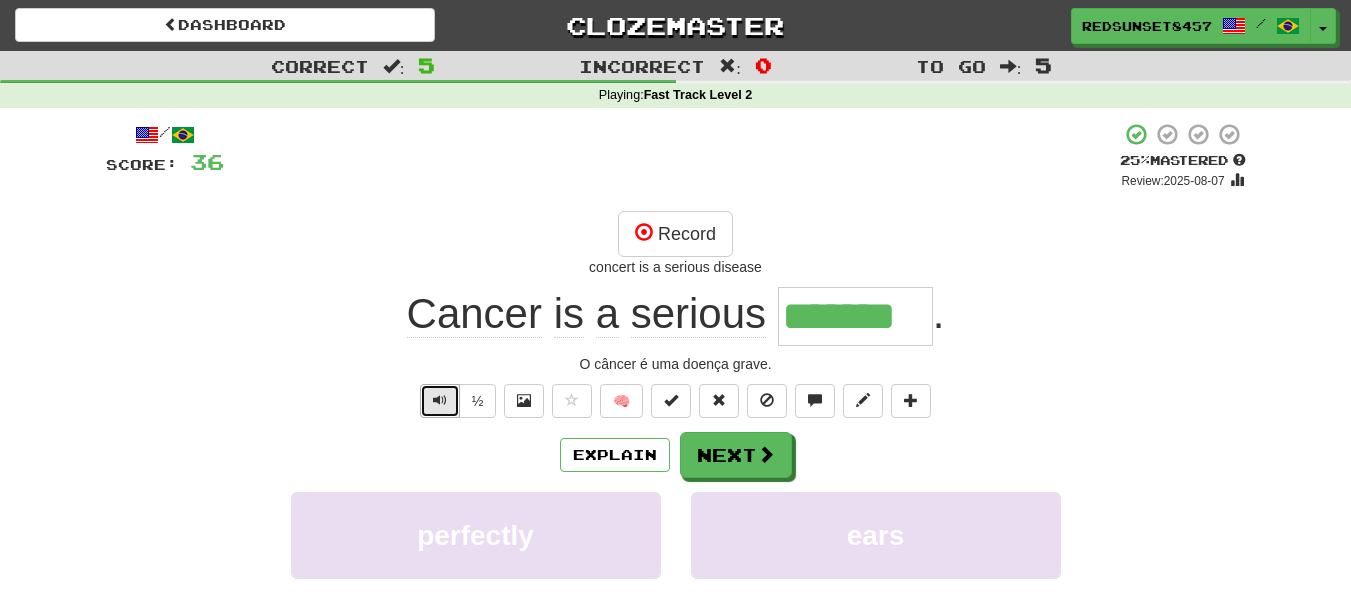 click at bounding box center [440, 400] 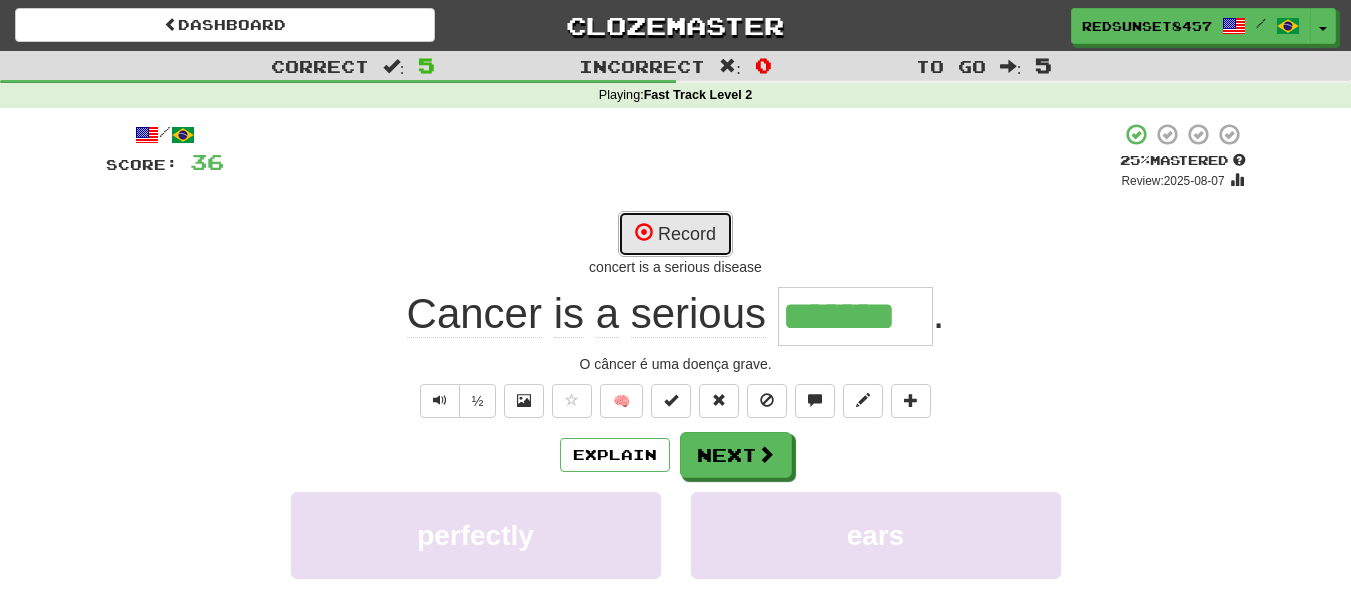 click on "Record" at bounding box center [675, 234] 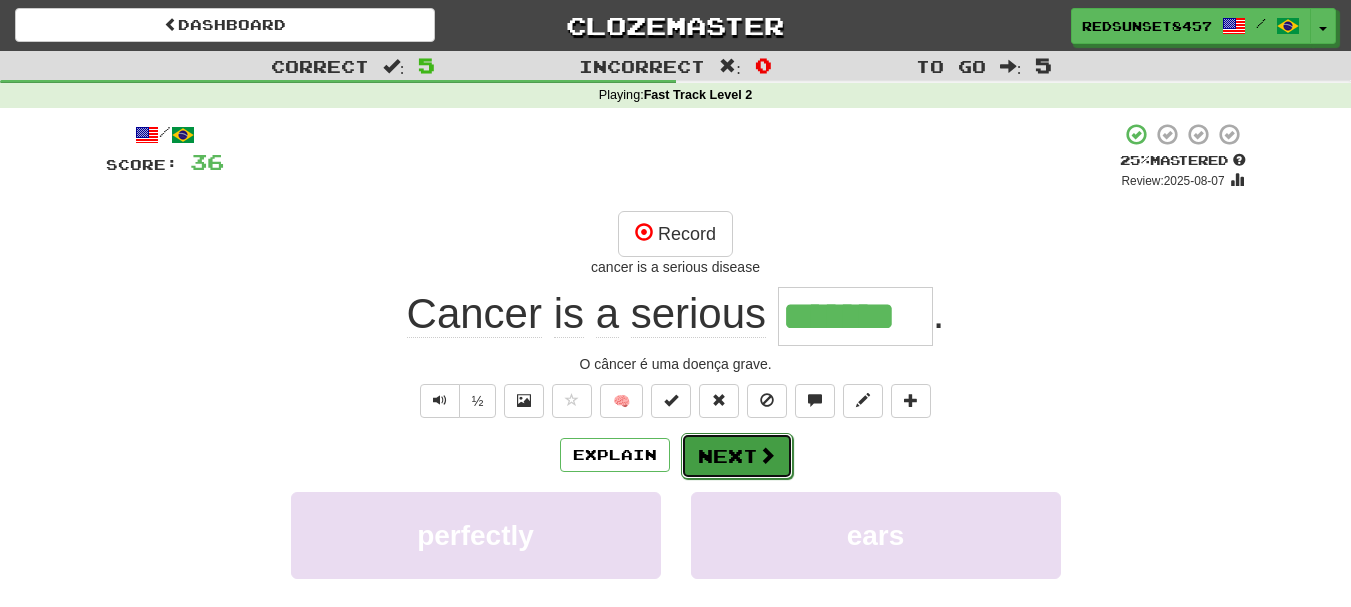 click on "Next" at bounding box center [737, 456] 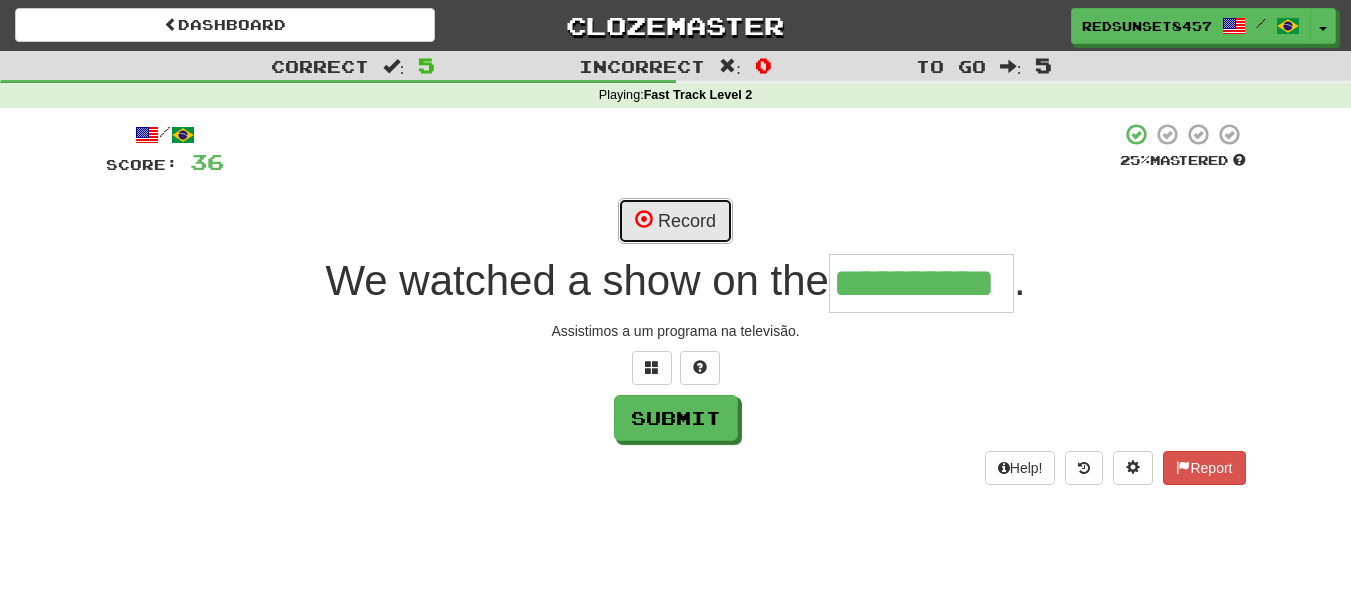 click on "Record" at bounding box center (675, 221) 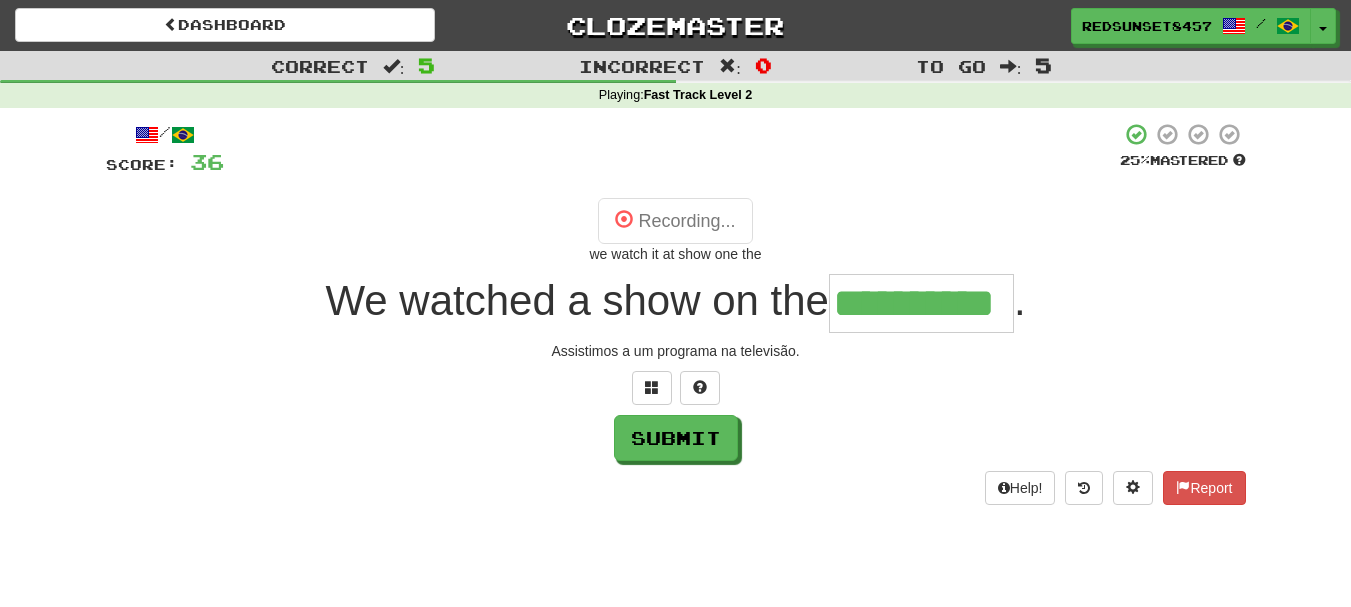 type on "**********" 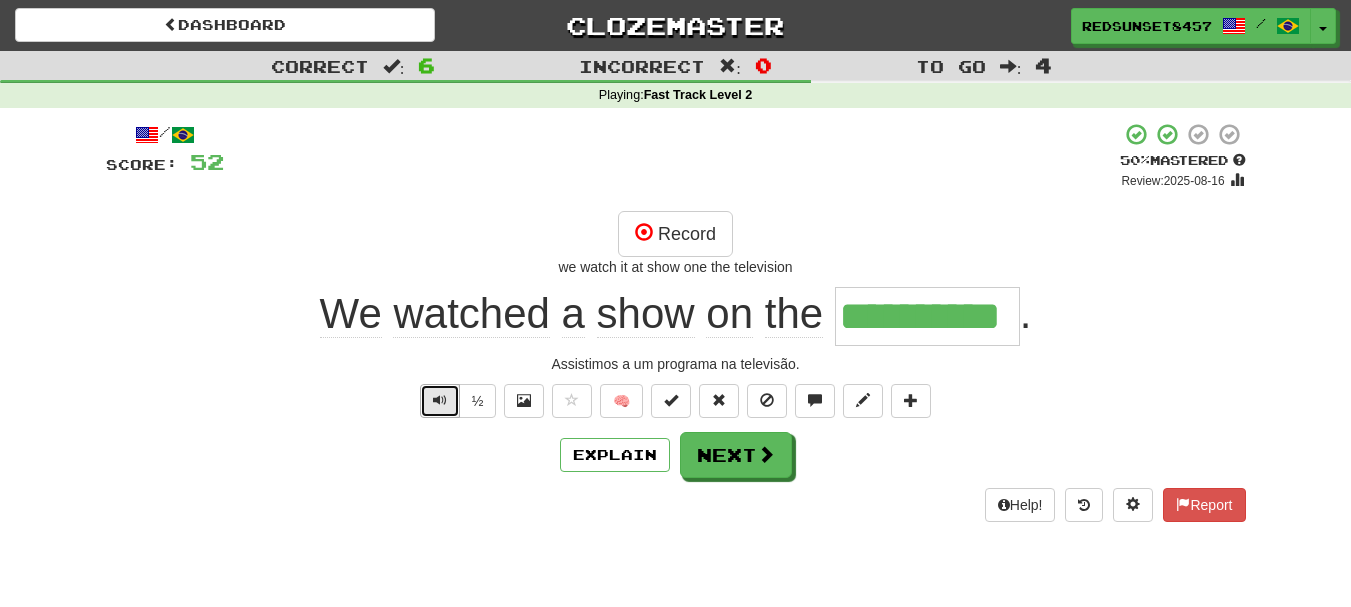 click at bounding box center [440, 400] 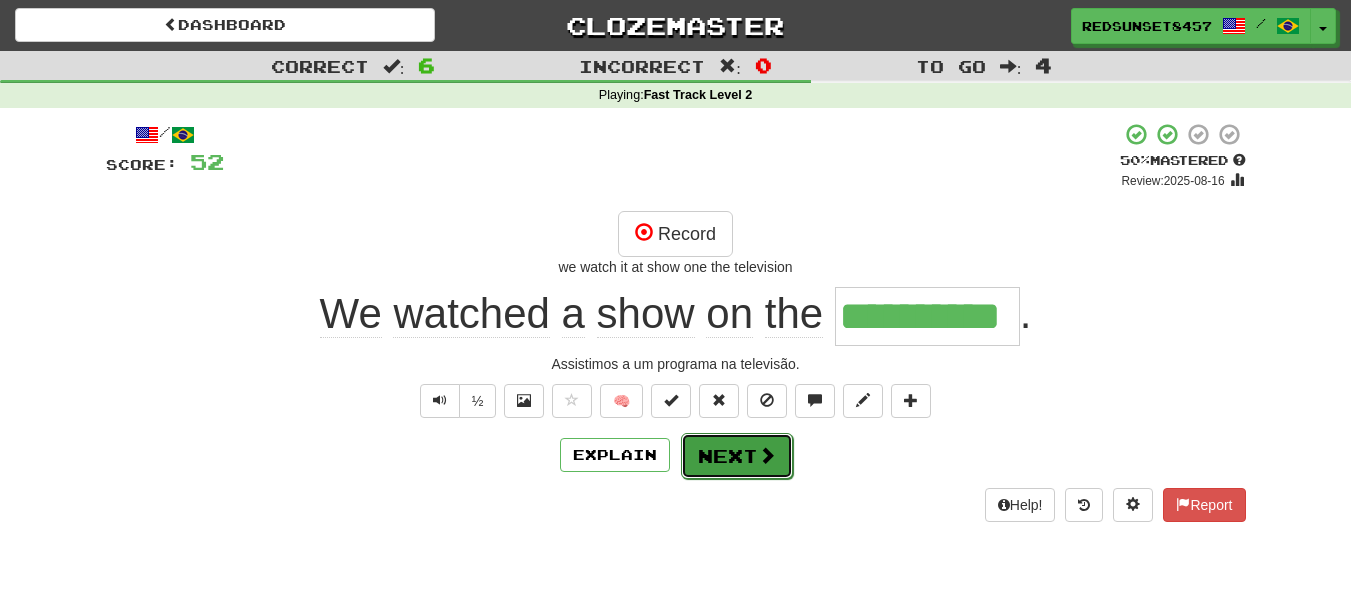 click on "Next" at bounding box center (737, 456) 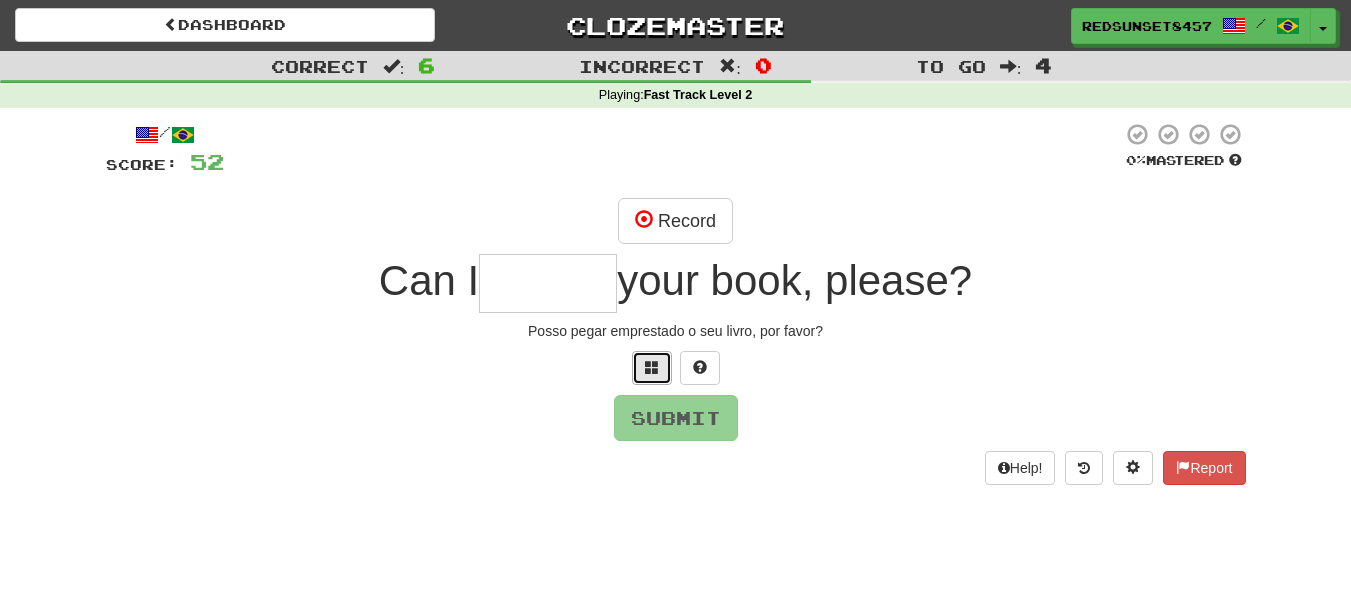 click at bounding box center [652, 367] 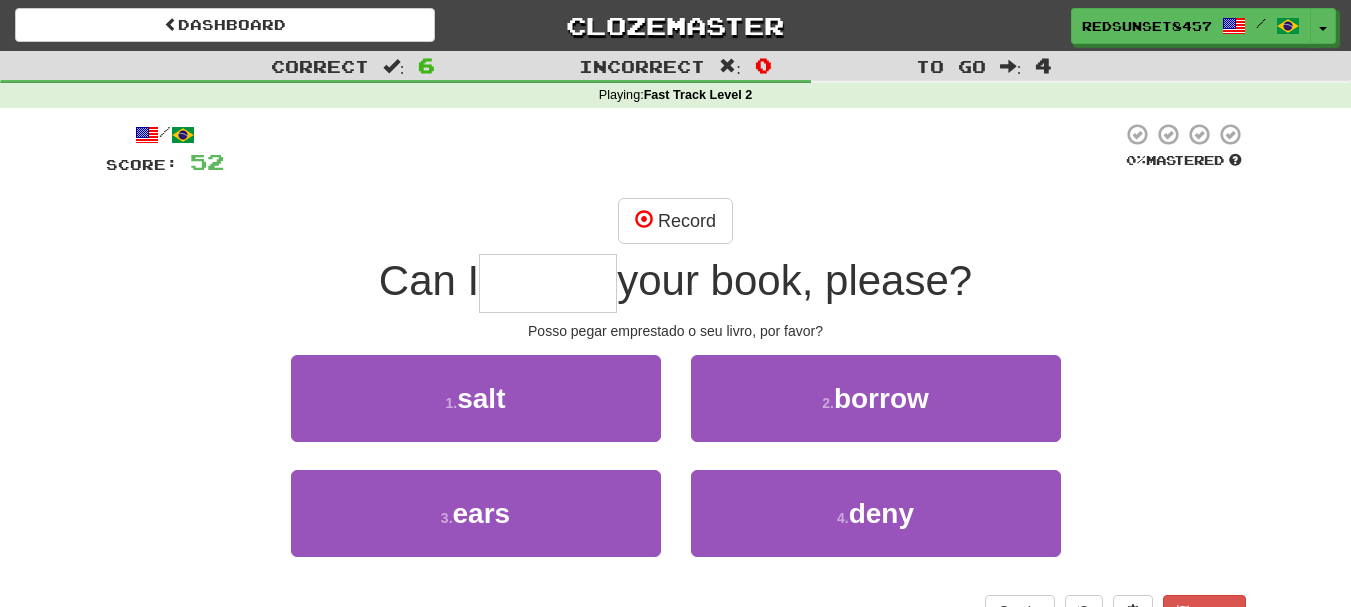 click at bounding box center [548, 283] 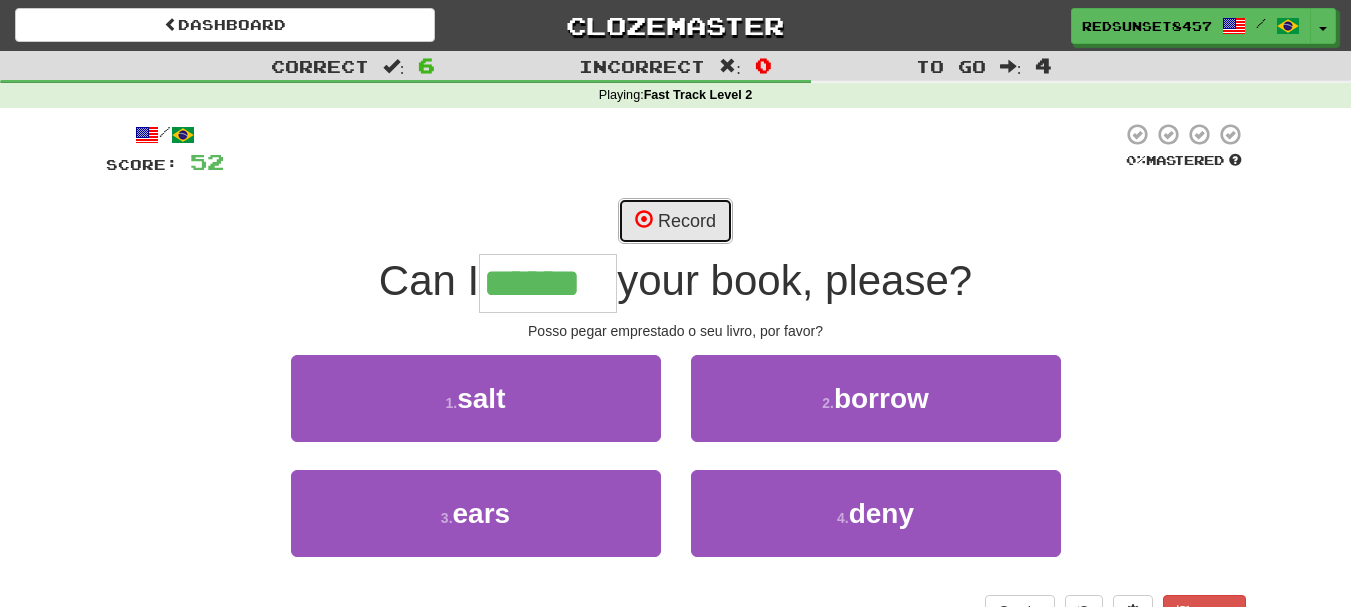 click on "Record" at bounding box center [675, 221] 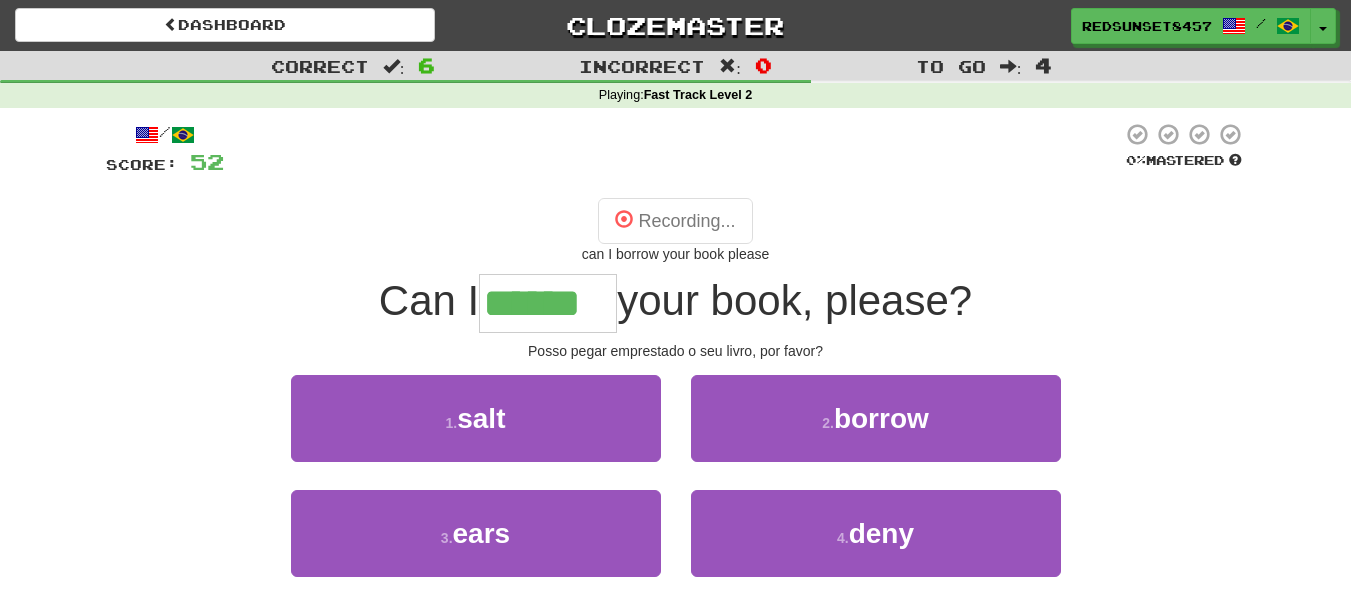 type on "******" 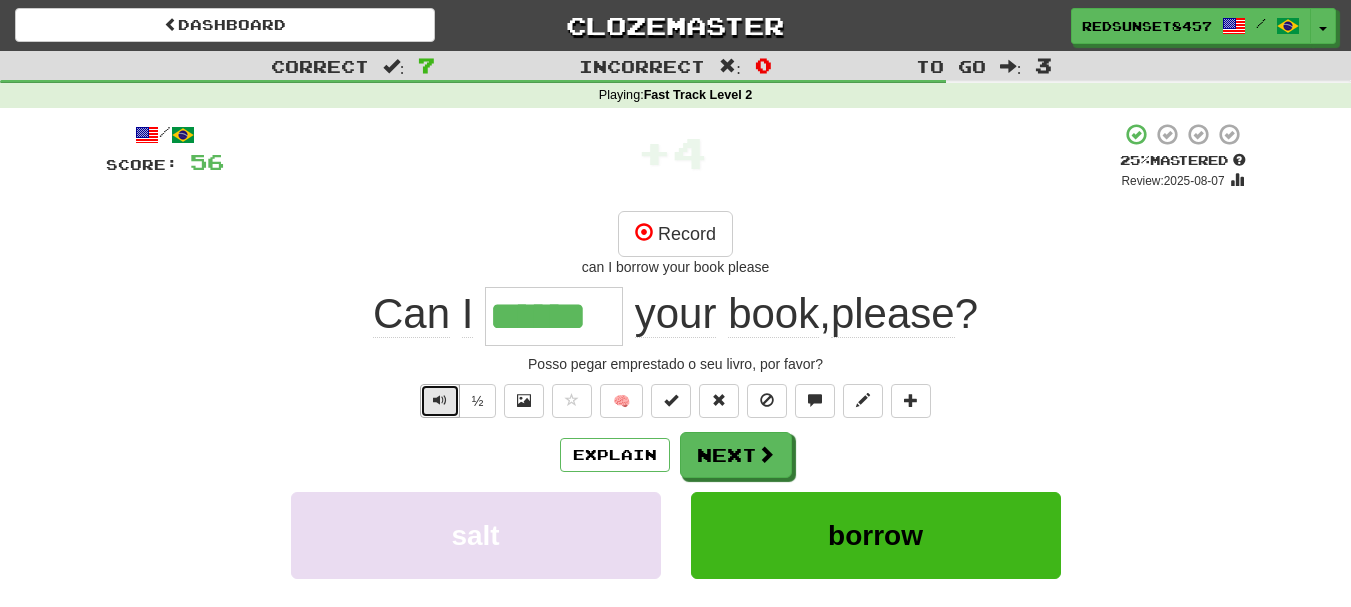 click at bounding box center (440, 400) 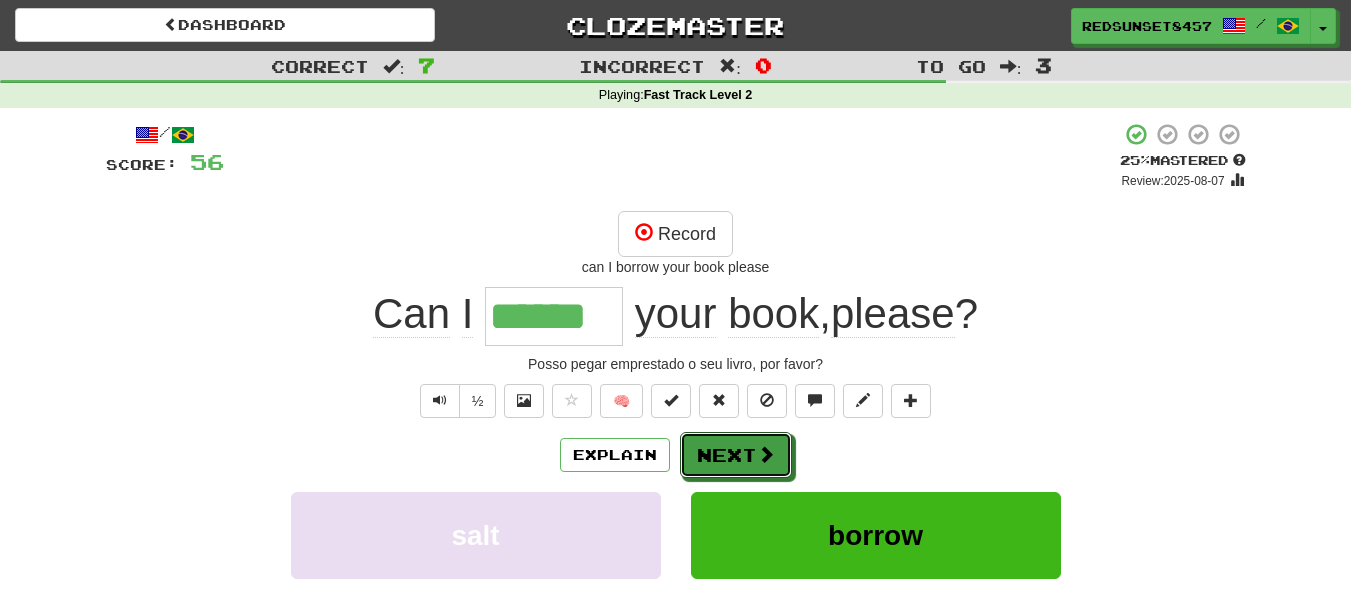 click on "Next" at bounding box center [736, 455] 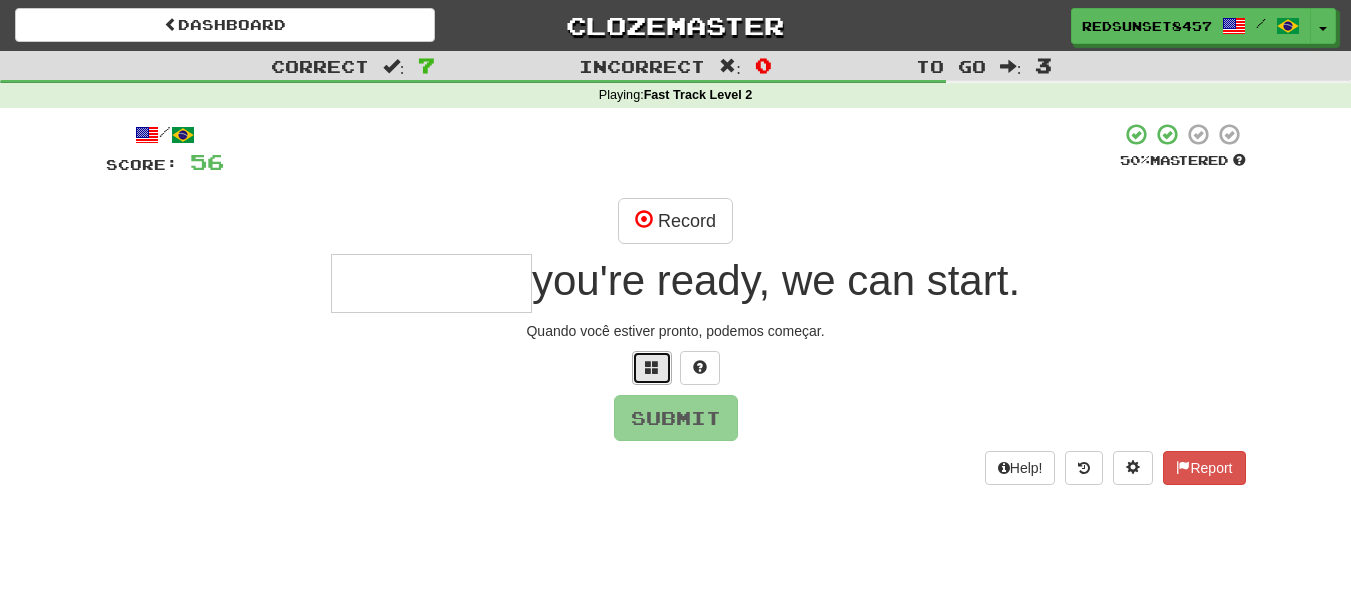click at bounding box center [652, 368] 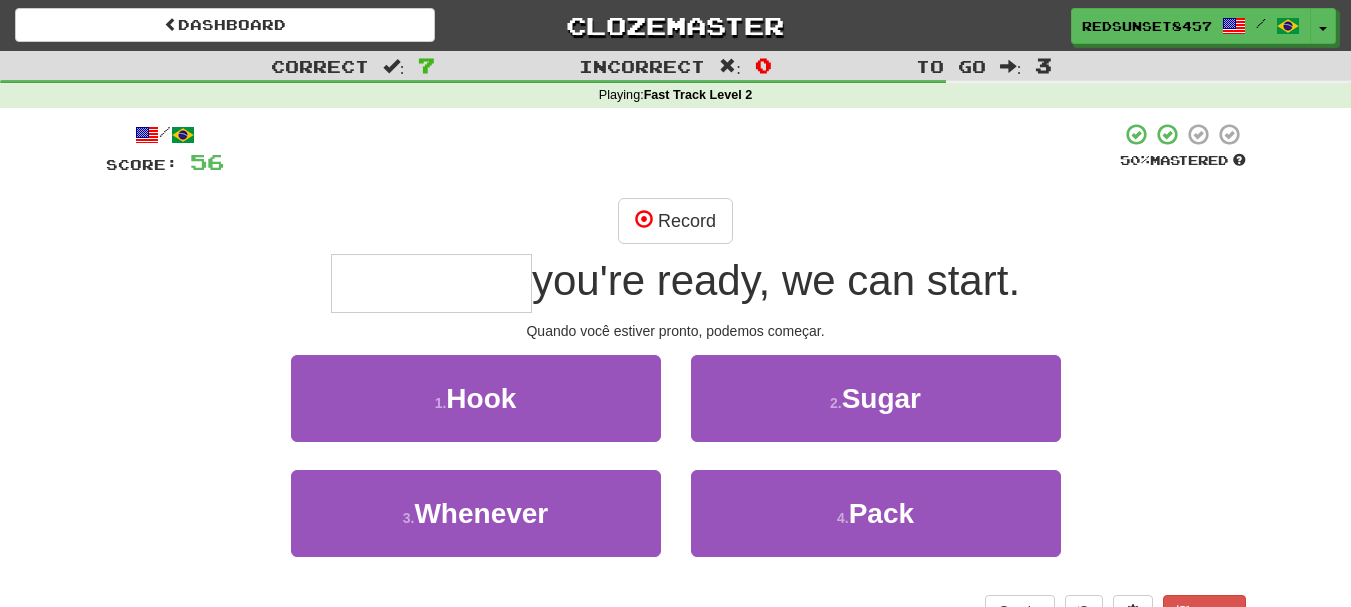 click at bounding box center (431, 283) 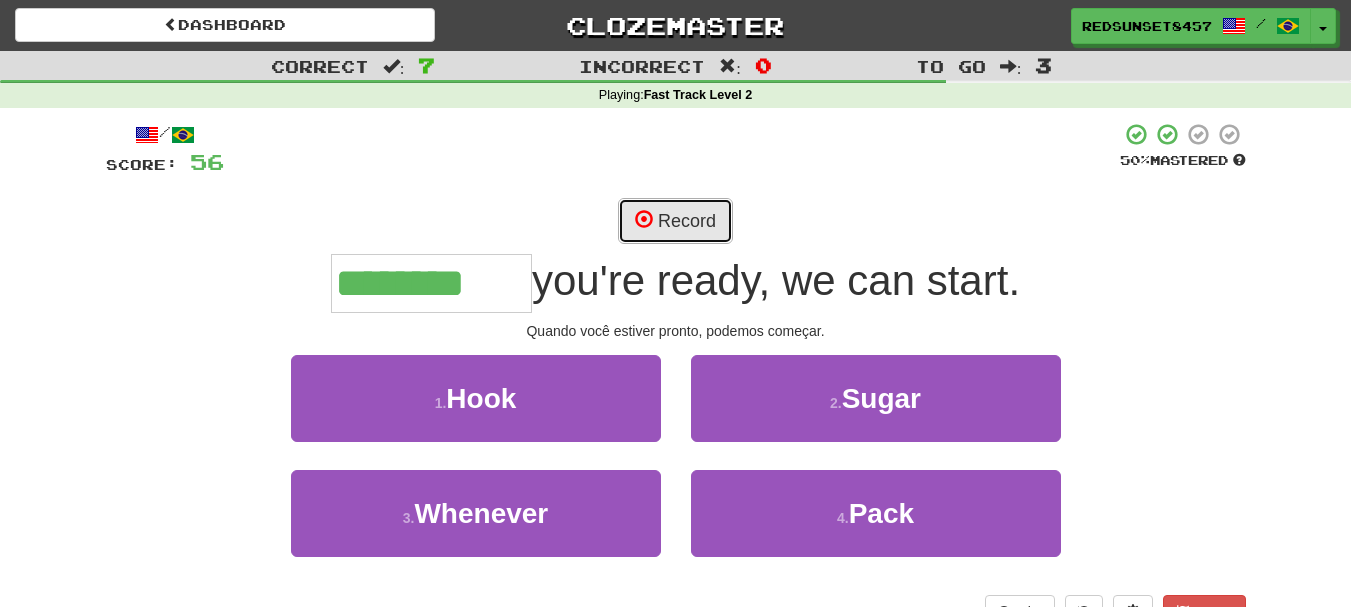click on "Record" at bounding box center [675, 221] 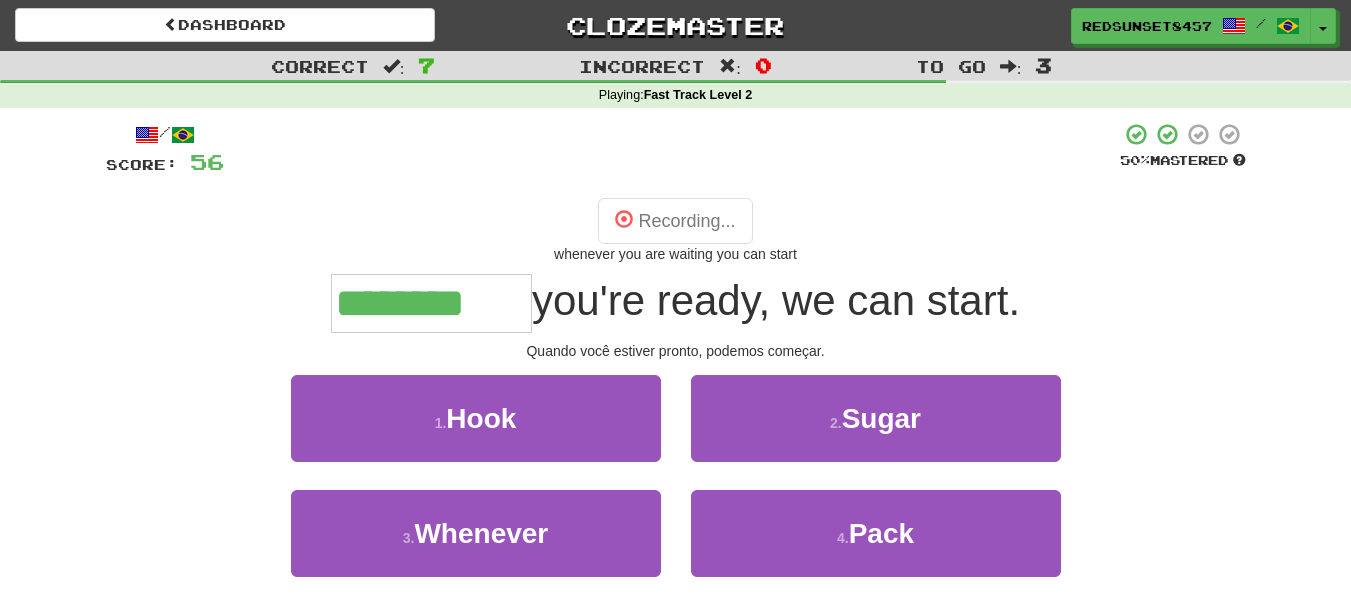 type on "********" 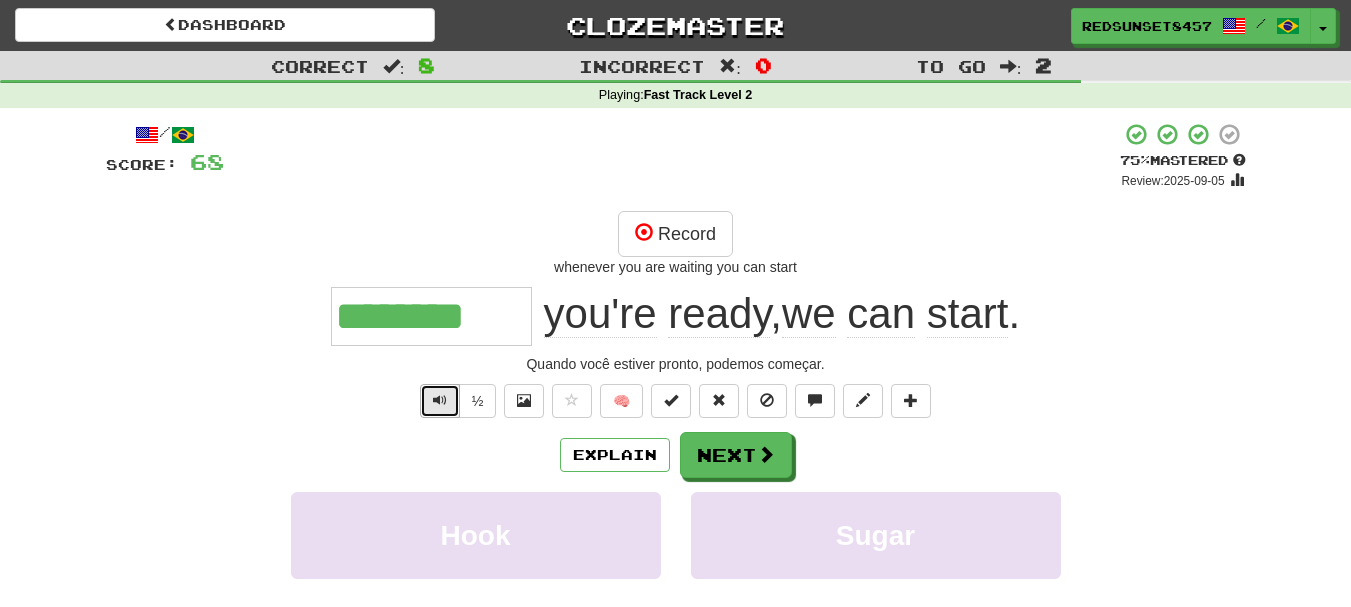 click at bounding box center (440, 400) 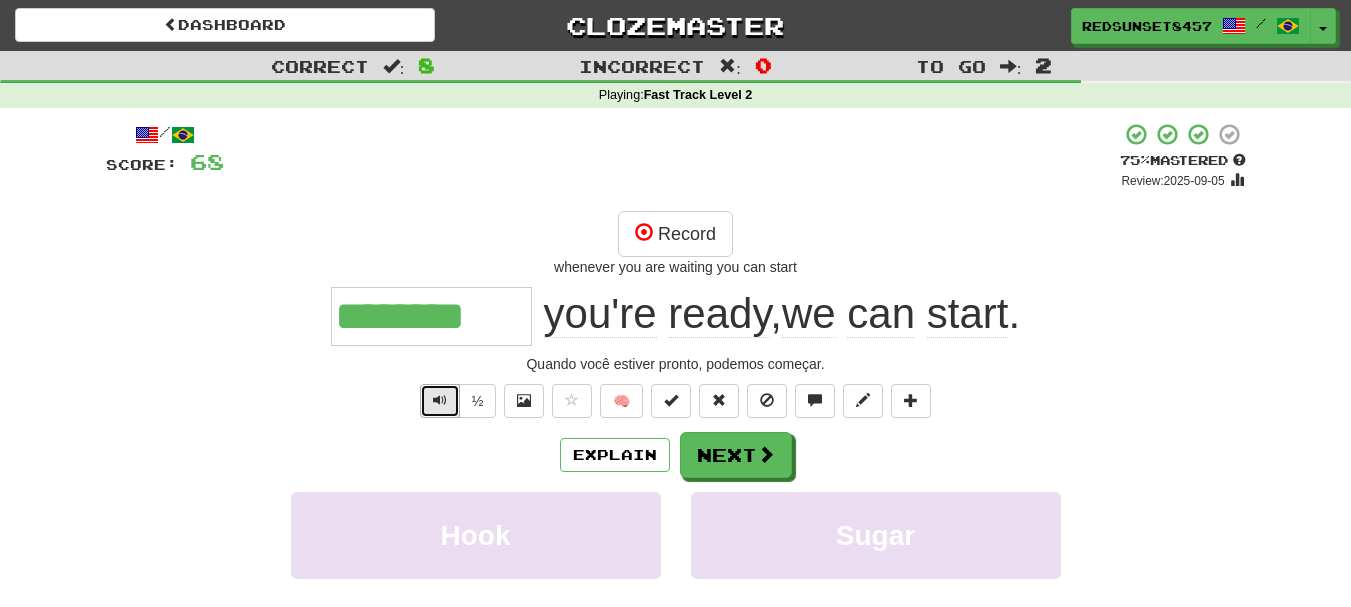 click at bounding box center (440, 400) 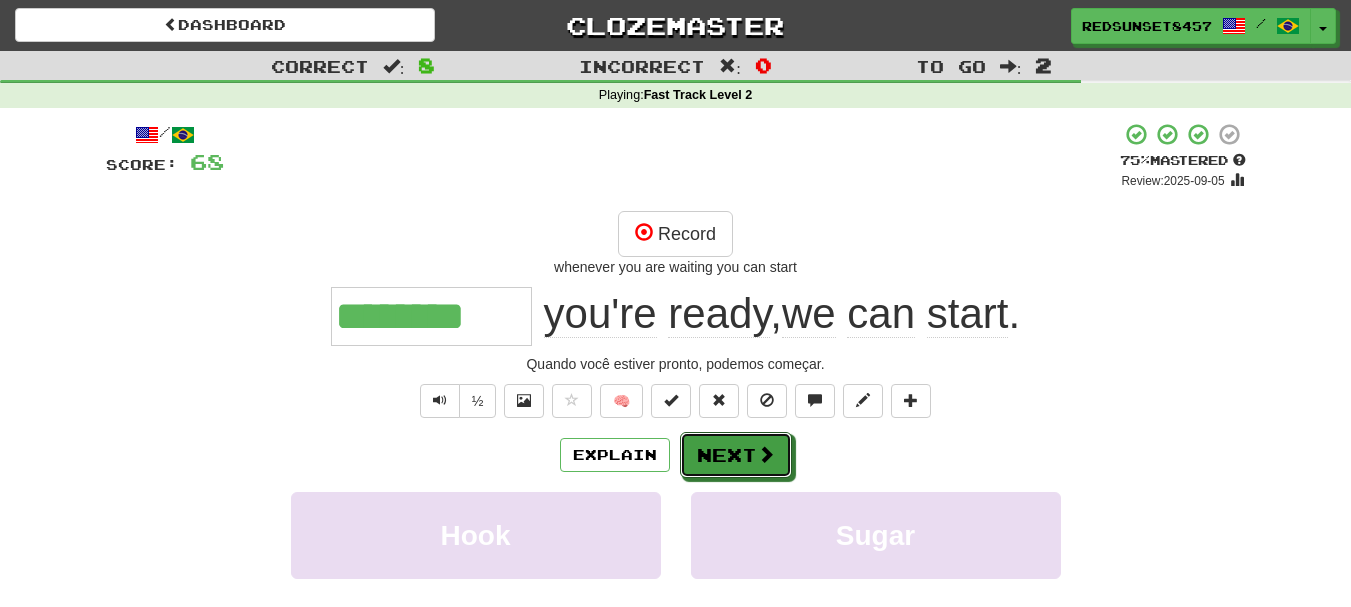 click on "Next" at bounding box center (736, 455) 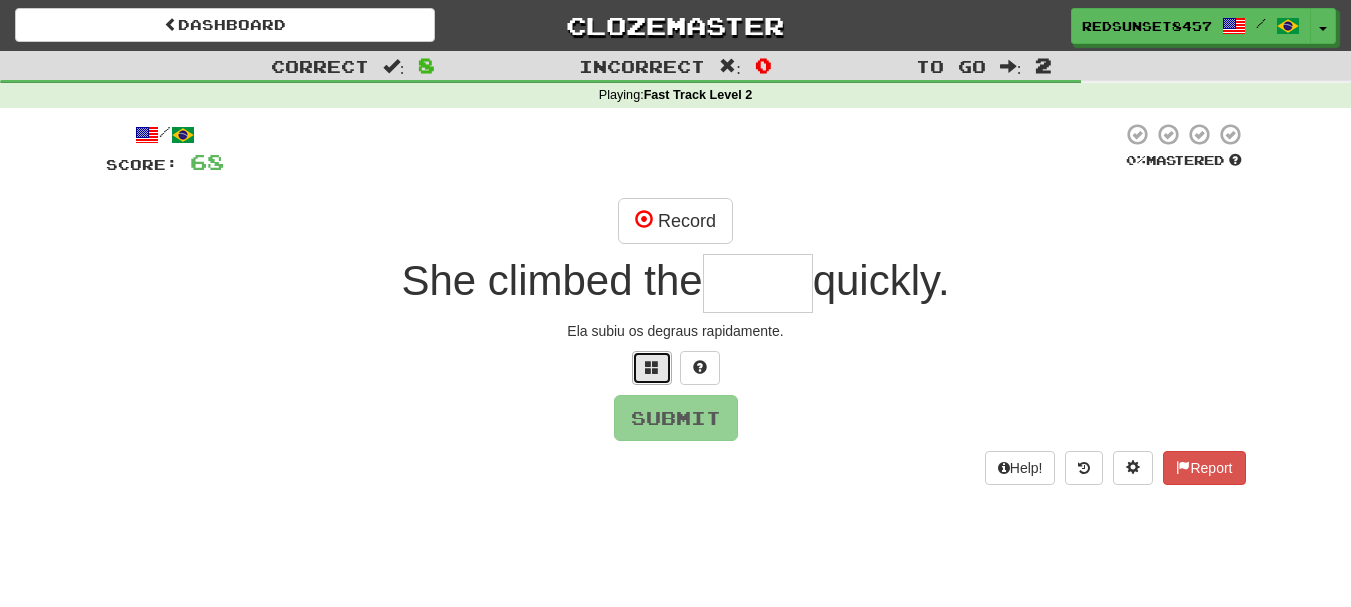 click at bounding box center (652, 367) 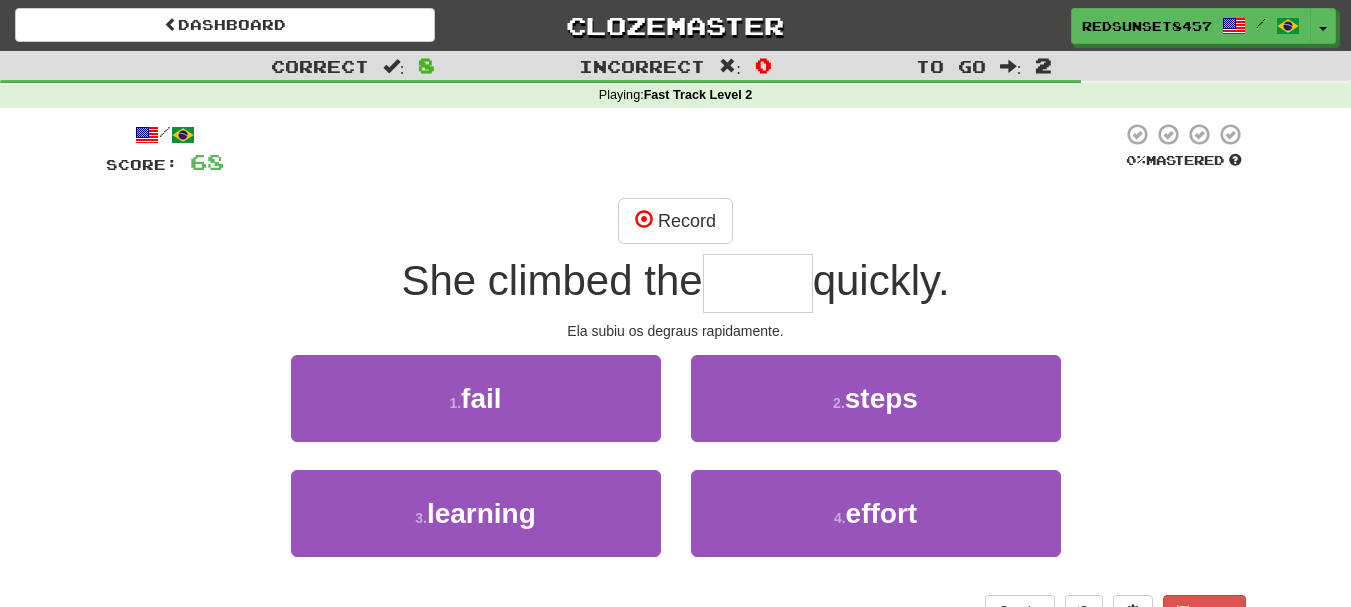 click at bounding box center [758, 283] 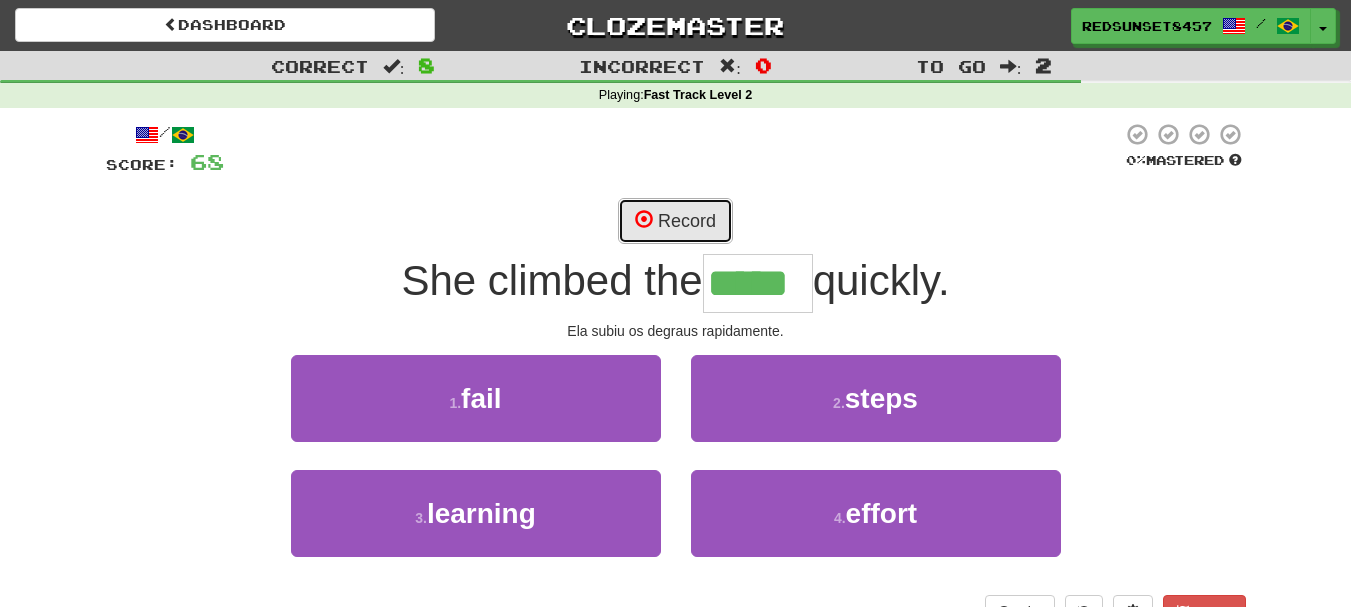 click on "Record" at bounding box center (675, 221) 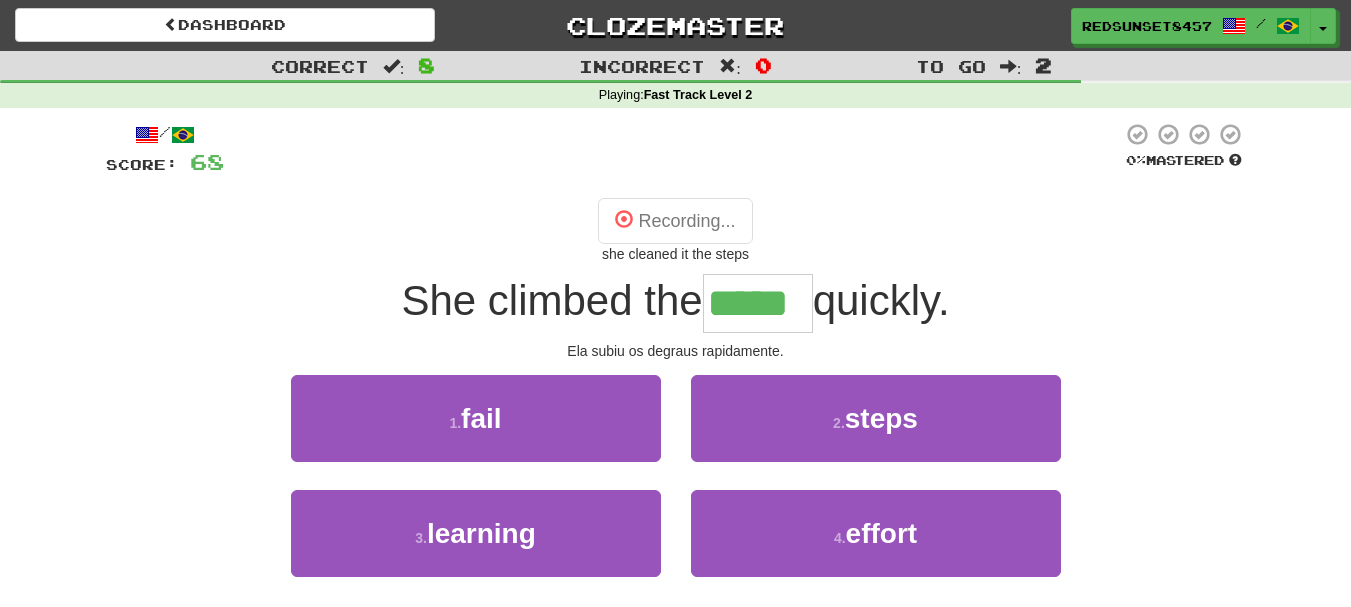 type on "*****" 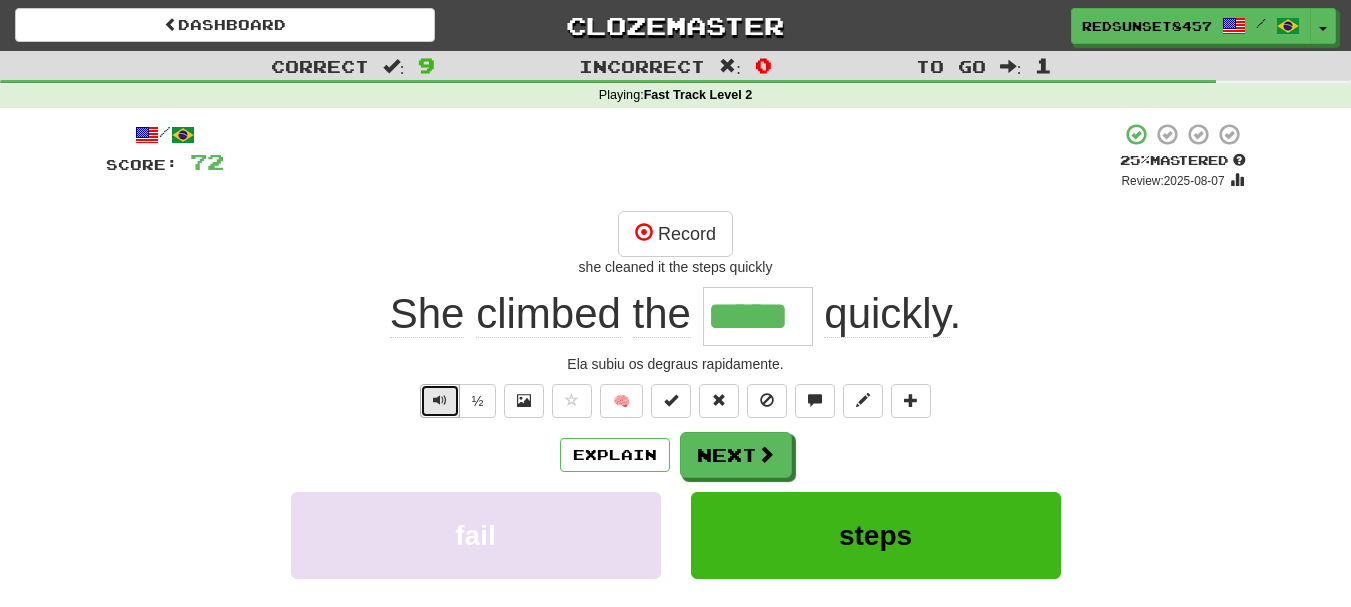 click at bounding box center (440, 400) 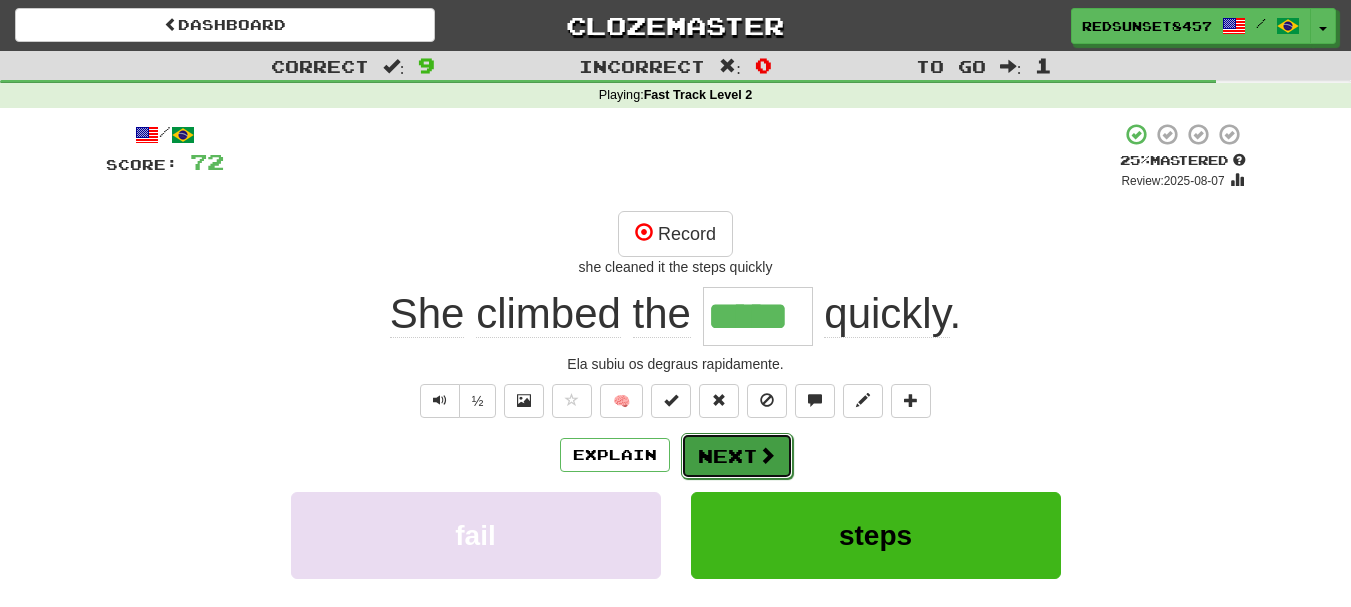 click at bounding box center (767, 455) 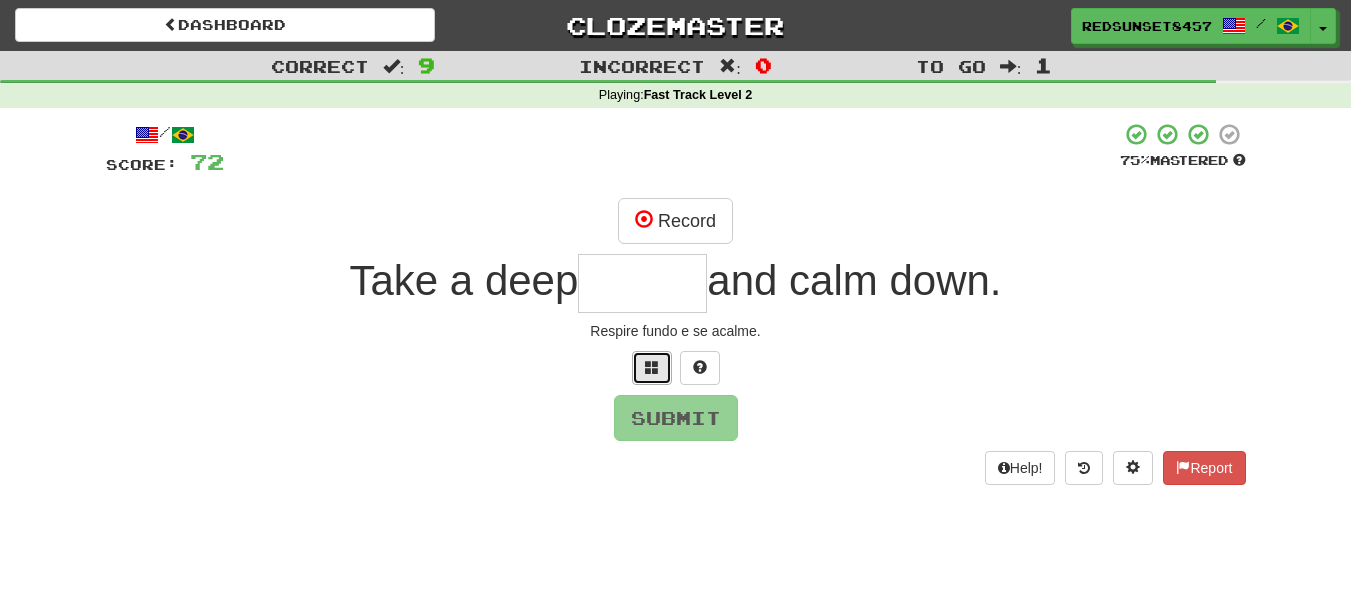 click at bounding box center [652, 367] 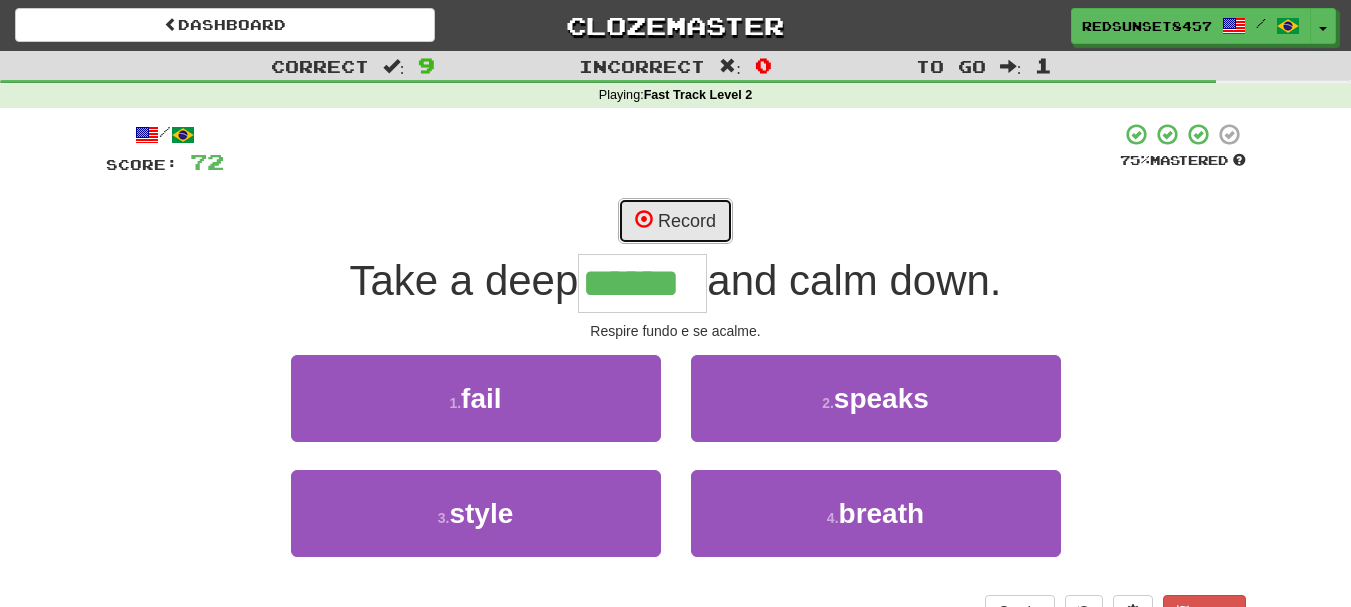 click on "Record" at bounding box center (675, 221) 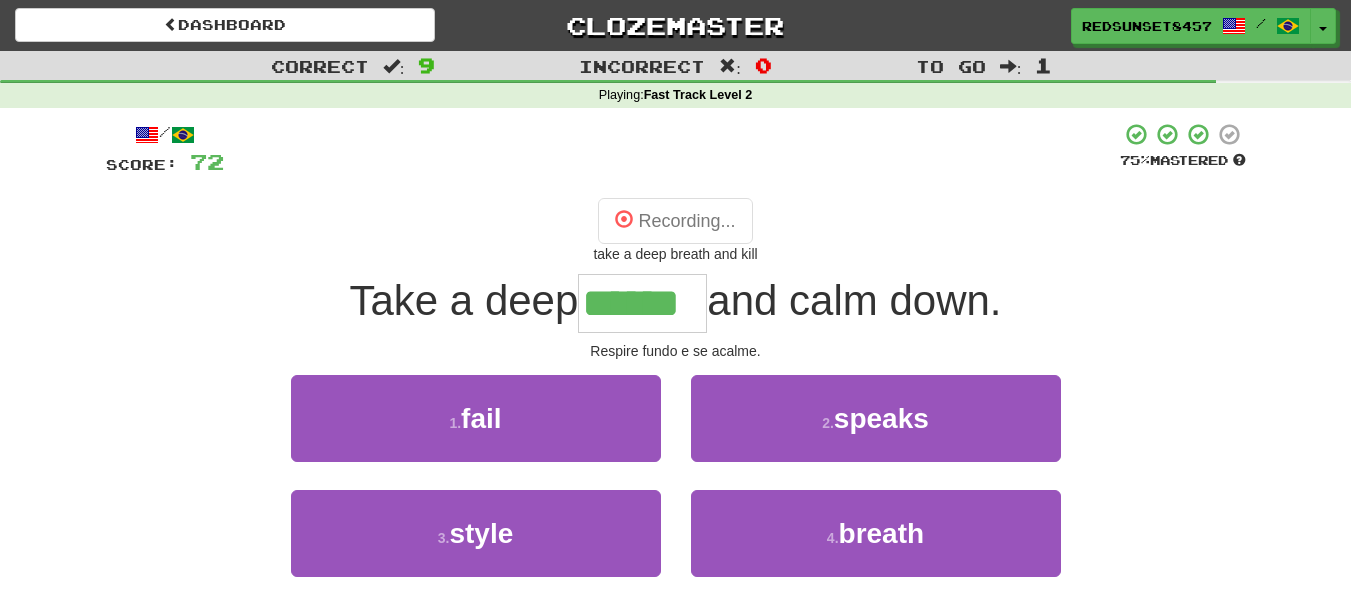 type on "******" 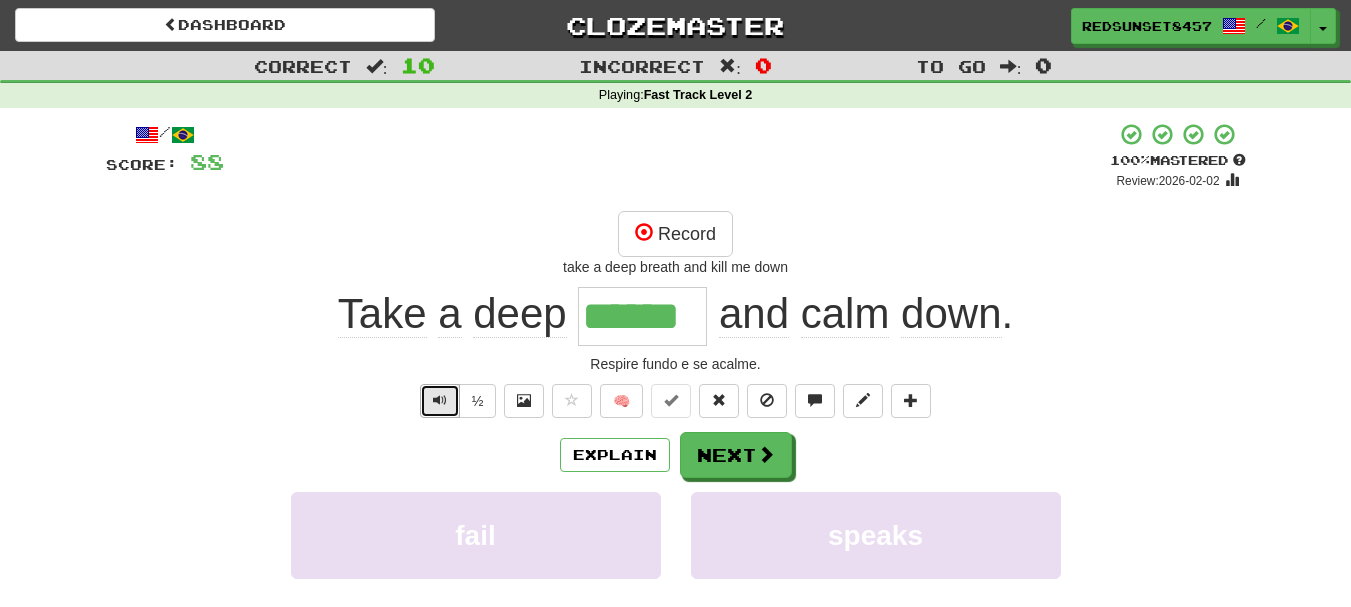 click at bounding box center [440, 401] 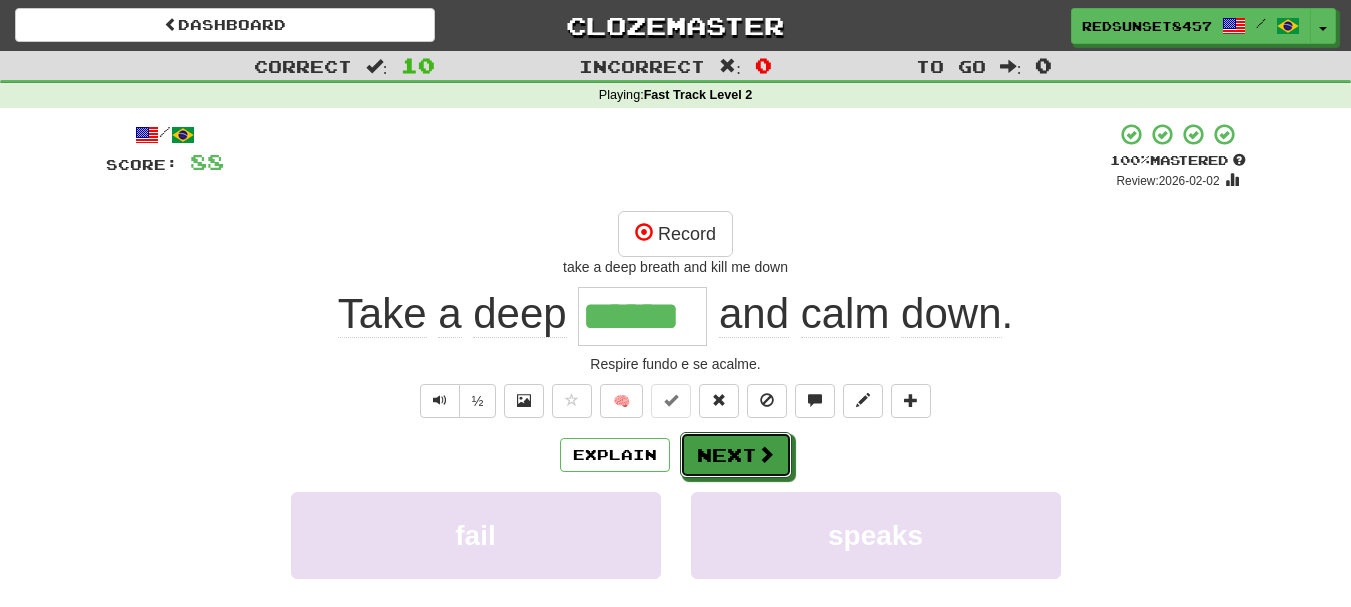 click on "Next" at bounding box center (736, 455) 